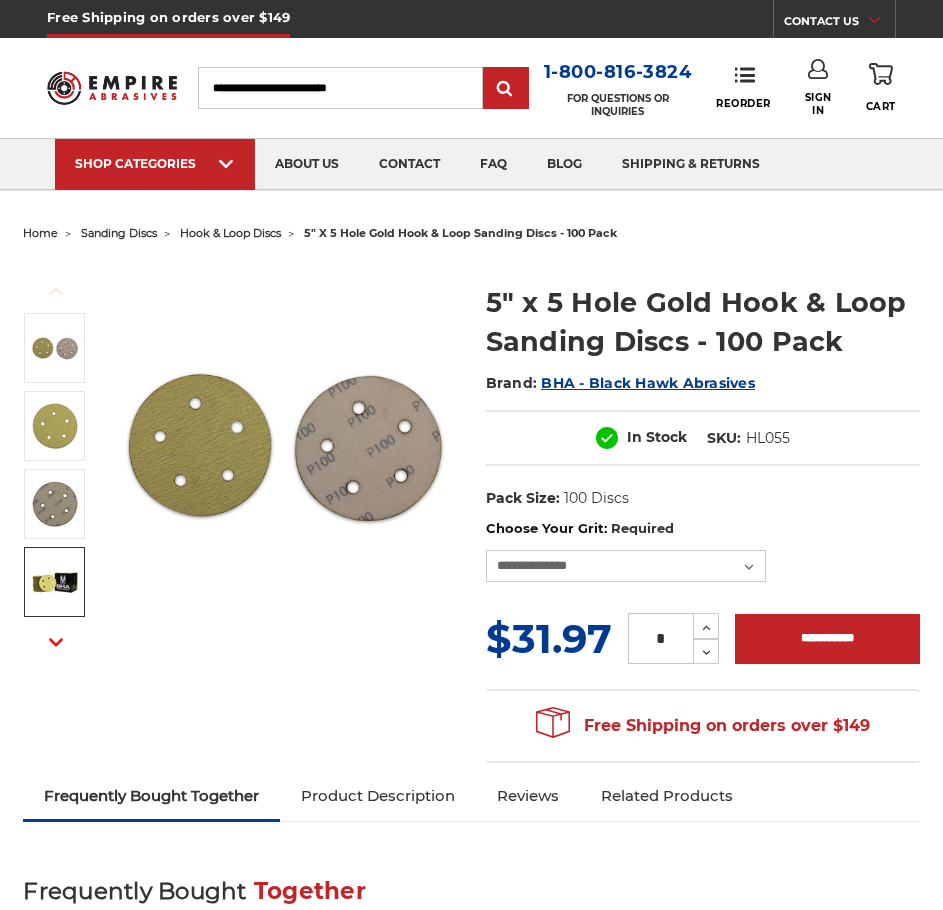 scroll, scrollTop: 0, scrollLeft: 0, axis: both 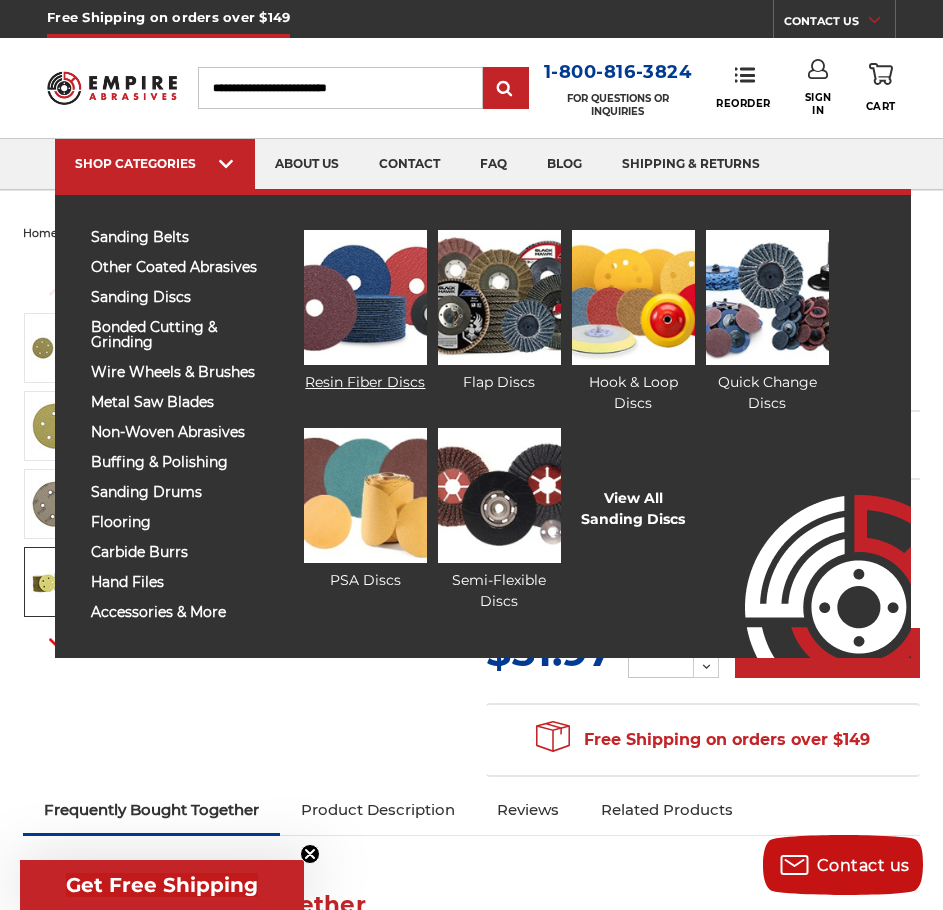 click at bounding box center (365, 297) 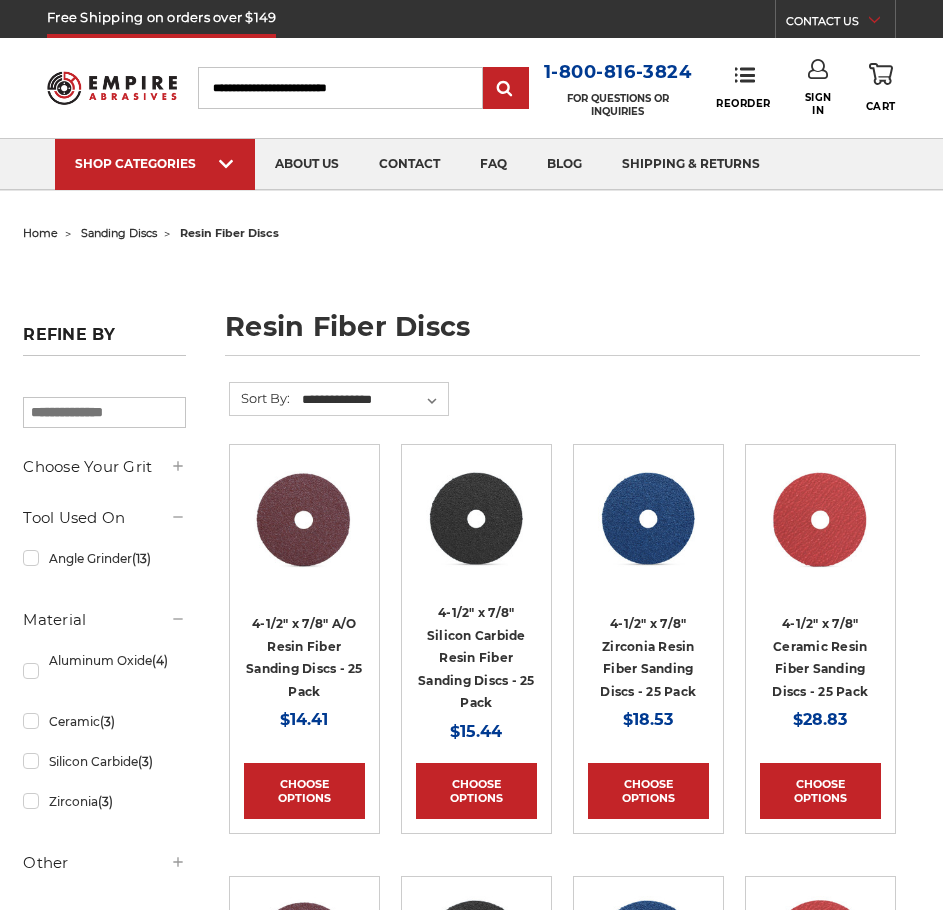scroll, scrollTop: 0, scrollLeft: 0, axis: both 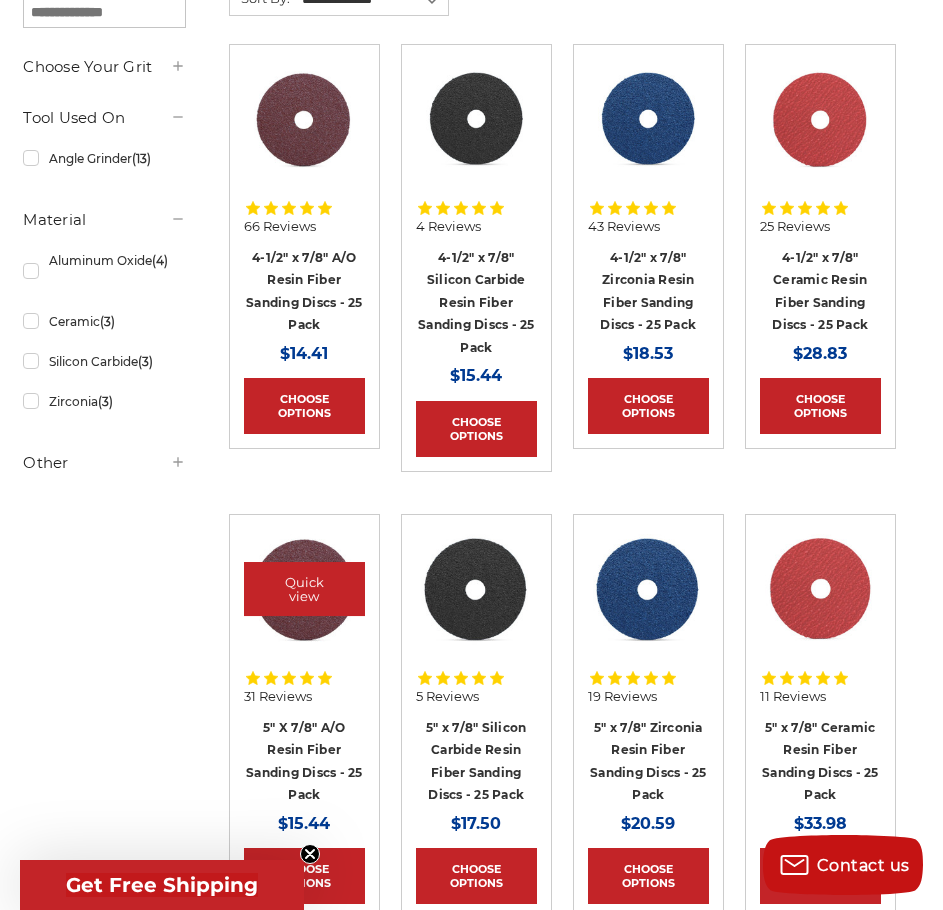 click at bounding box center [304, 589] 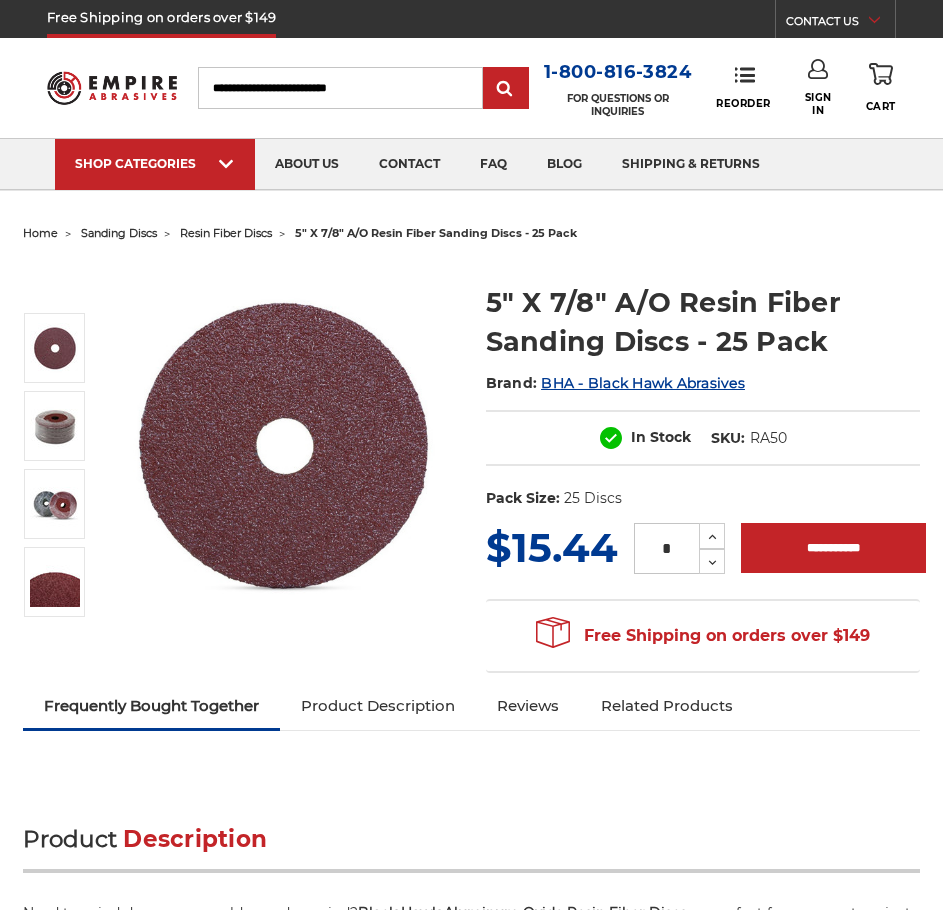 scroll, scrollTop: 0, scrollLeft: 0, axis: both 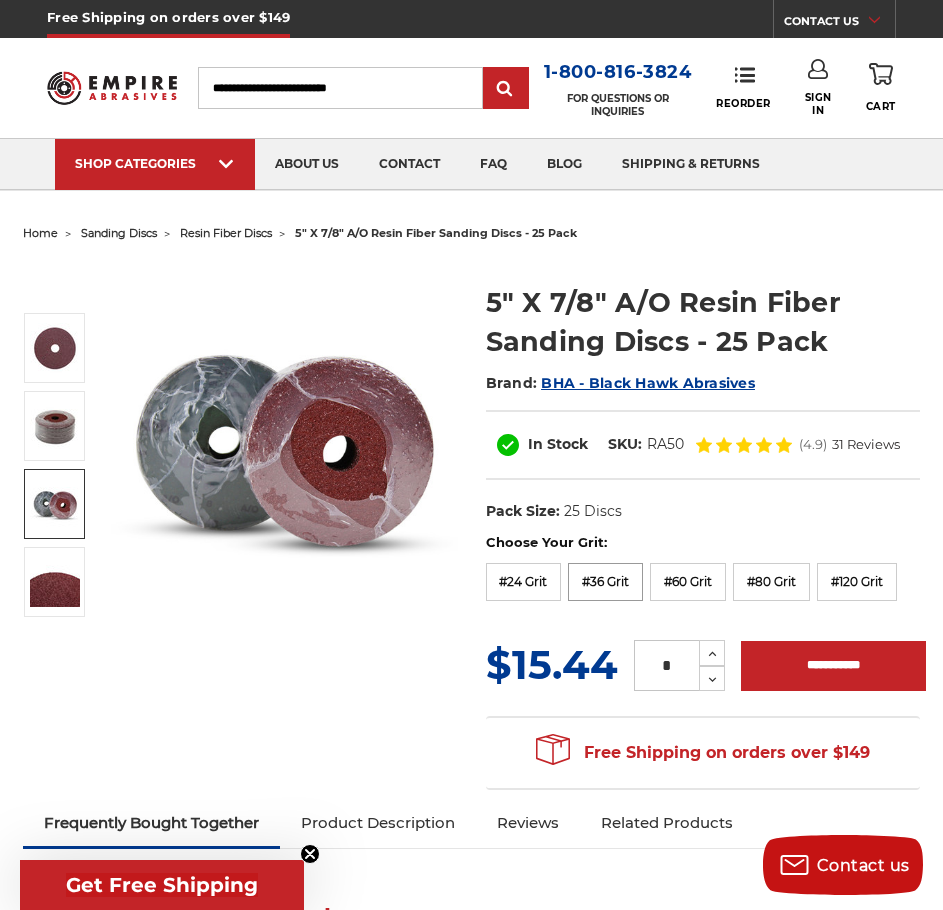 click on "#36 Grit" at bounding box center [605, 582] 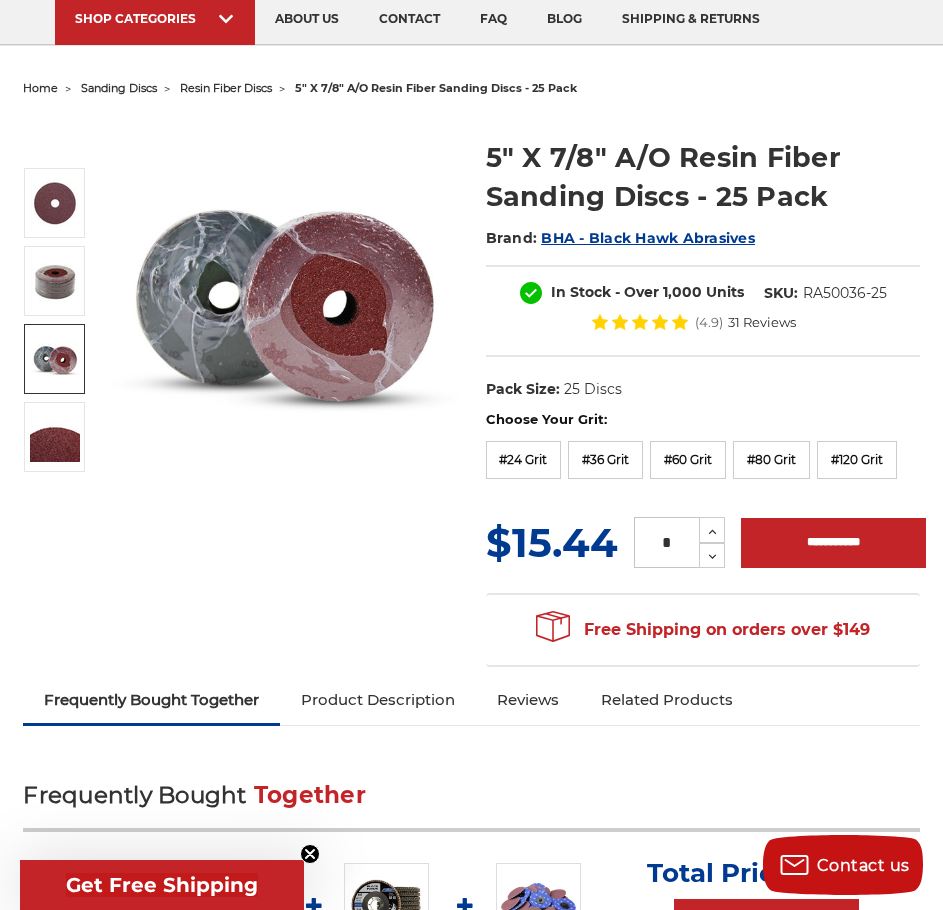 scroll, scrollTop: 0, scrollLeft: 0, axis: both 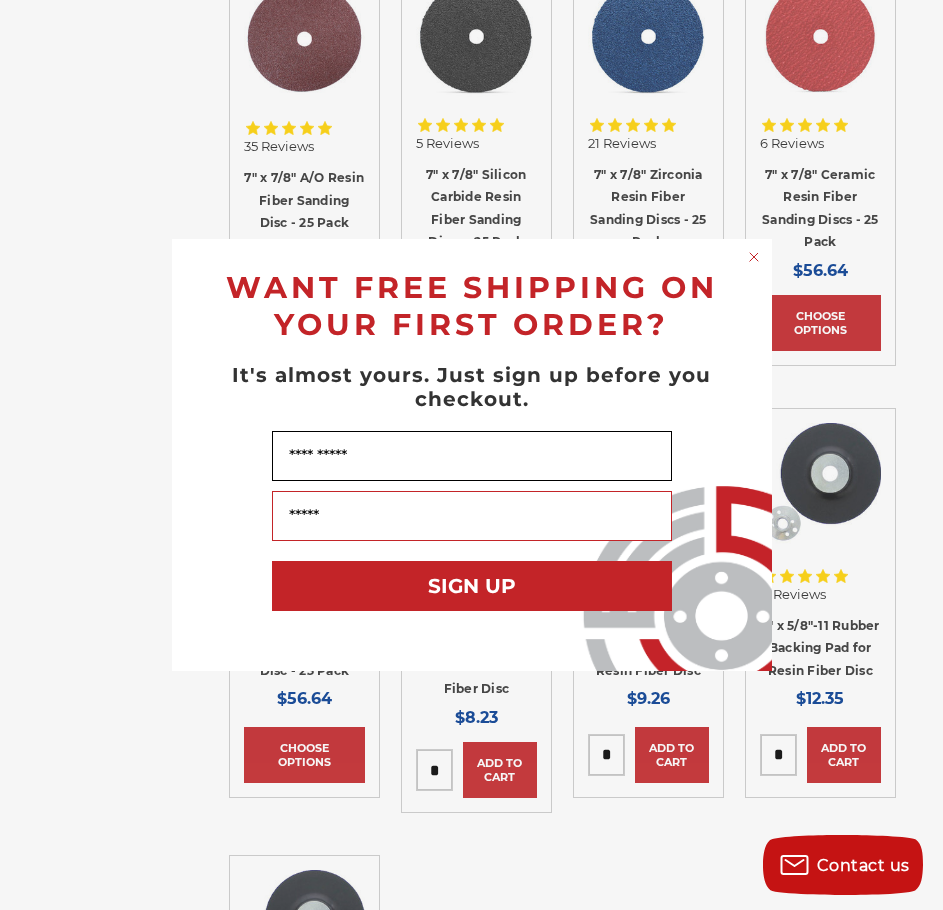 click on "Name" at bounding box center [472, 456] 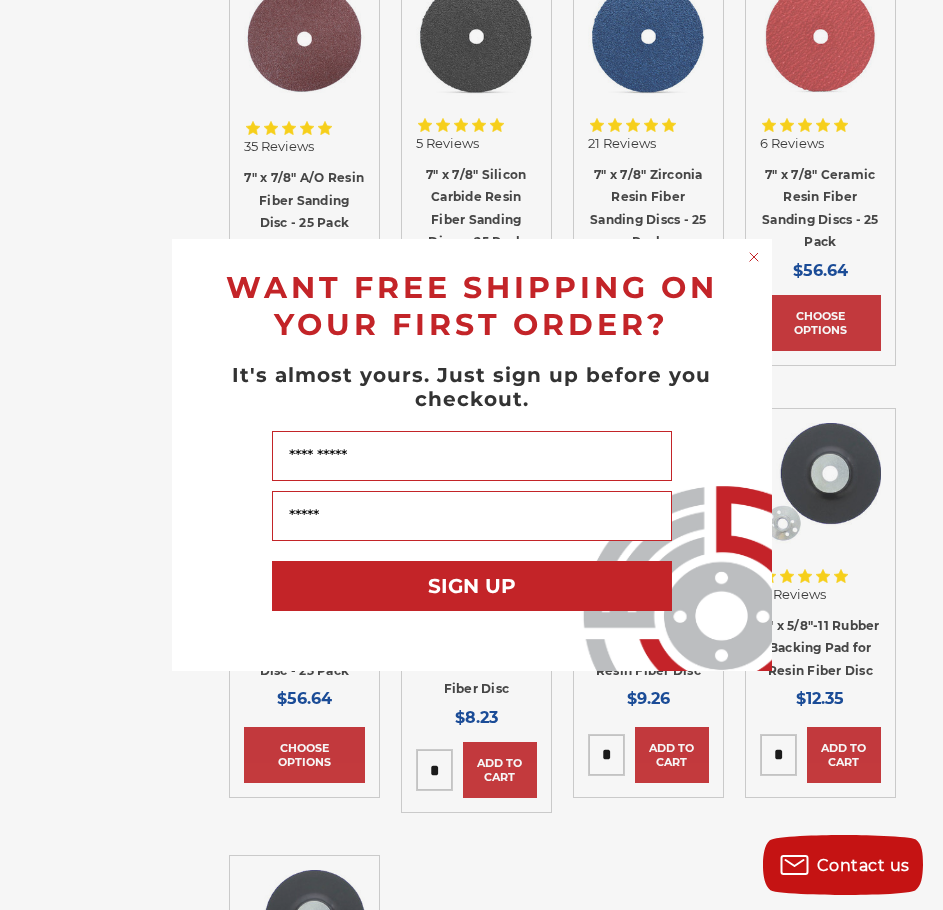 type on "******" 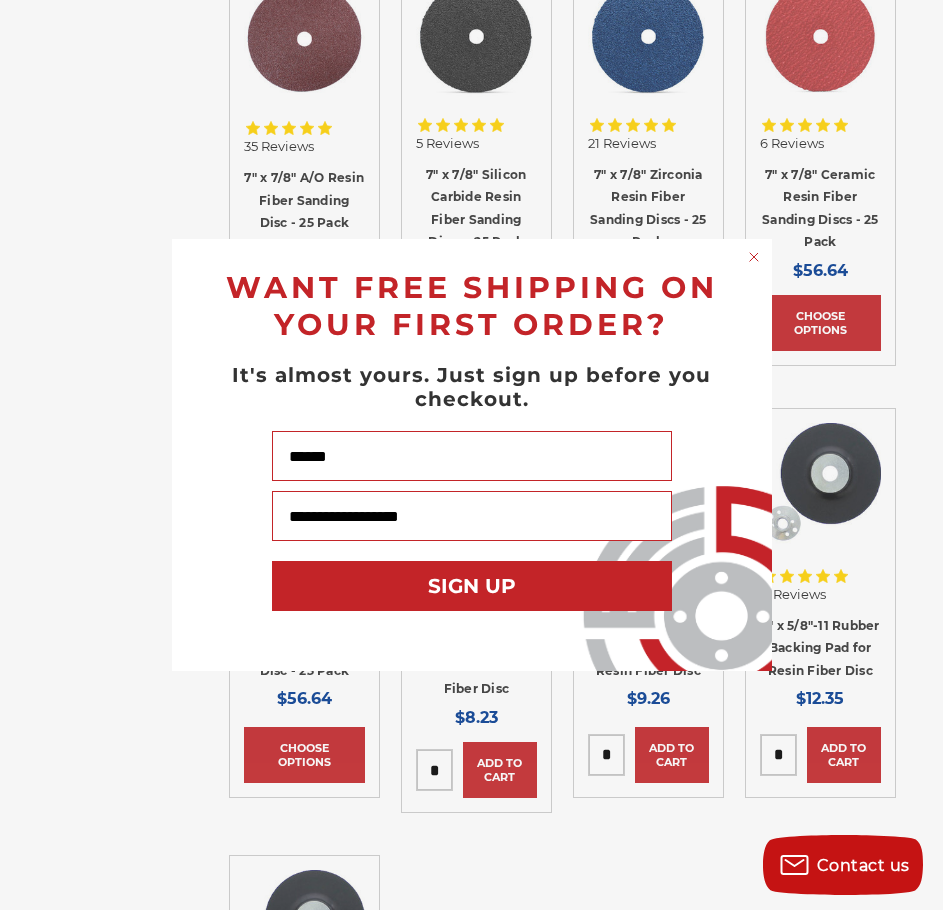 drag, startPoint x: 454, startPoint y: 512, endPoint x: 250, endPoint y: 514, distance: 204.0098 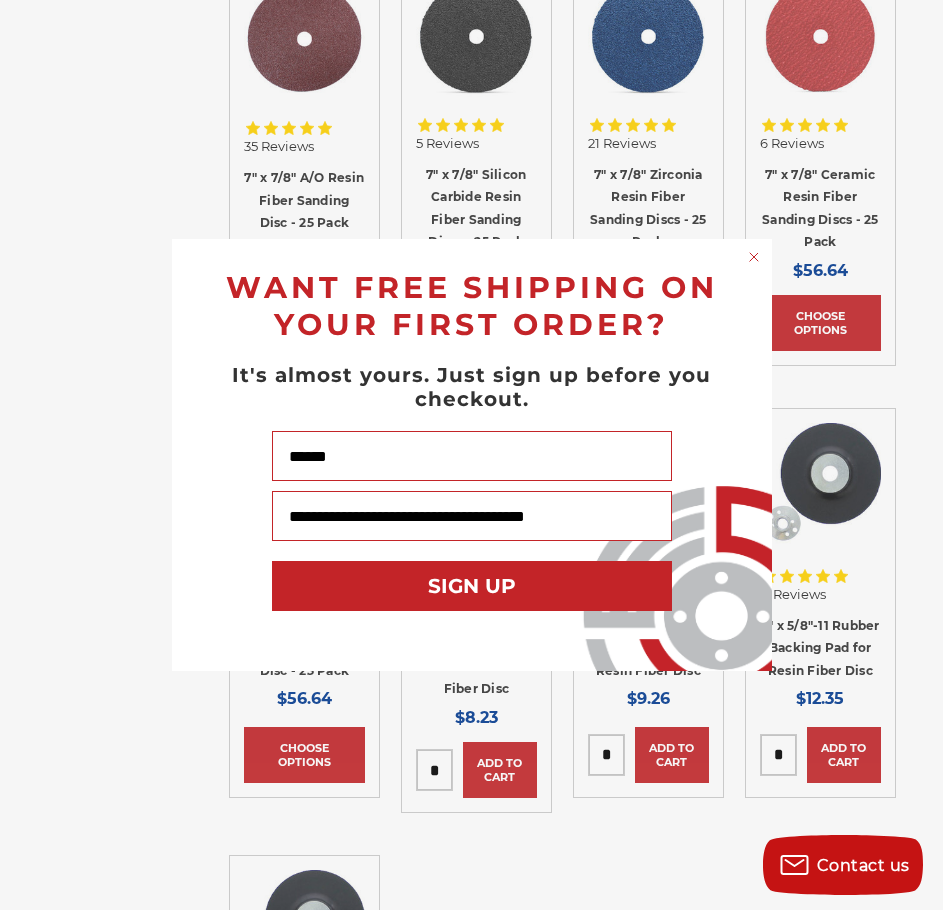 type on "**********" 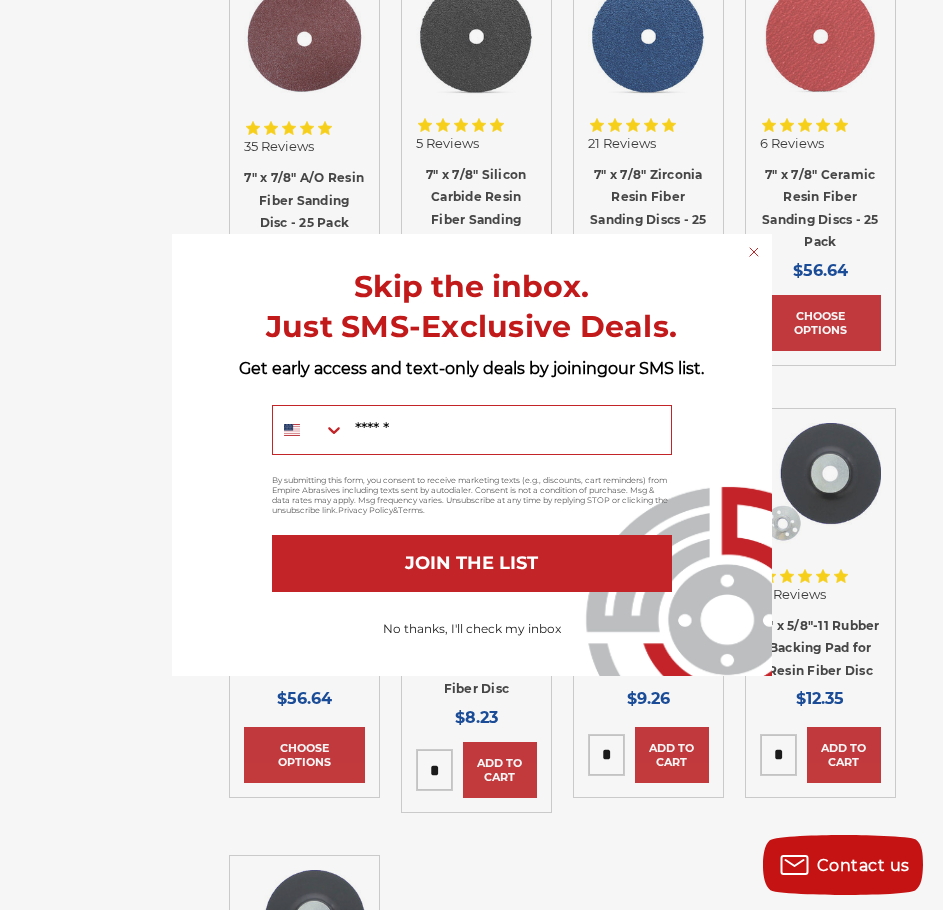 click on "No thanks, I'll check my inbox" at bounding box center (472, 629) 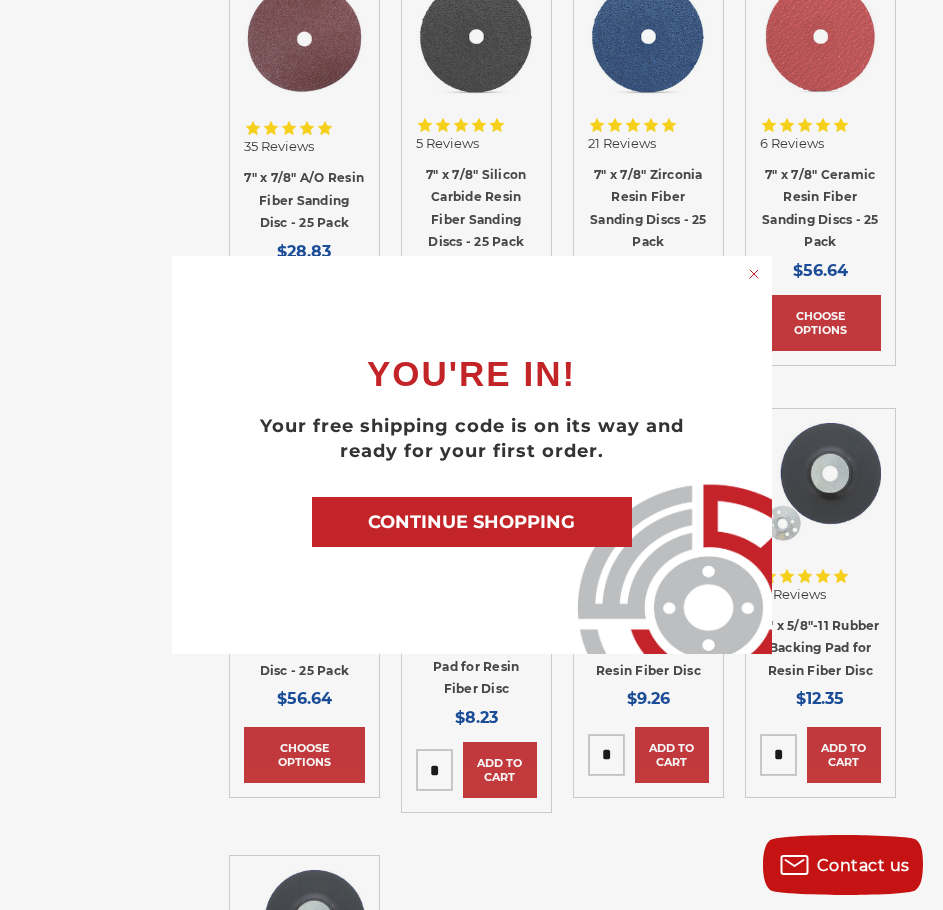click on "CONTINUE SHOPPING" at bounding box center [472, 522] 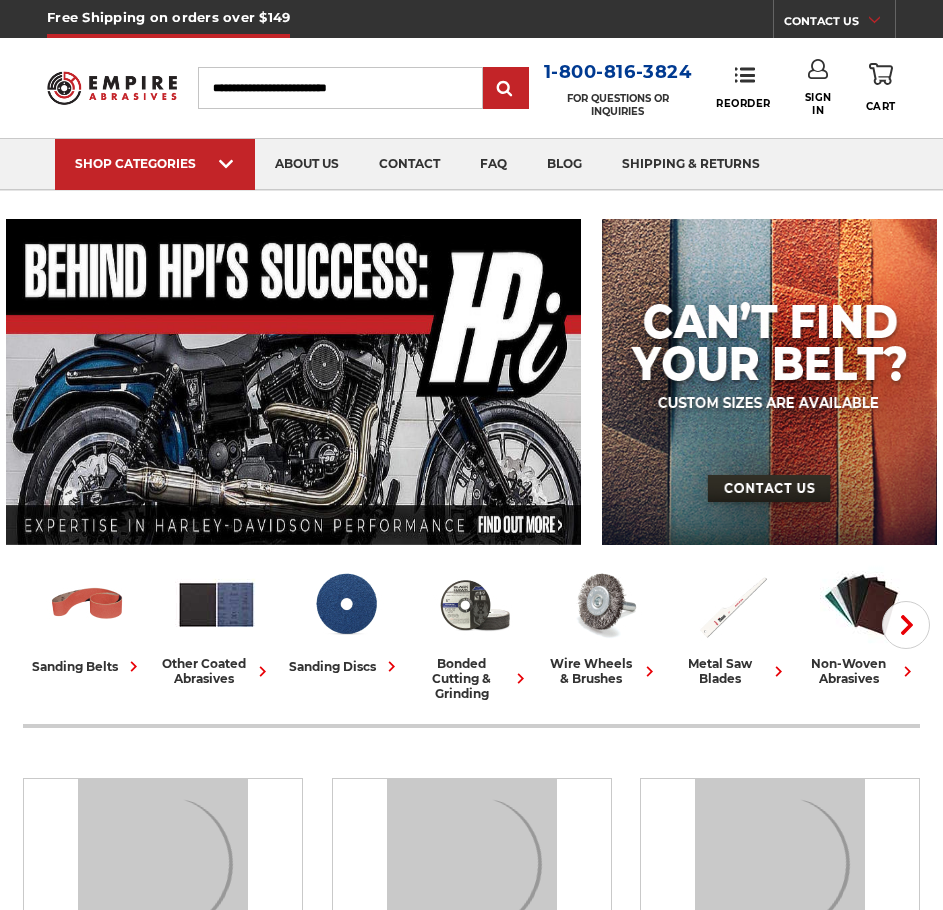 scroll, scrollTop: 0, scrollLeft: 0, axis: both 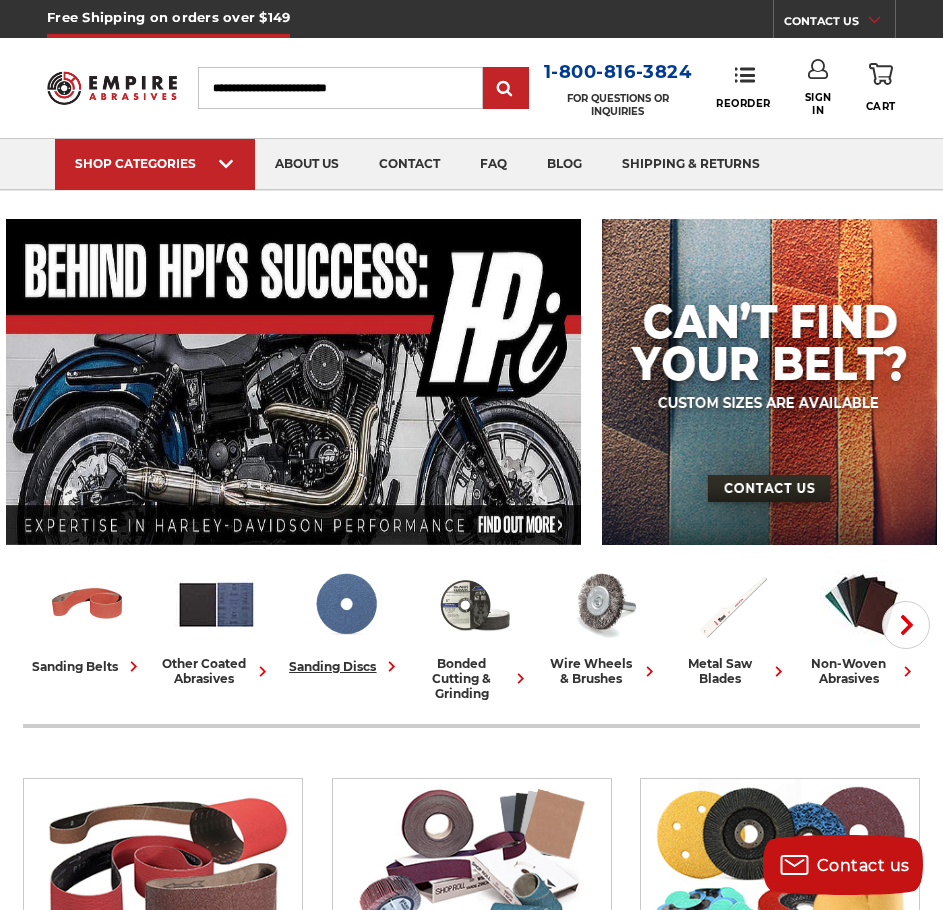 click at bounding box center (345, 604) 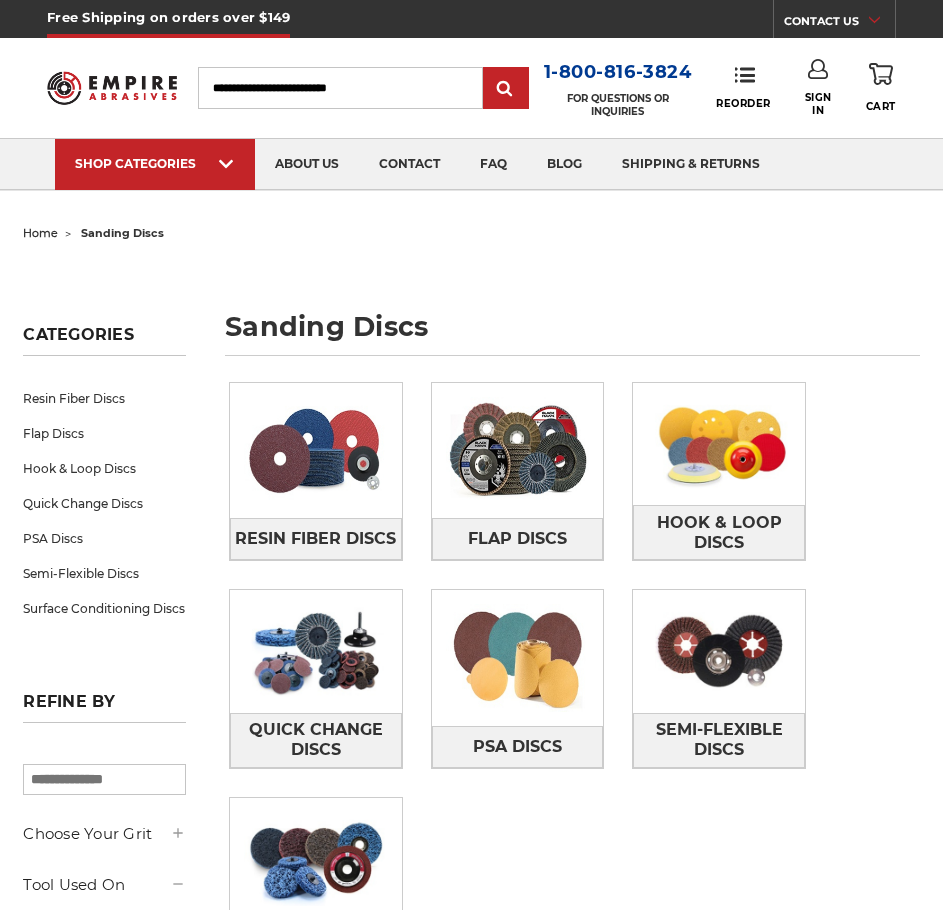 scroll, scrollTop: 0, scrollLeft: 0, axis: both 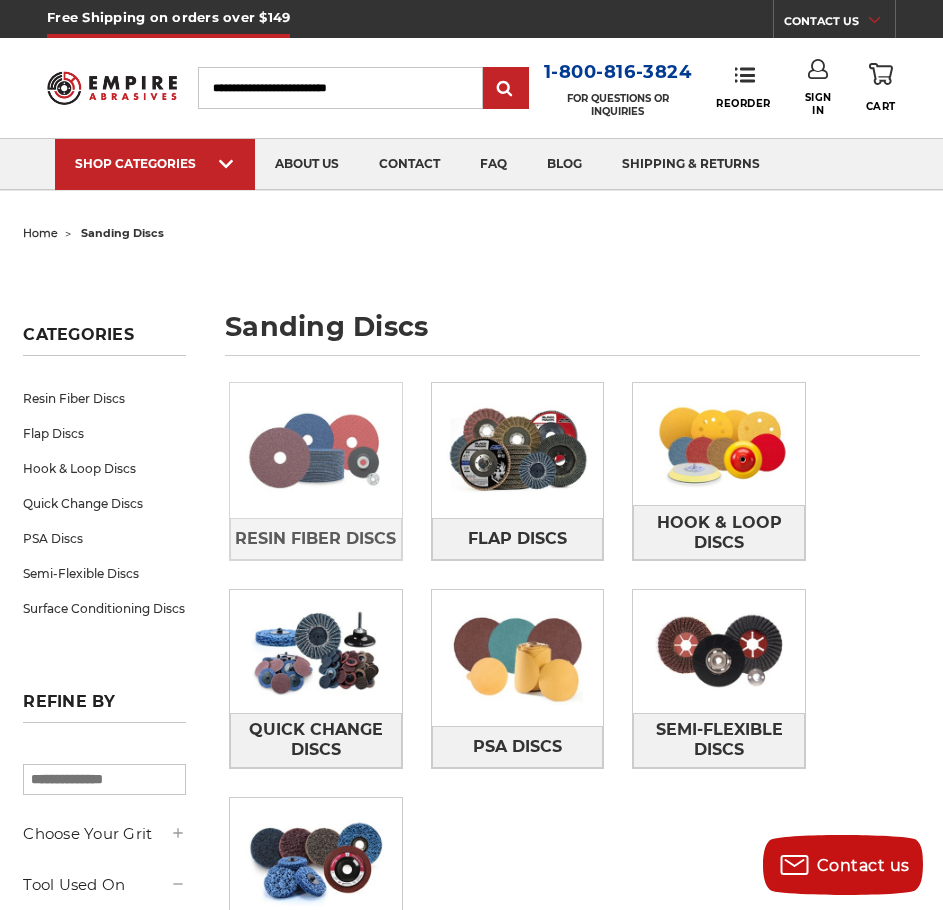 click at bounding box center [316, 450] 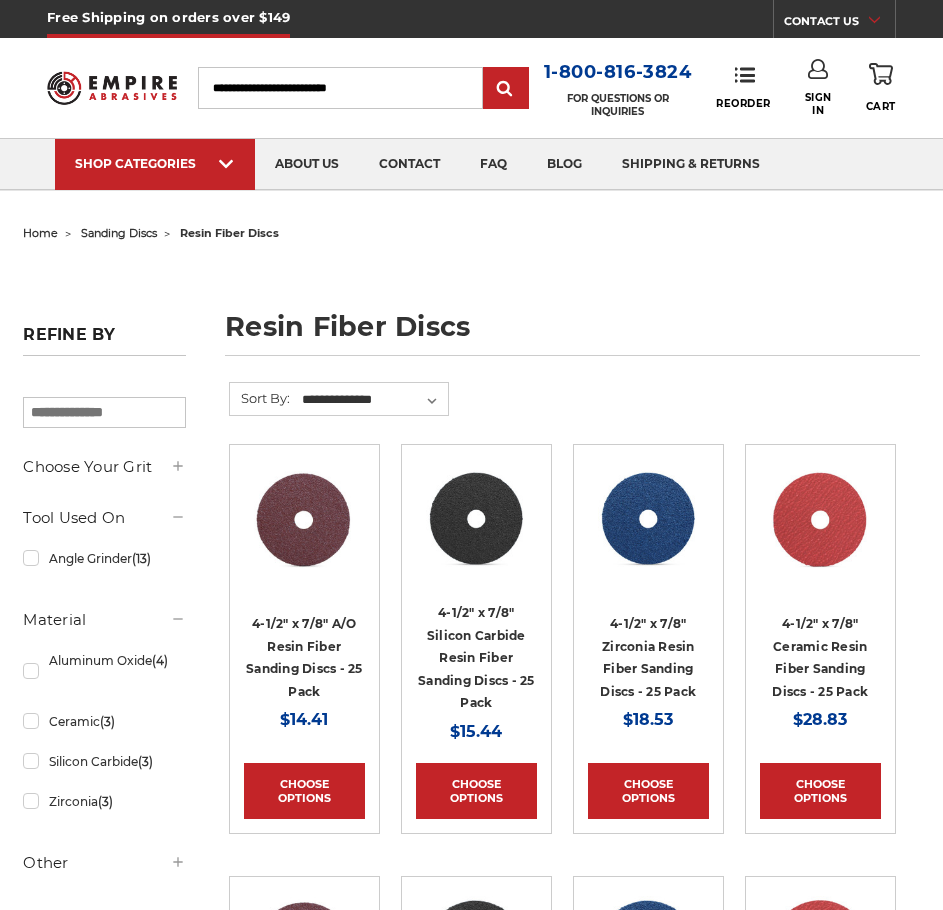 scroll, scrollTop: 0, scrollLeft: 0, axis: both 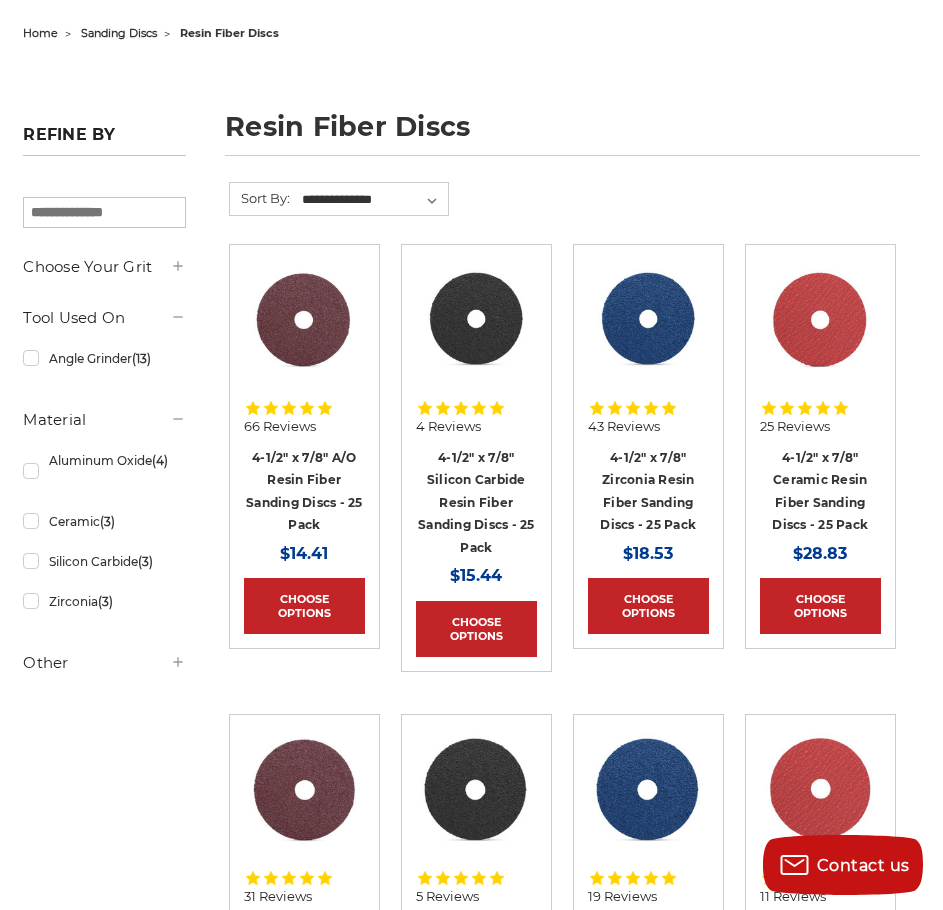 click on "66 Reviews
4-1/2" x 7/8" A/O Resin Fiber Sanding Discs - 25 Pack
MSRP:
Was:
Now:
$14.41" at bounding box center (304, 473) 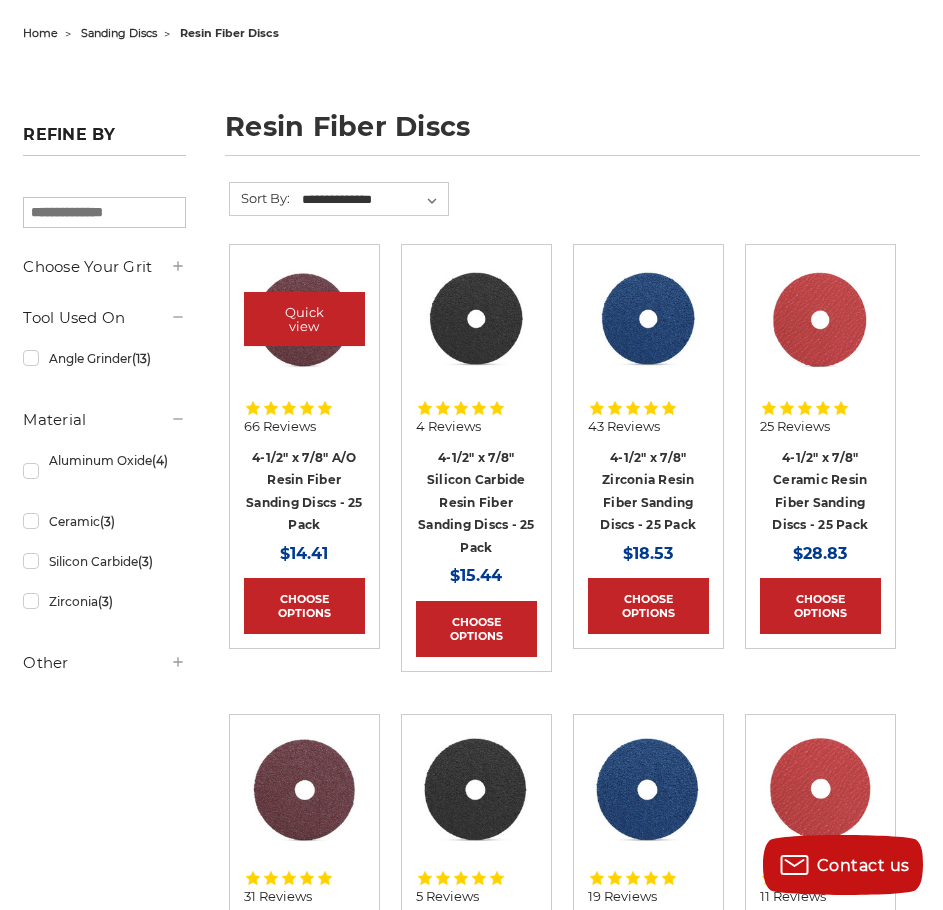 click at bounding box center [304, 320] 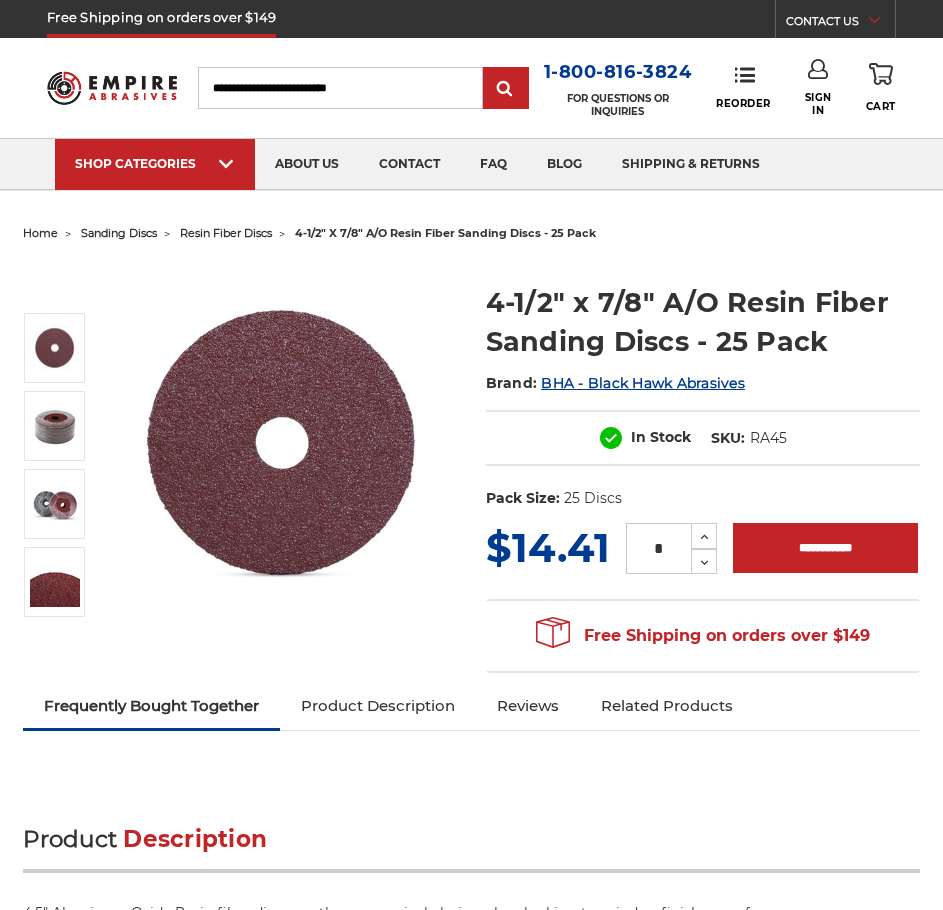 scroll, scrollTop: 0, scrollLeft: 0, axis: both 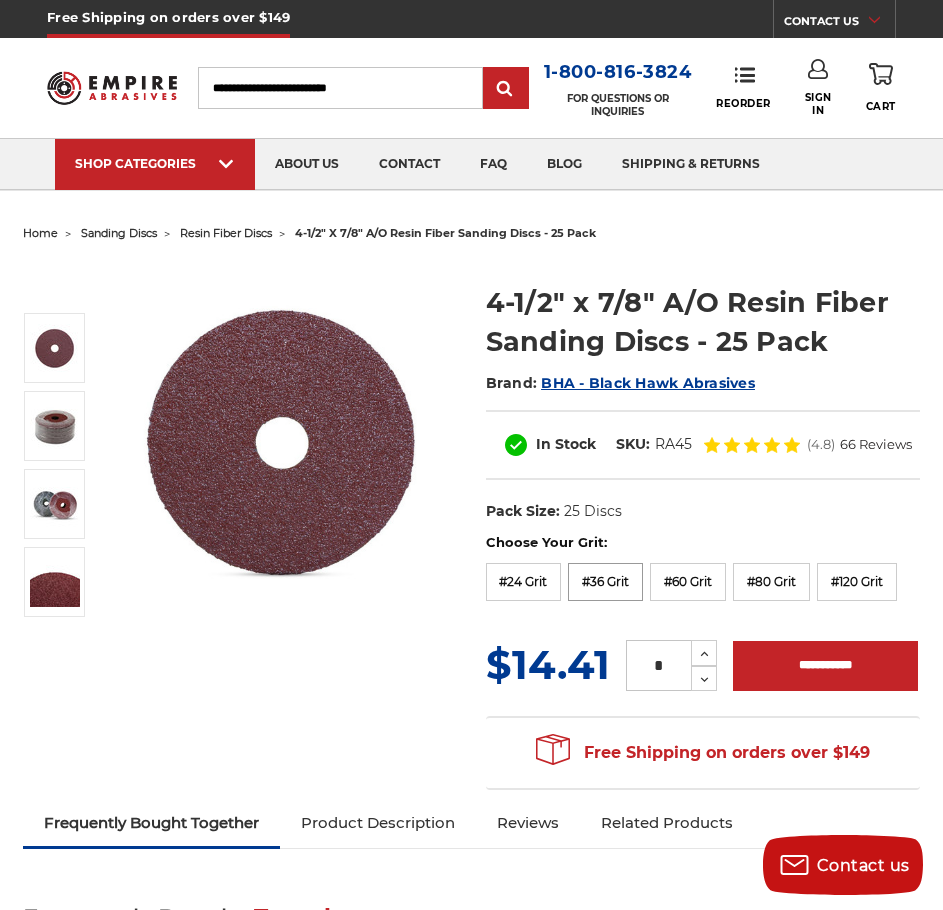 click on "#36 Grit" at bounding box center (605, 582) 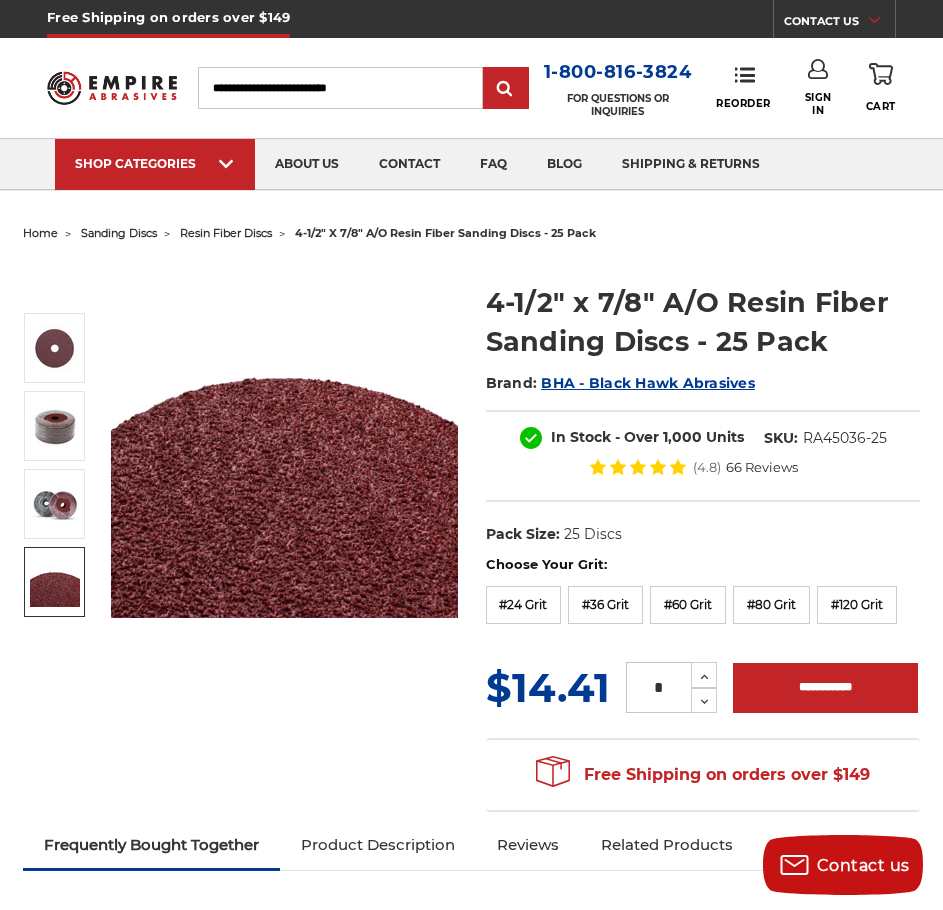 click at bounding box center [284, 445] 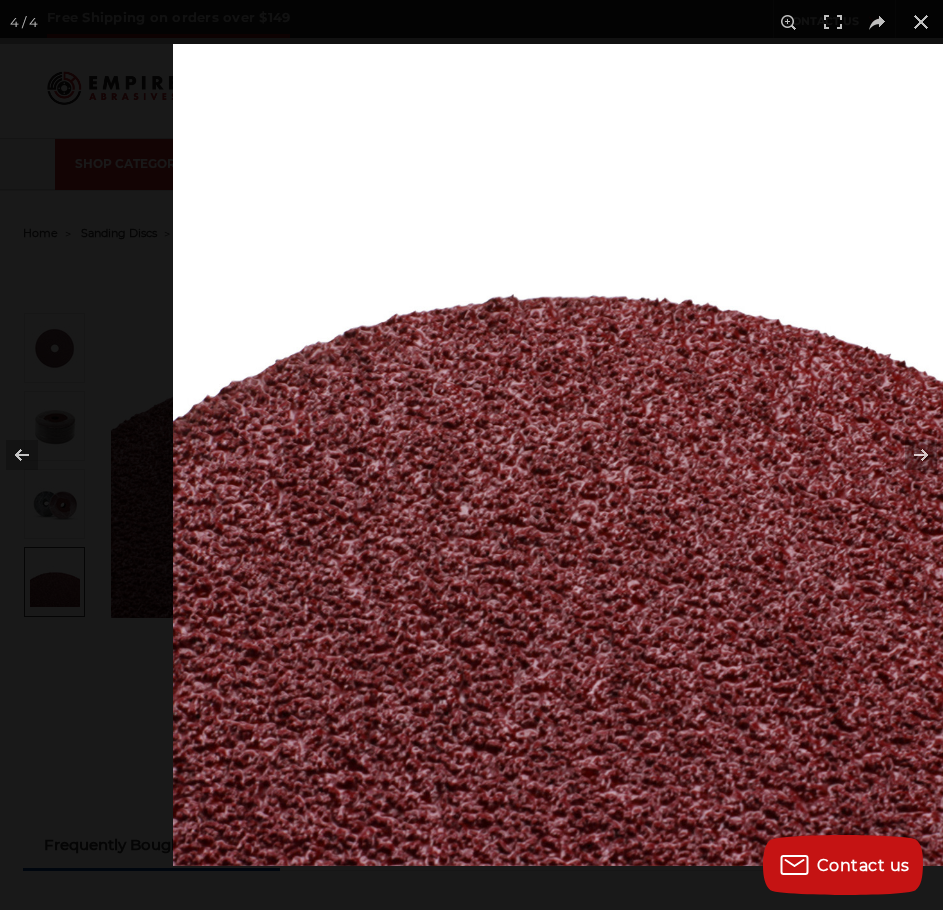 click at bounding box center [584, 455] 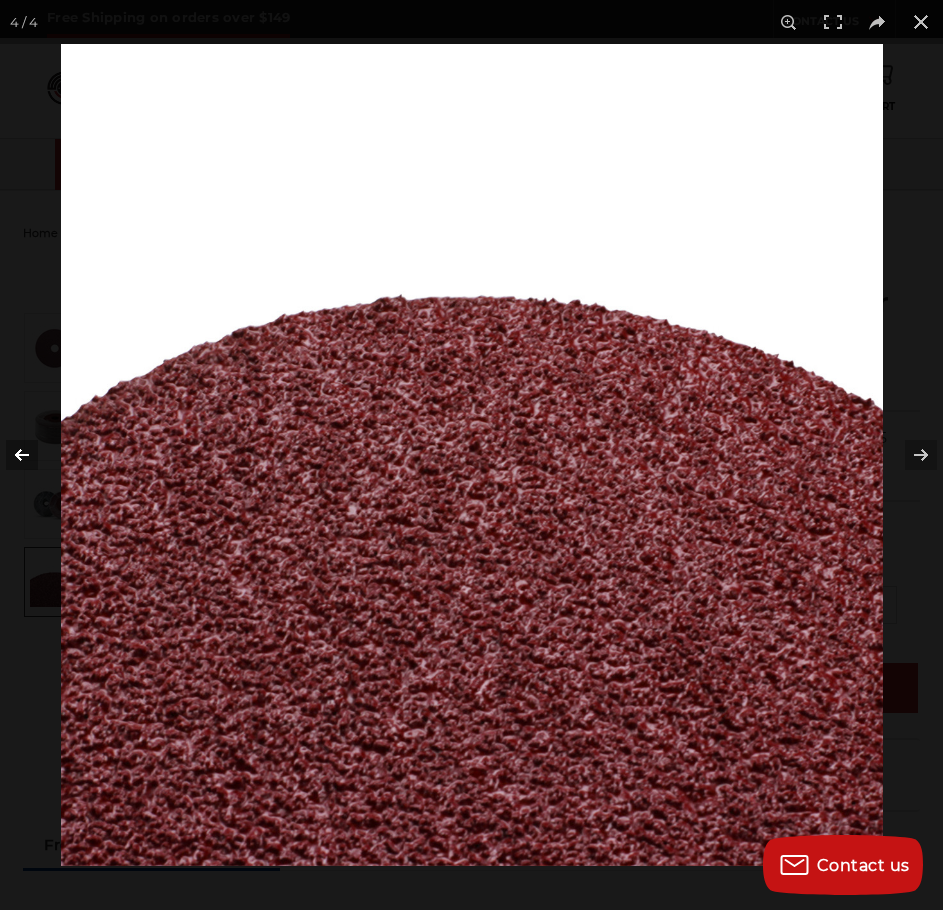 click at bounding box center (35, 455) 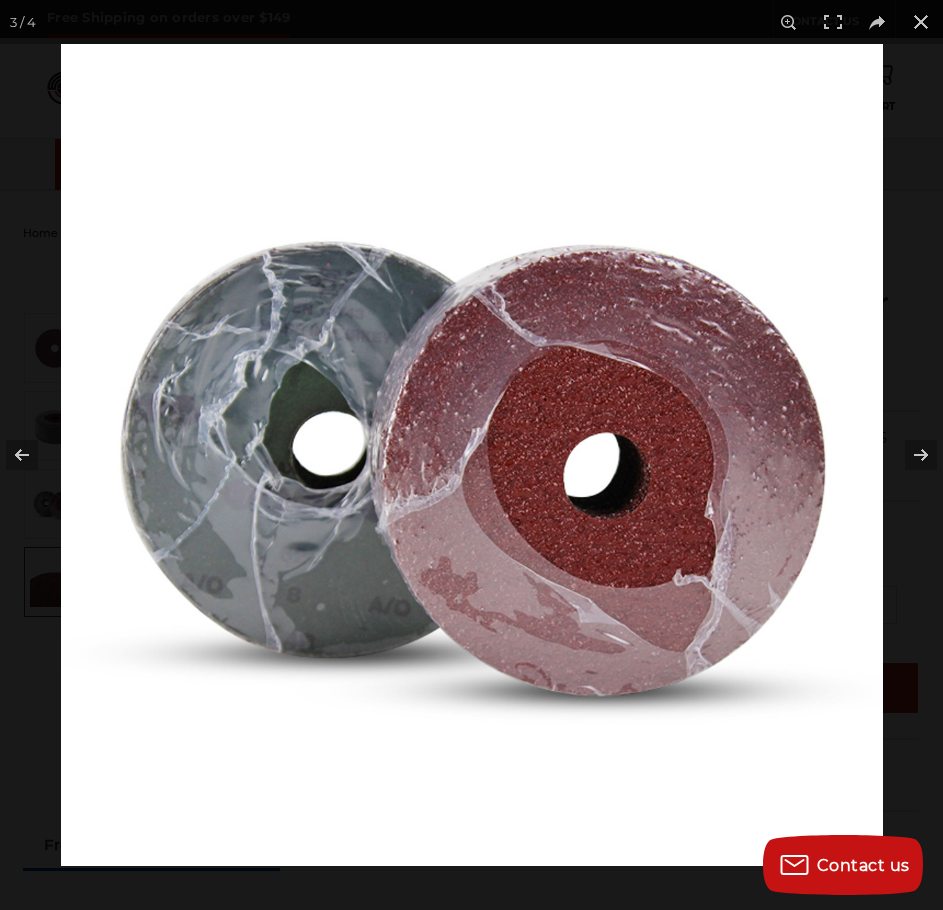 click at bounding box center [472, 455] 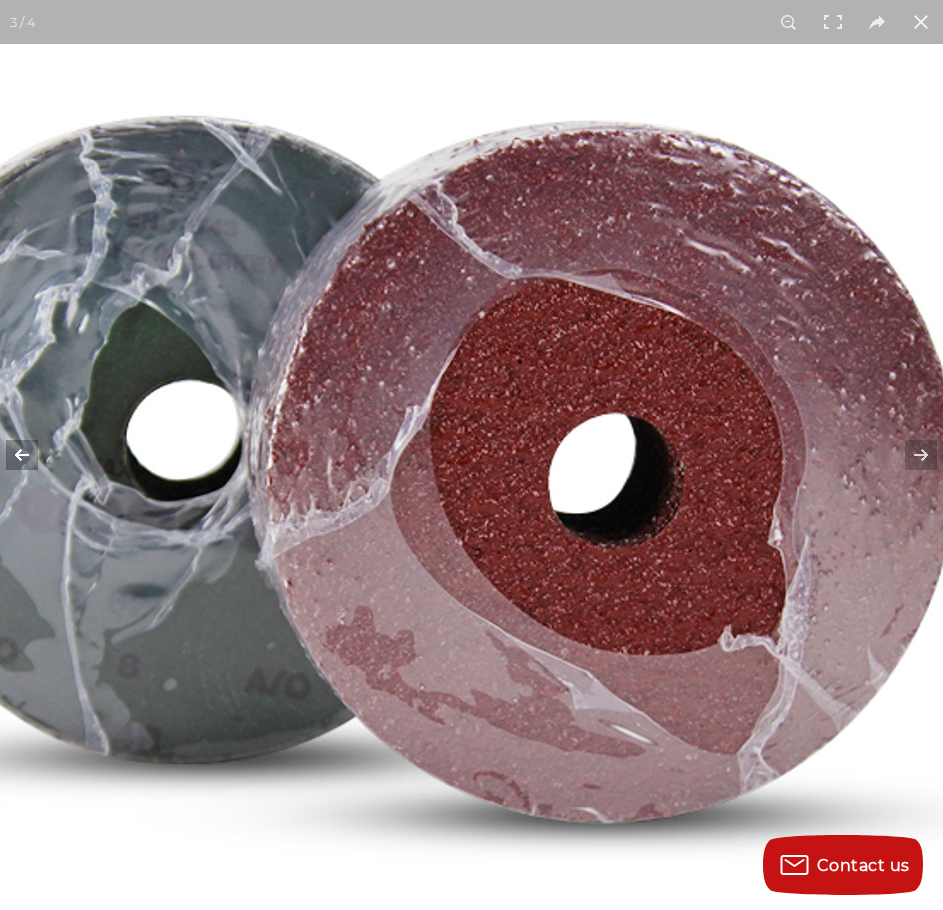 click at bounding box center (35, 455) 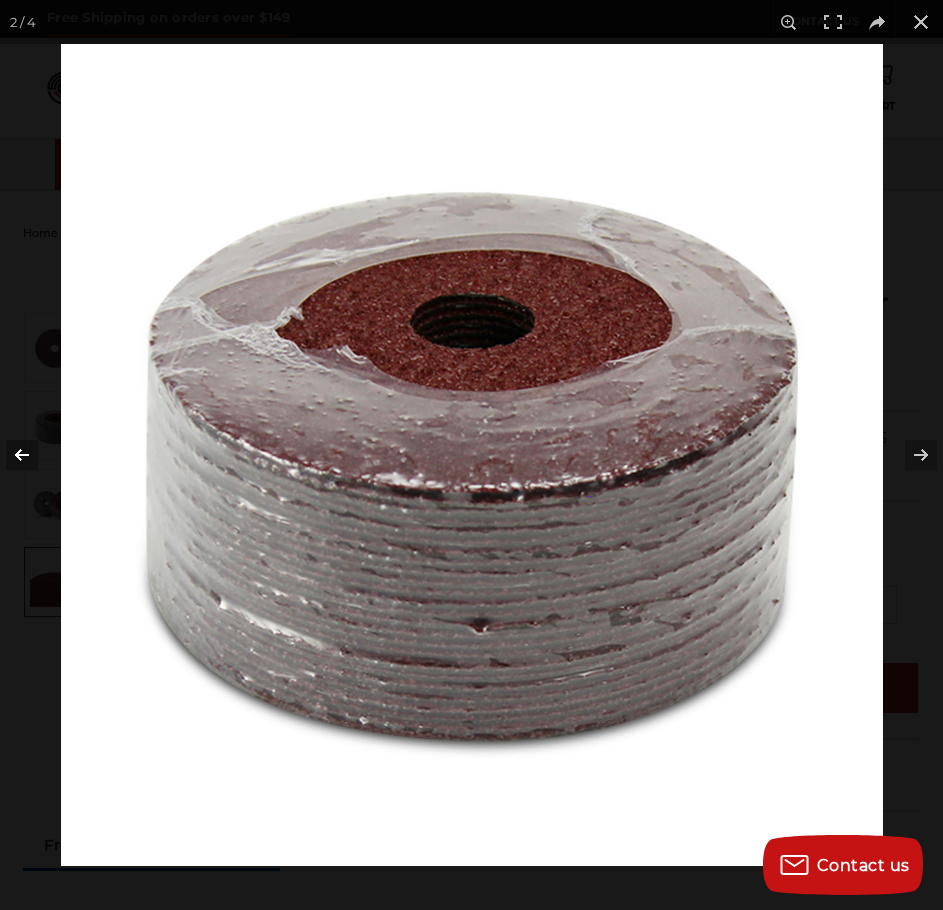 click at bounding box center (35, 455) 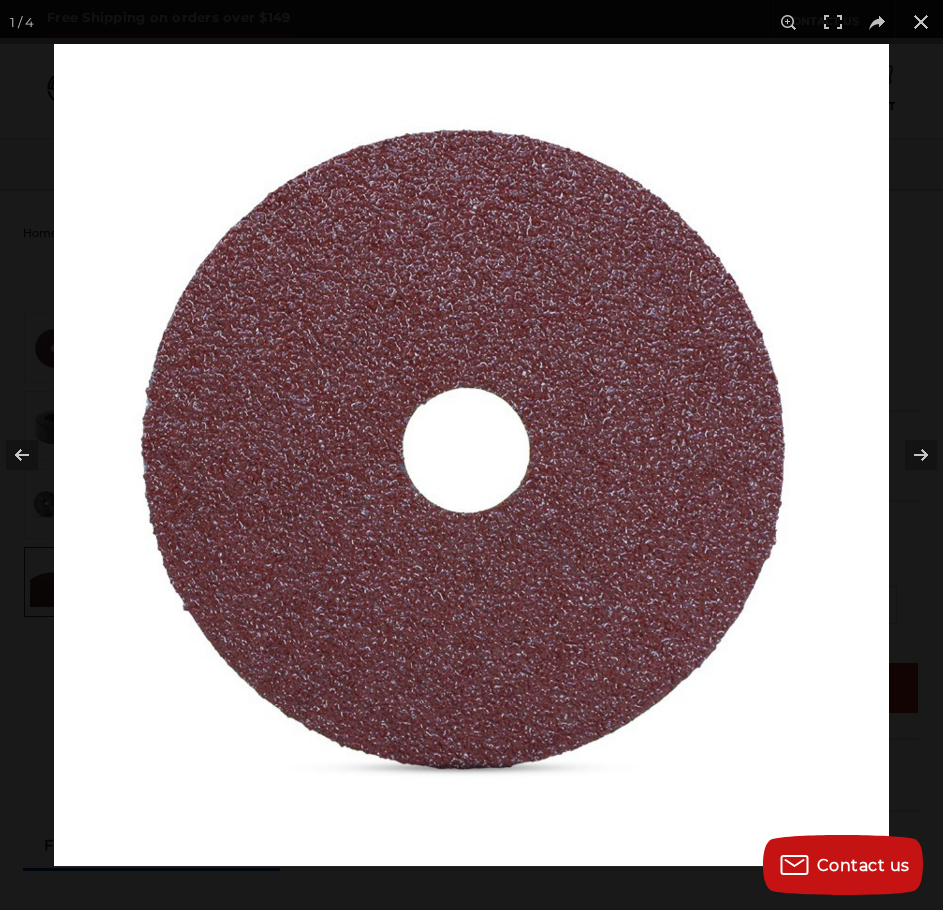 click at bounding box center [471, 455] 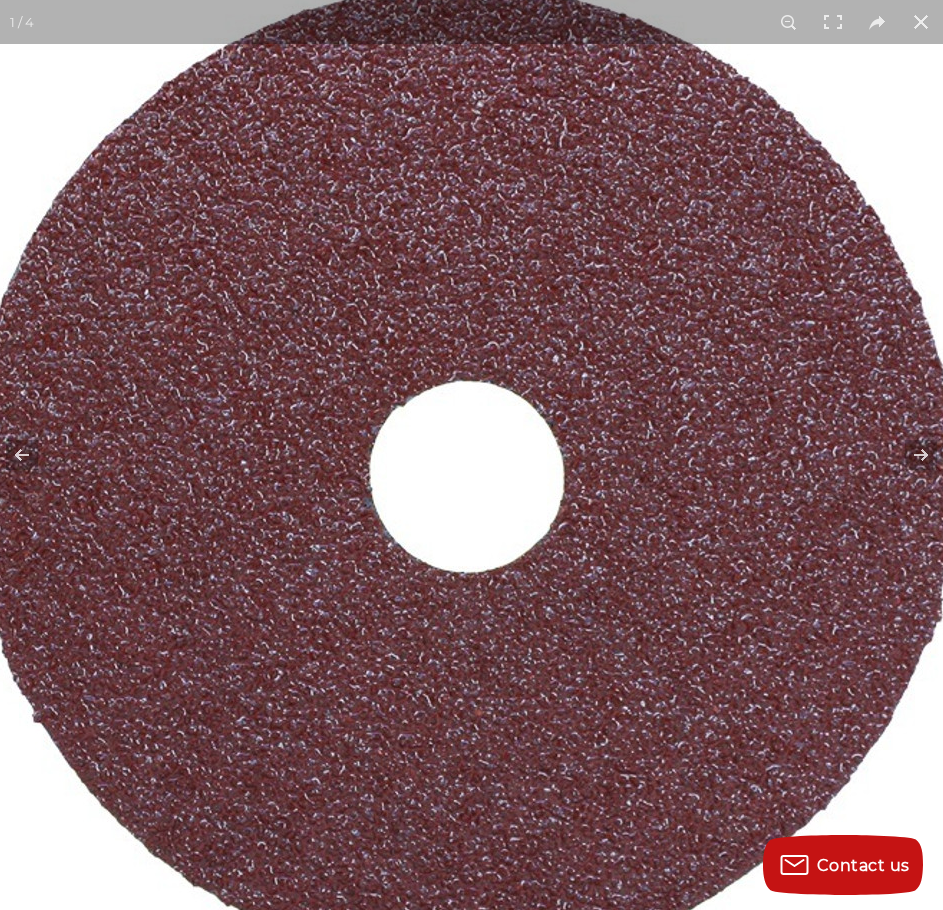 click at bounding box center (475, 484) 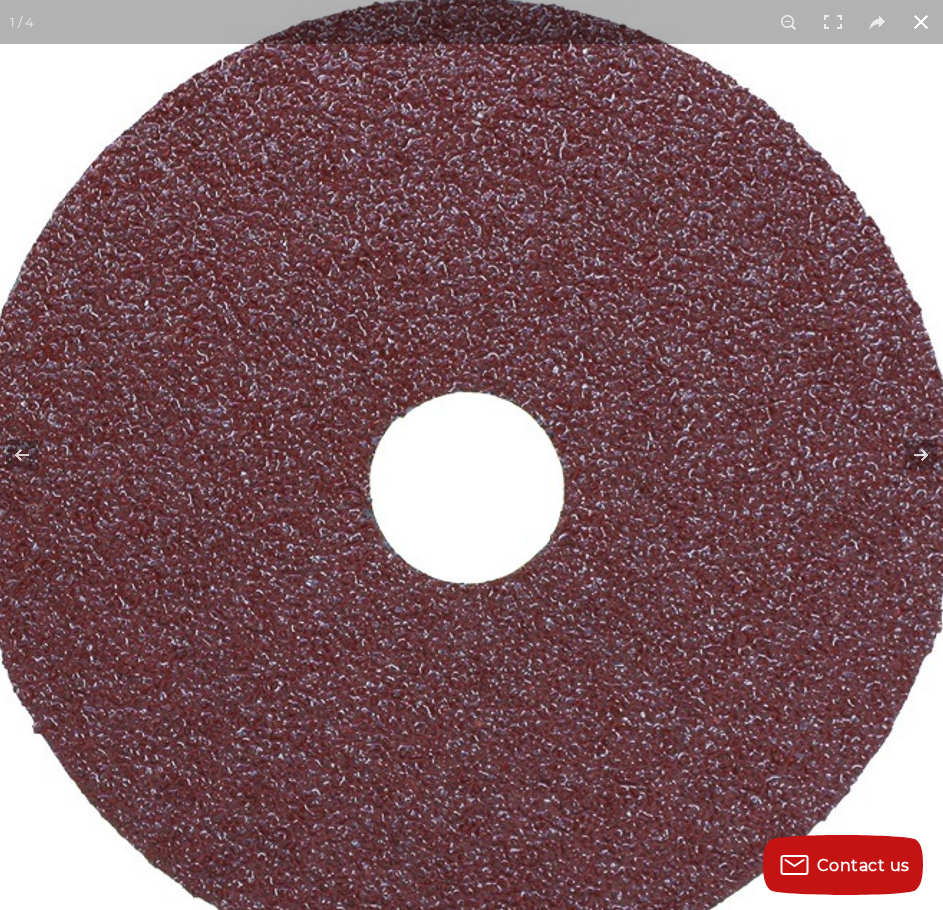 click at bounding box center [921, 22] 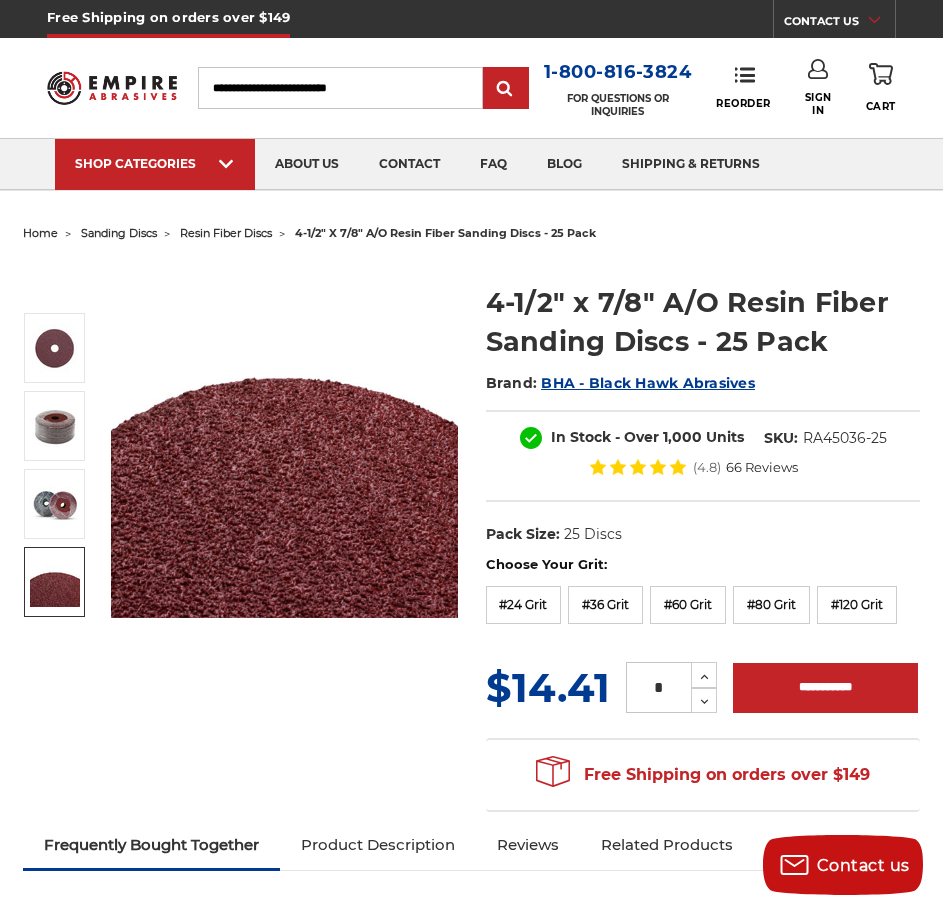 click on "66 Reviews" at bounding box center (762, 467) 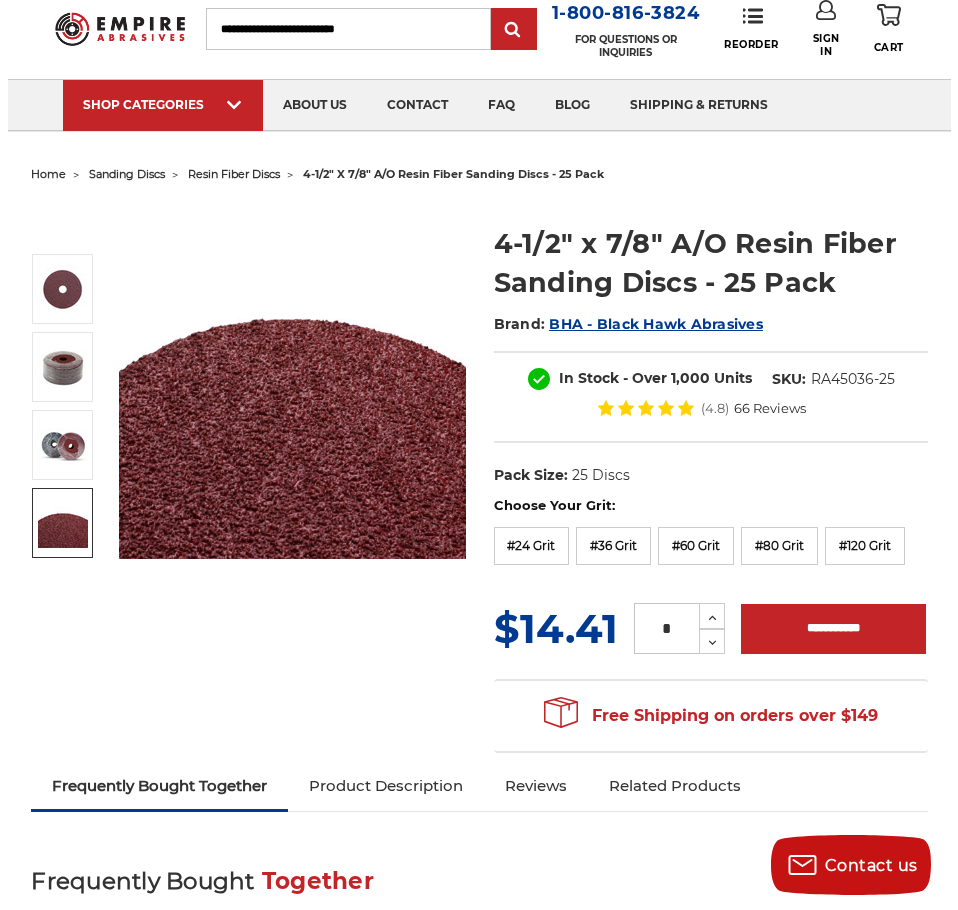 scroll, scrollTop: 0, scrollLeft: 0, axis: both 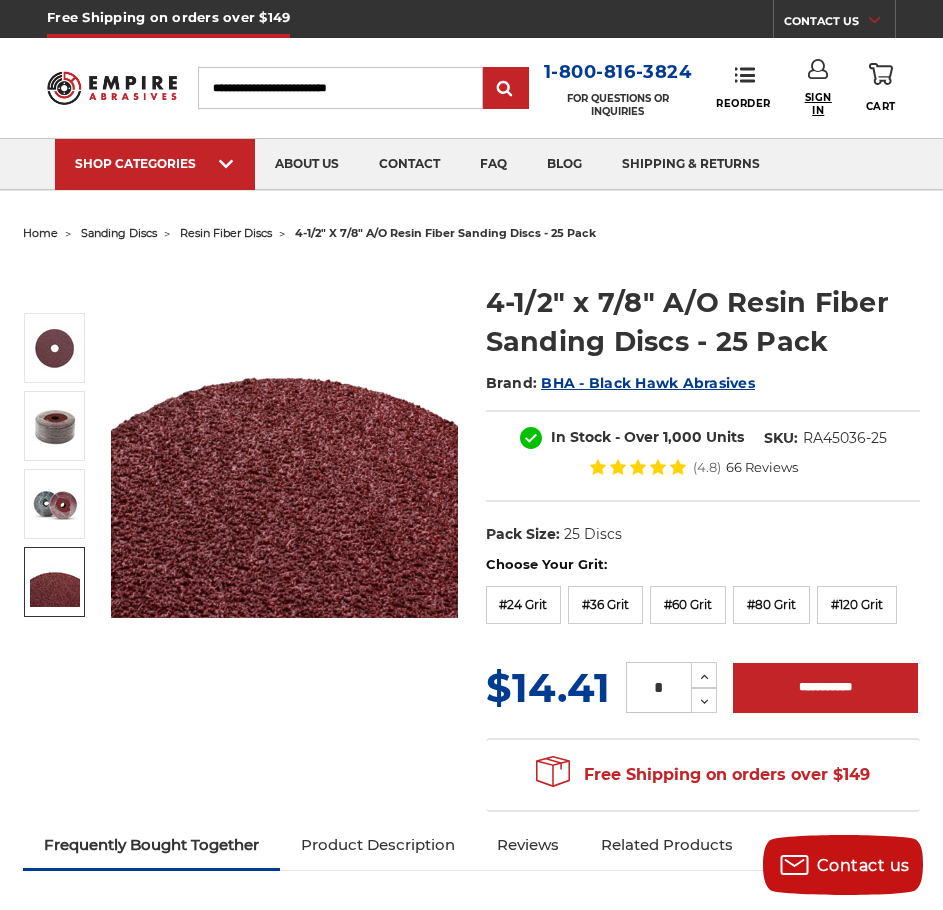 click on "Sign In" at bounding box center [818, 104] 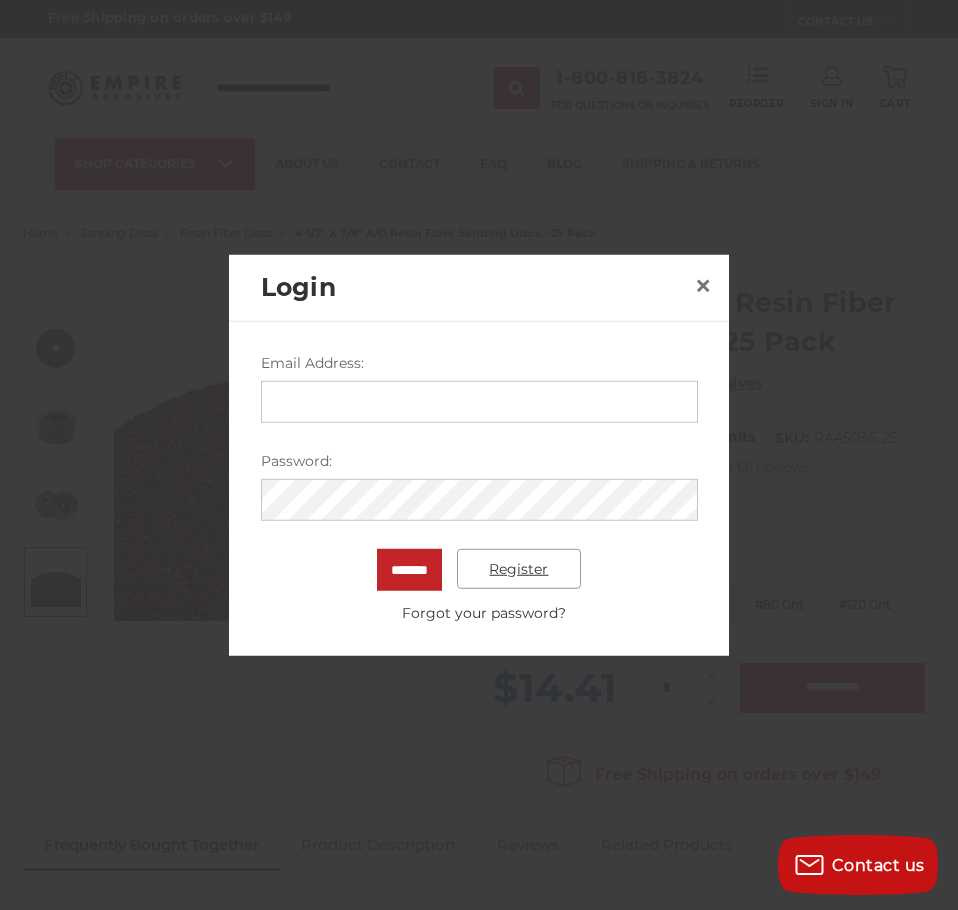 click on "Register" at bounding box center (519, 569) 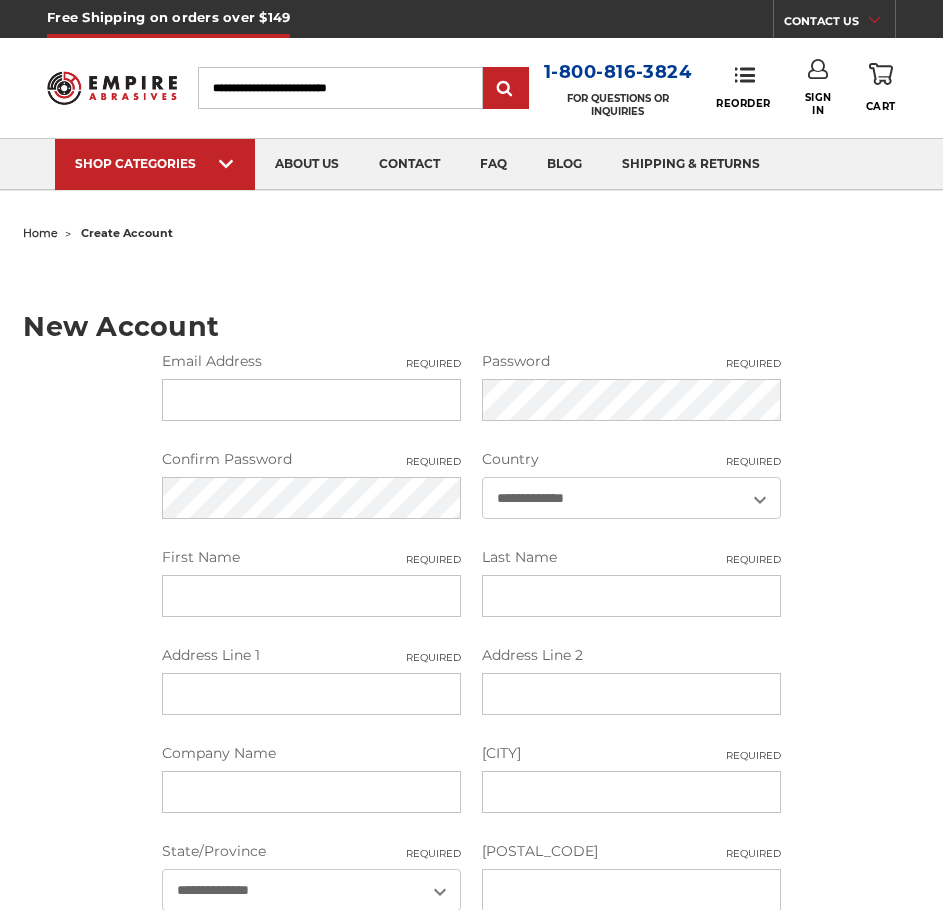 scroll, scrollTop: 0, scrollLeft: 0, axis: both 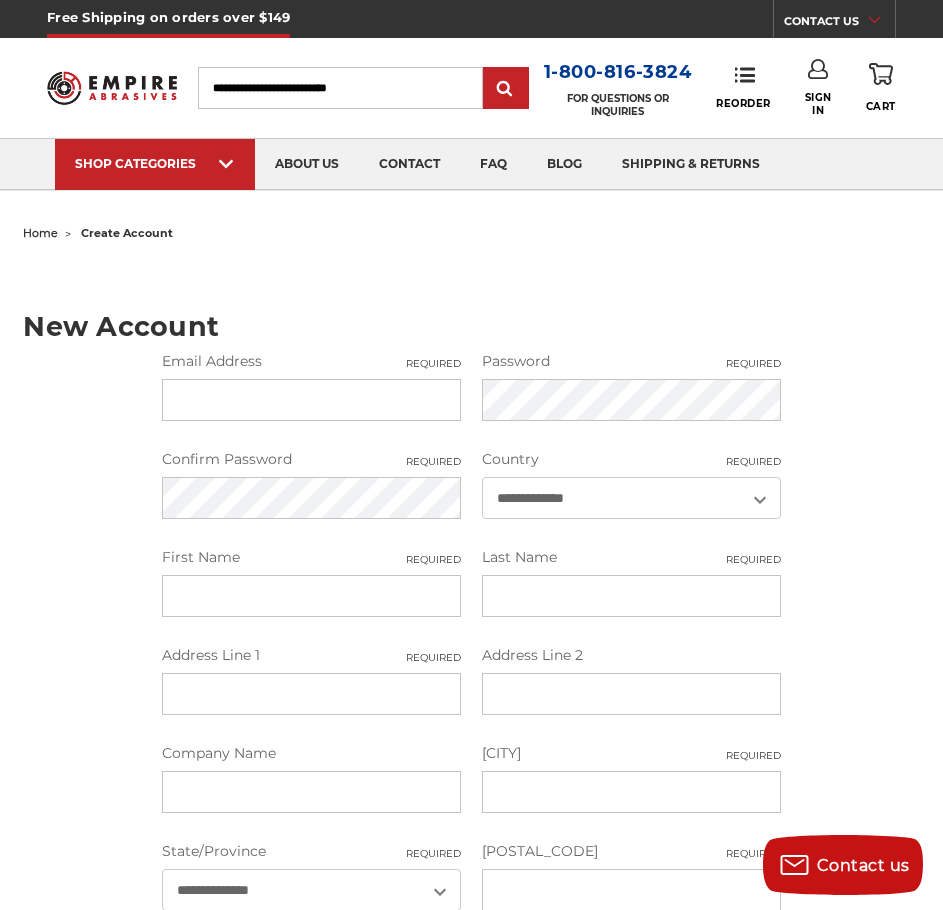click on "Email Address
Required" at bounding box center (311, 400) 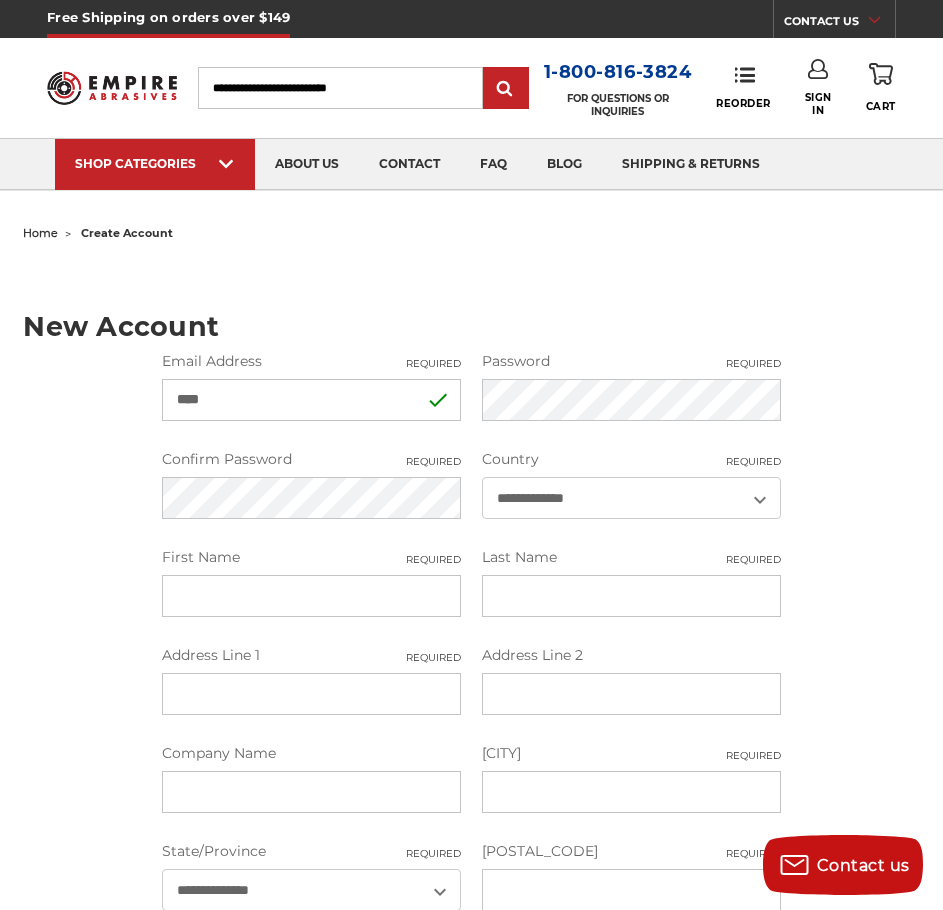 type on "**********" 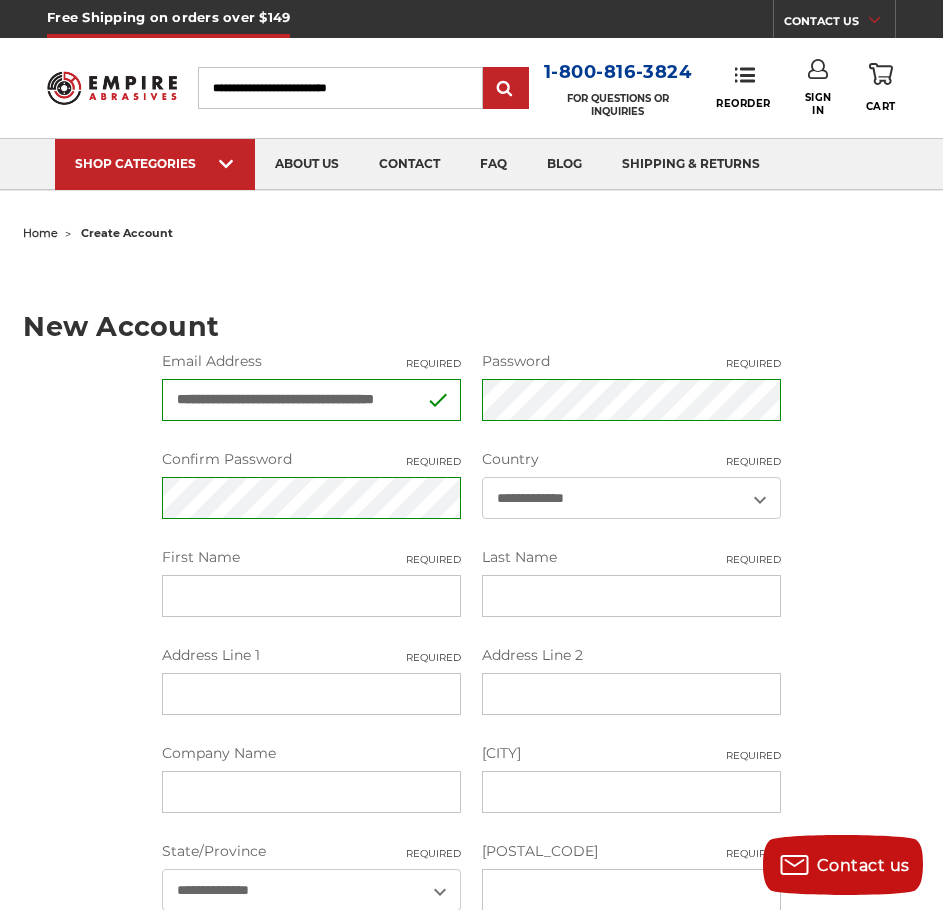 click on "First Name
Required" at bounding box center (311, 596) 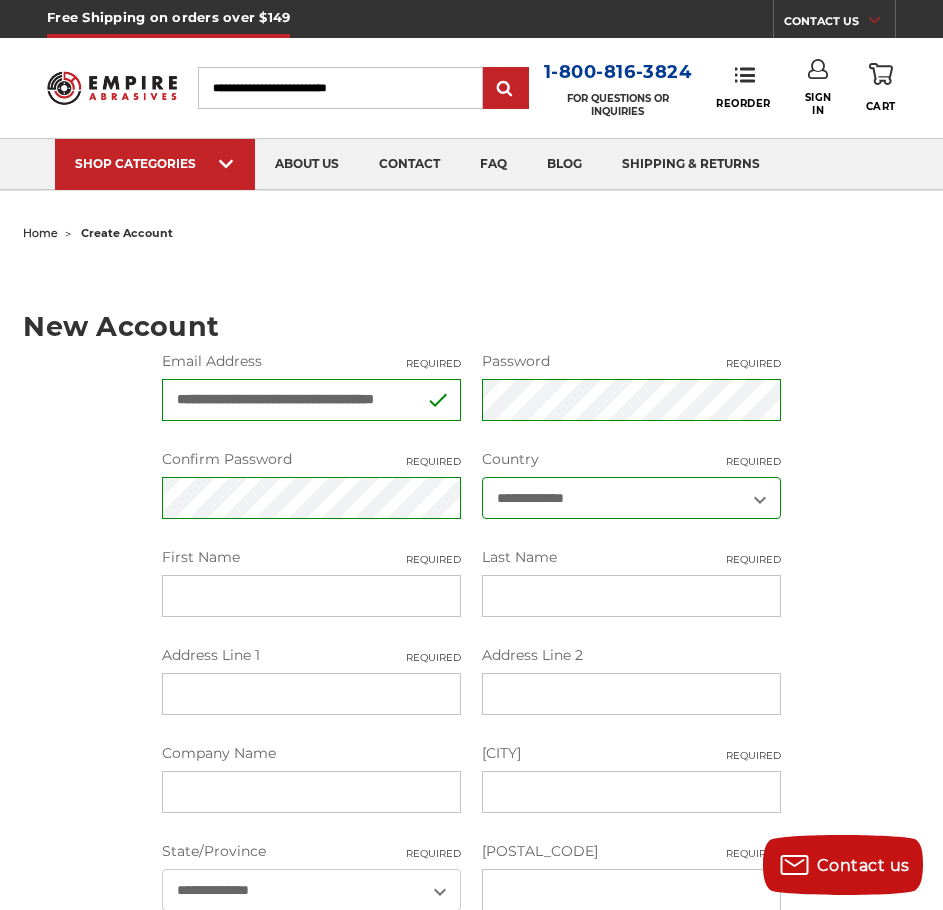 type on "******" 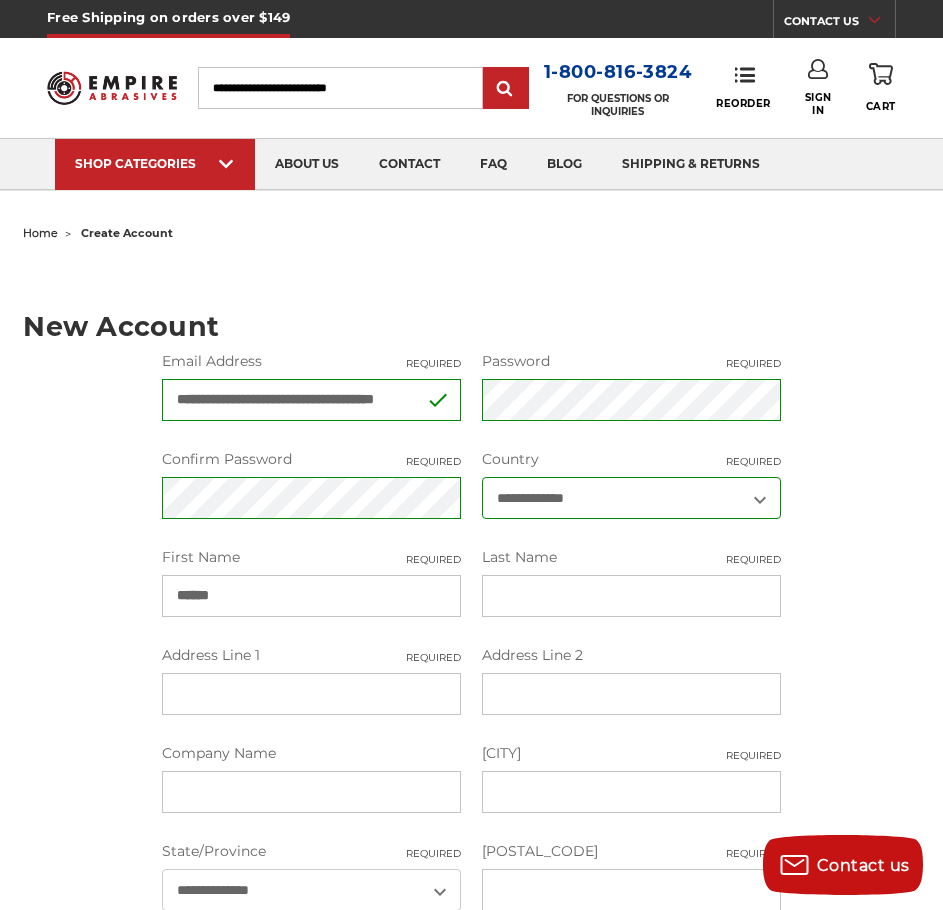 type on "******" 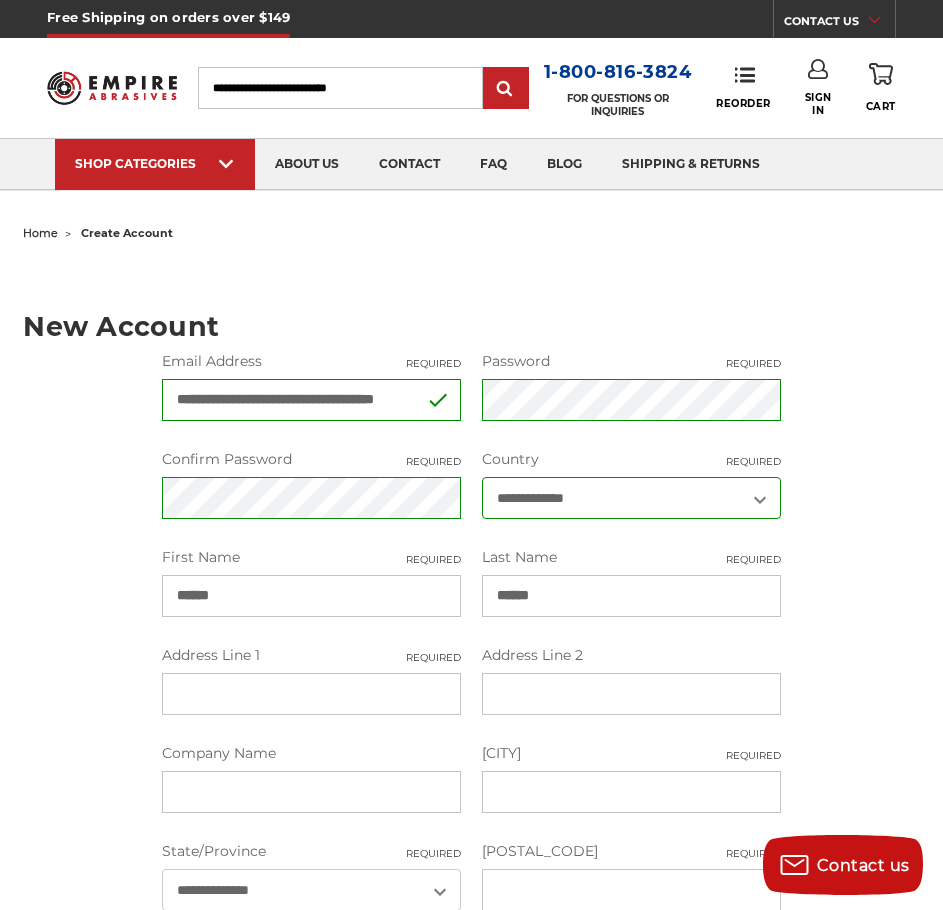 type on "**********" 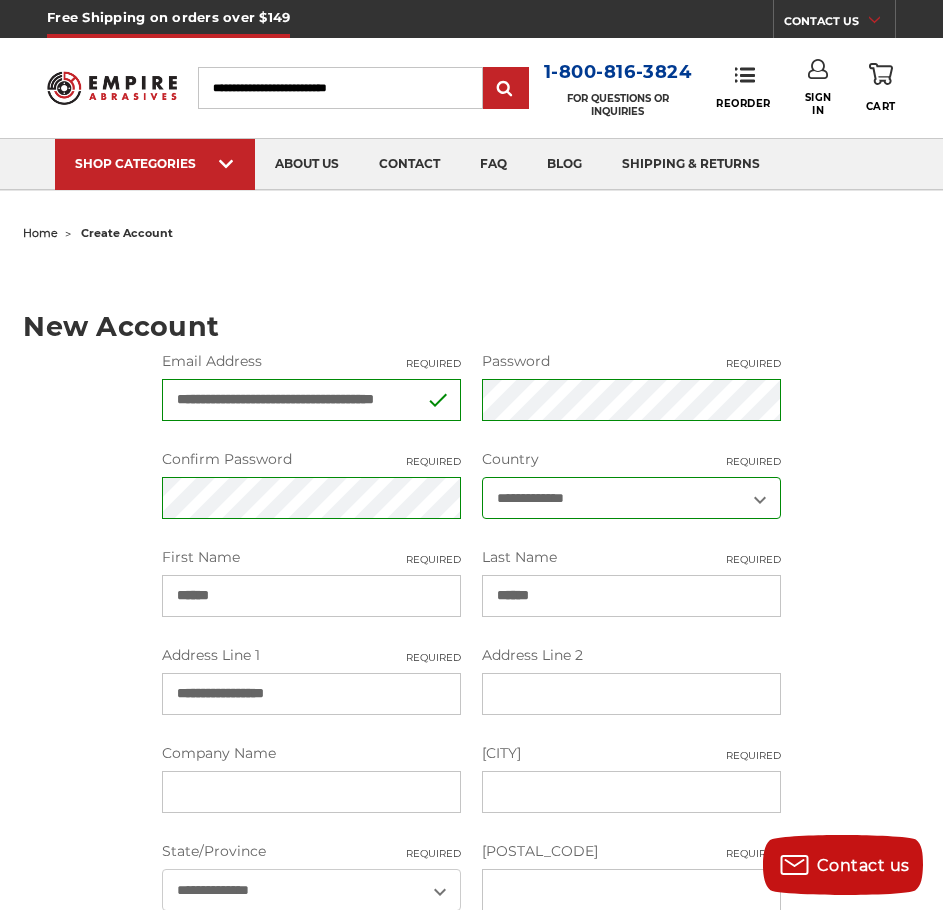 type on "**********" 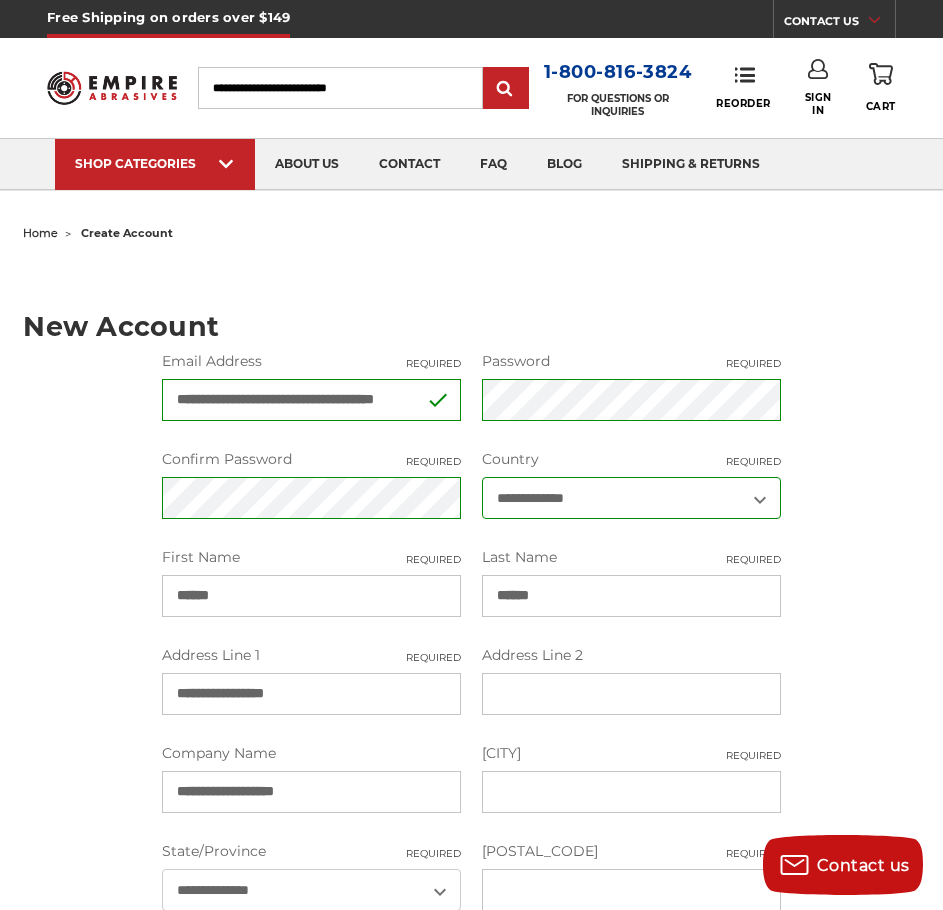 type on "**********" 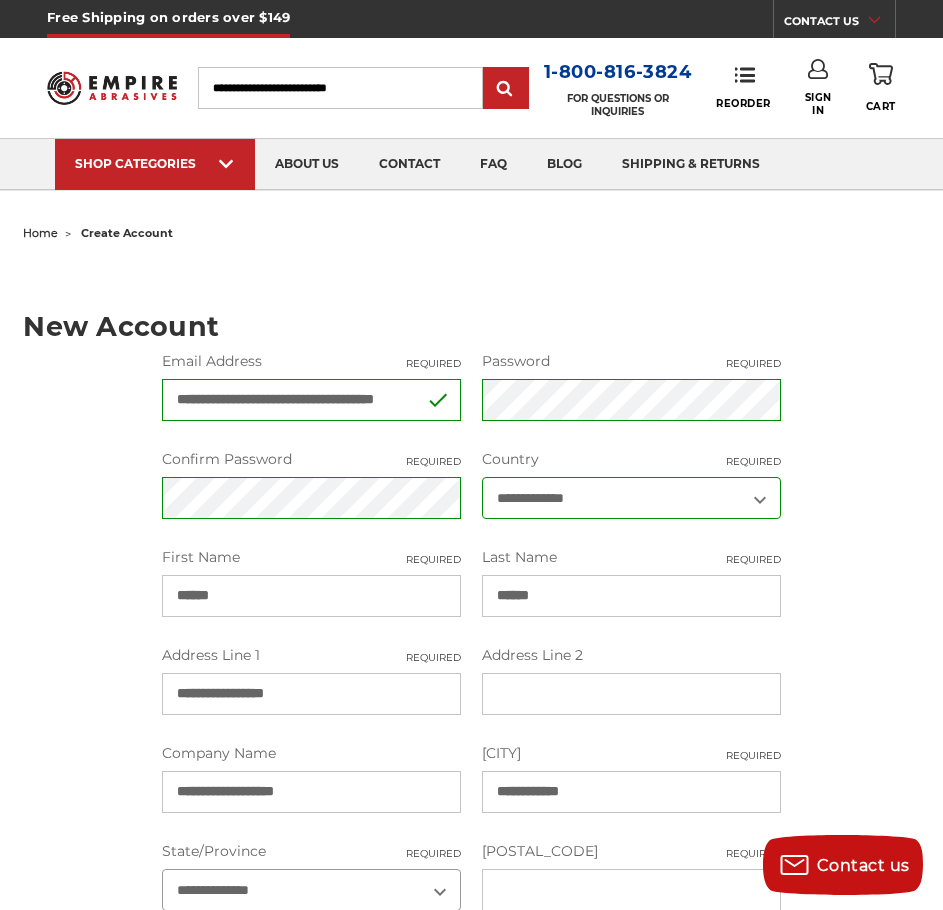 select on "*******" 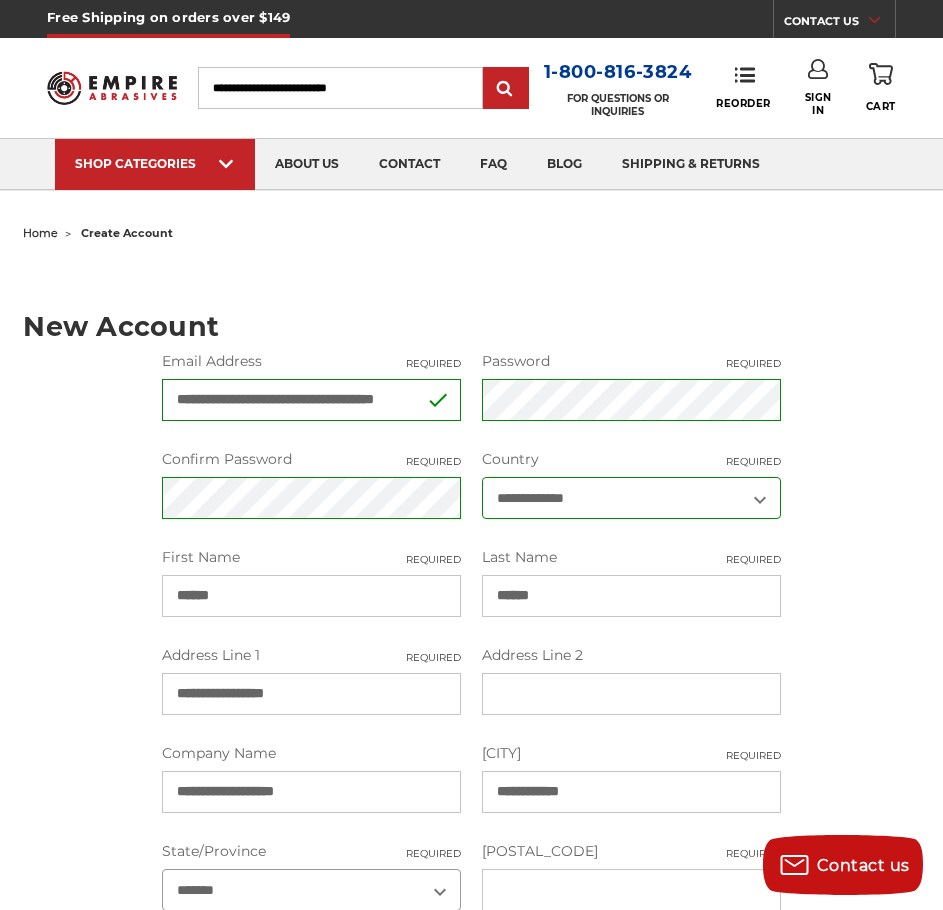 type on "**********" 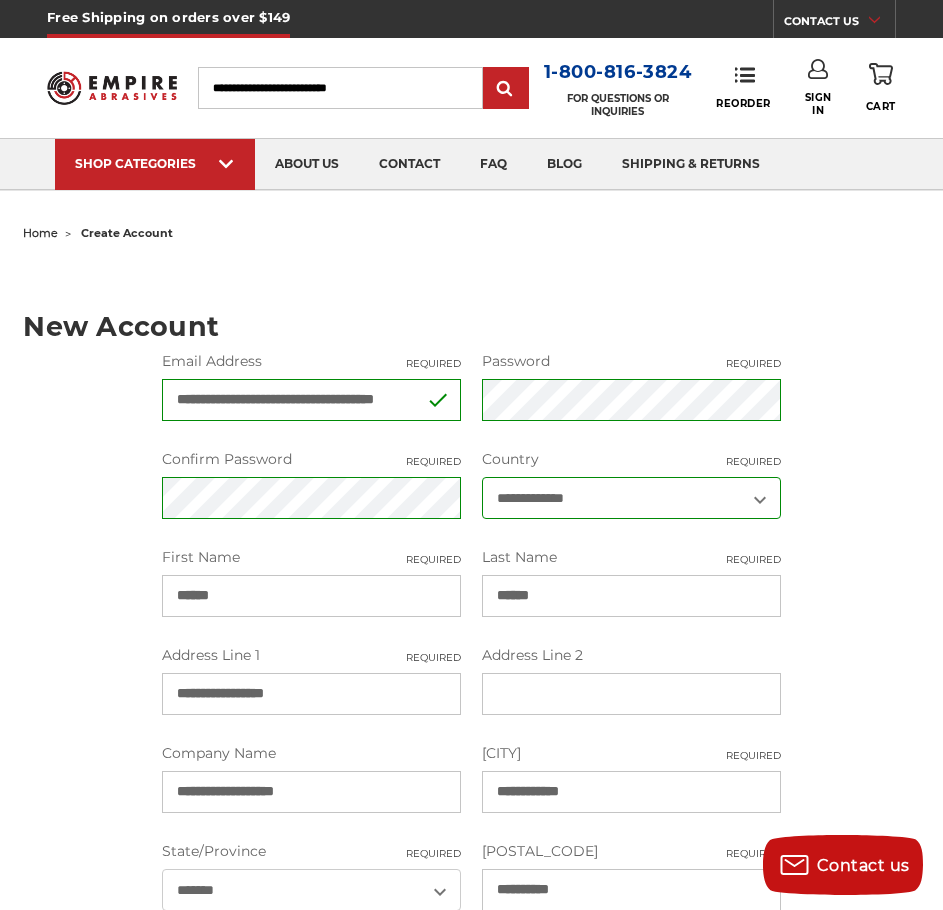 type on "**********" 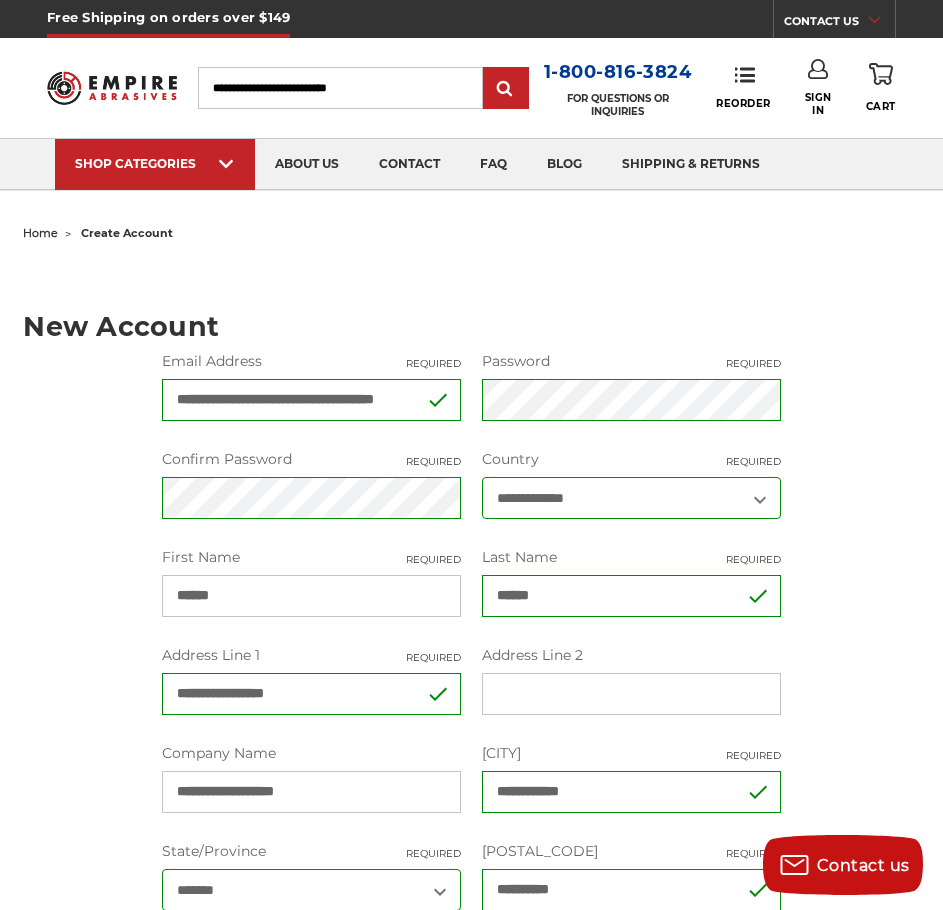 drag, startPoint x: 900, startPoint y: 561, endPoint x: 876, endPoint y: 551, distance: 26 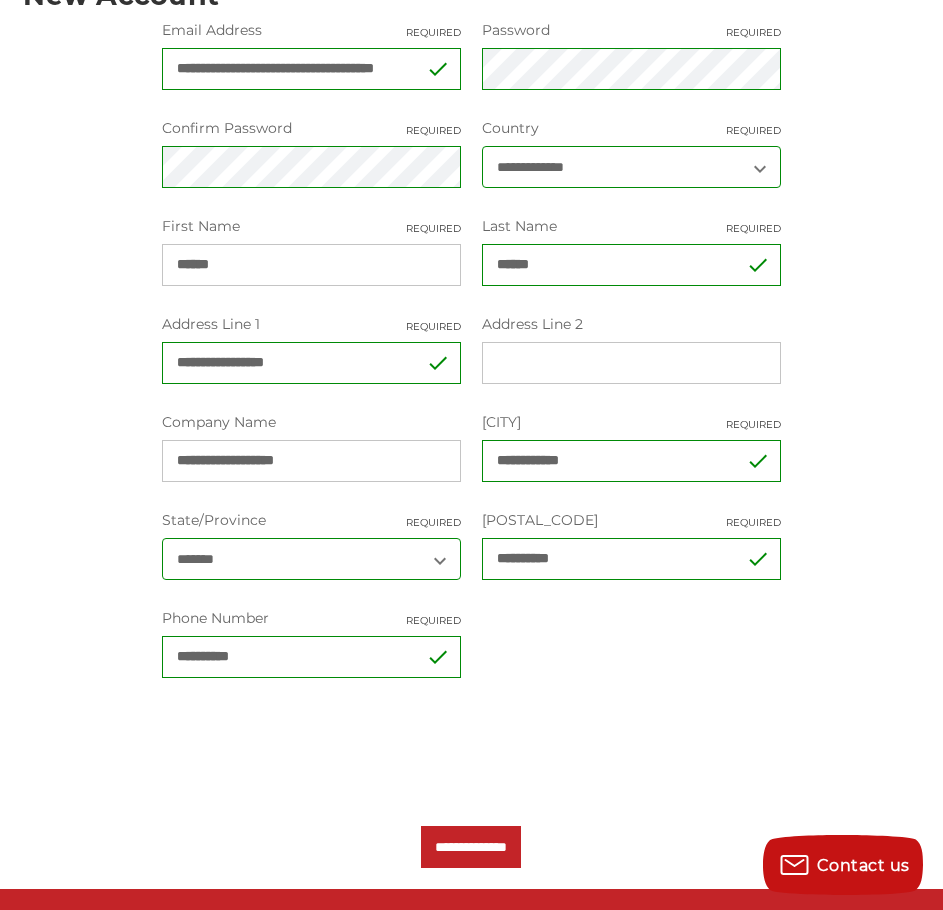 scroll, scrollTop: 400, scrollLeft: 0, axis: vertical 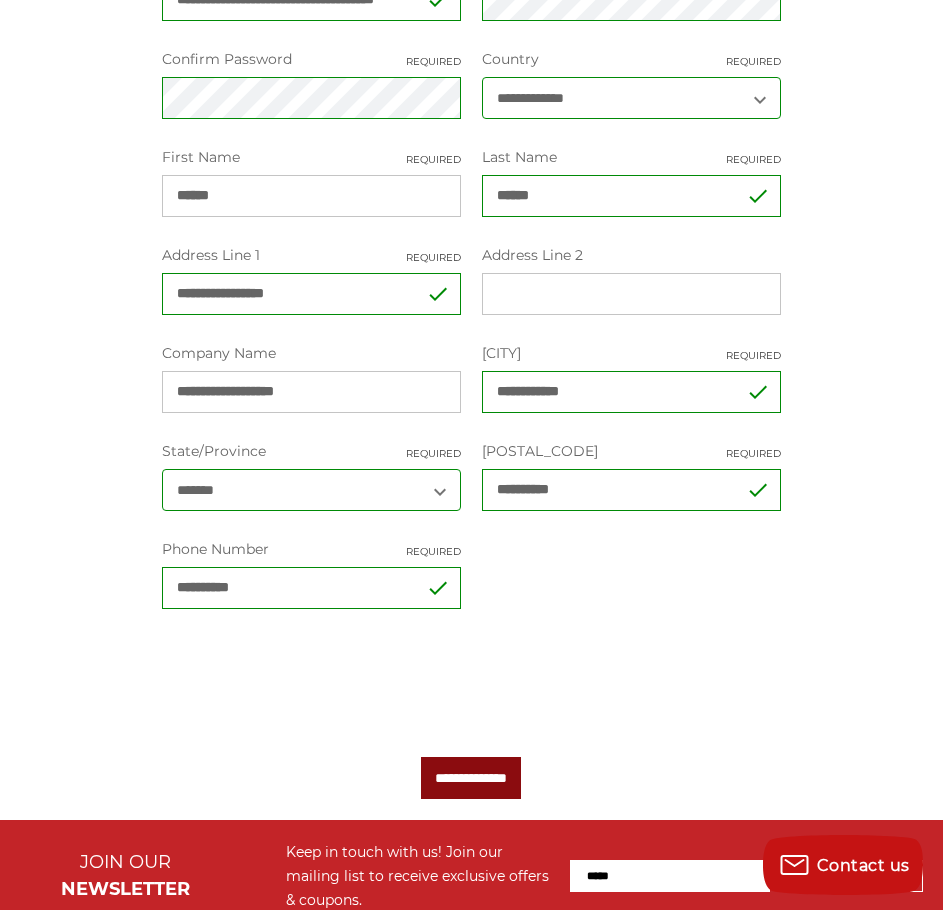 click on "**********" at bounding box center (471, 778) 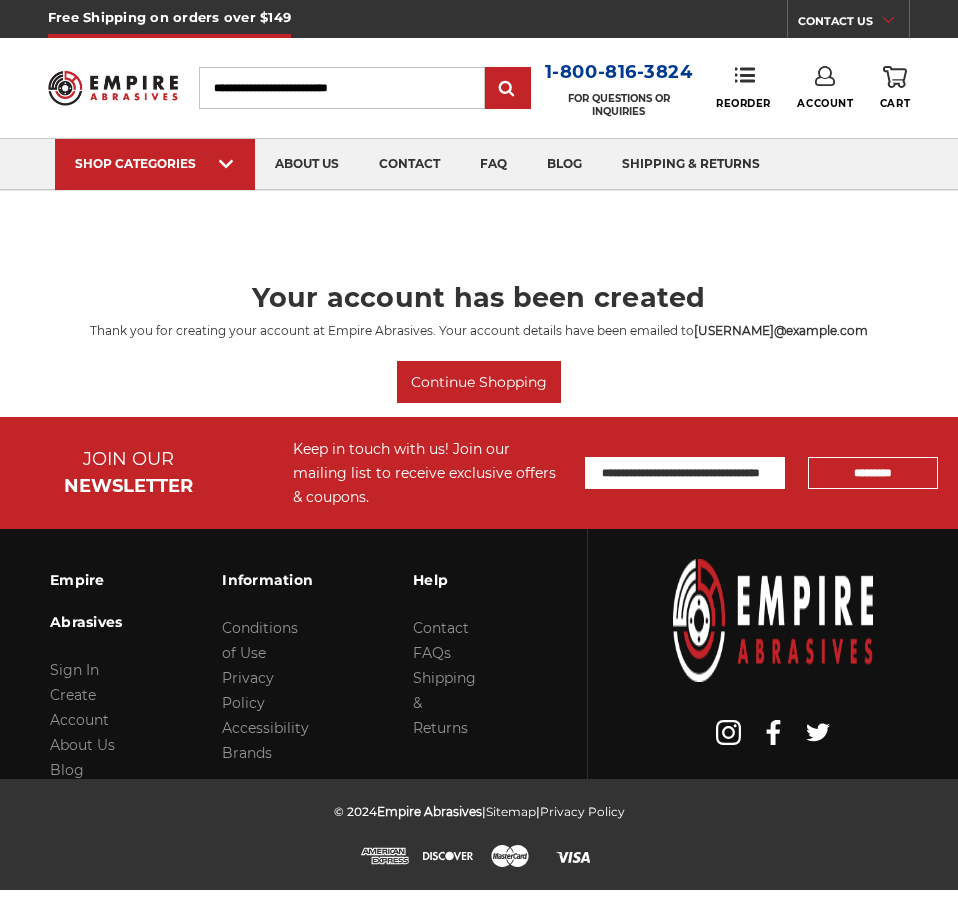 scroll, scrollTop: 0, scrollLeft: 0, axis: both 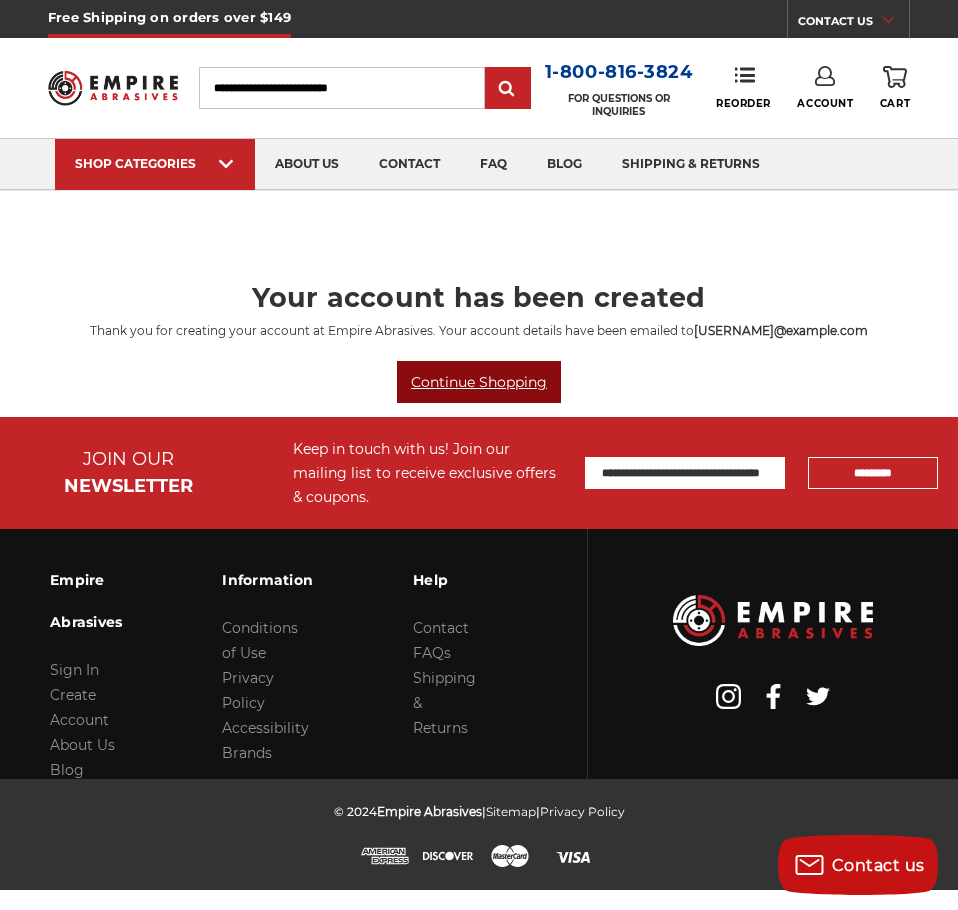click on "Continue Shopping" at bounding box center [479, 382] 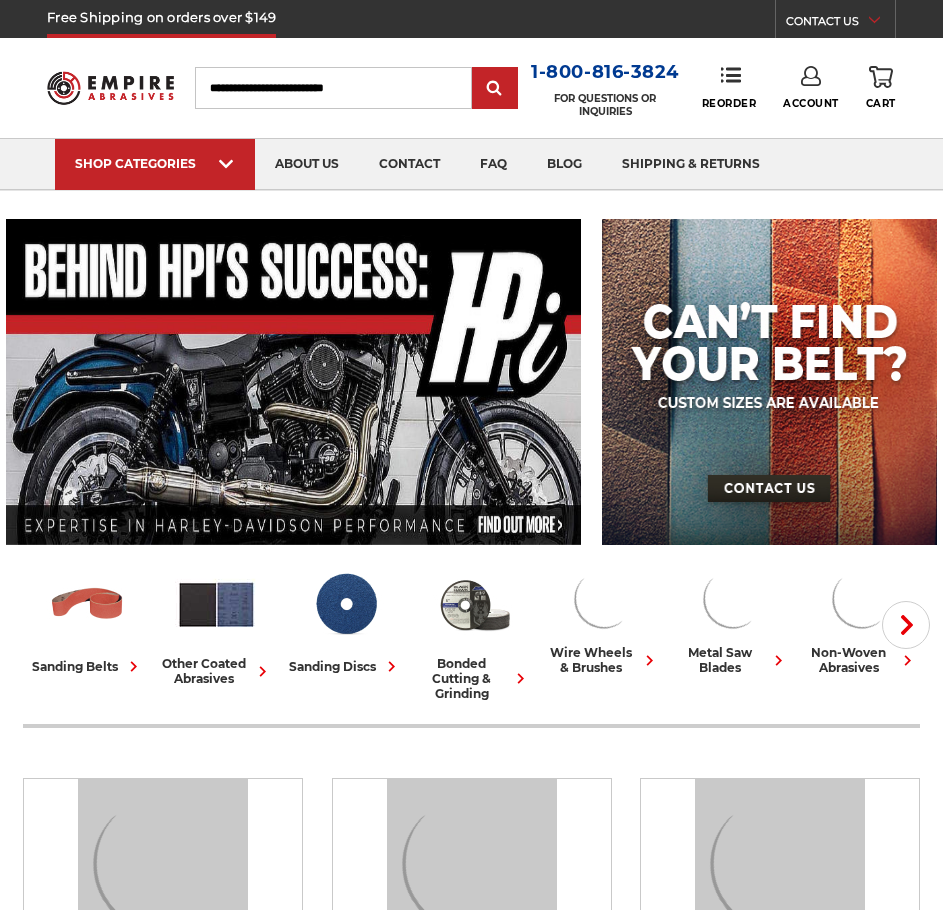scroll, scrollTop: 0, scrollLeft: 0, axis: both 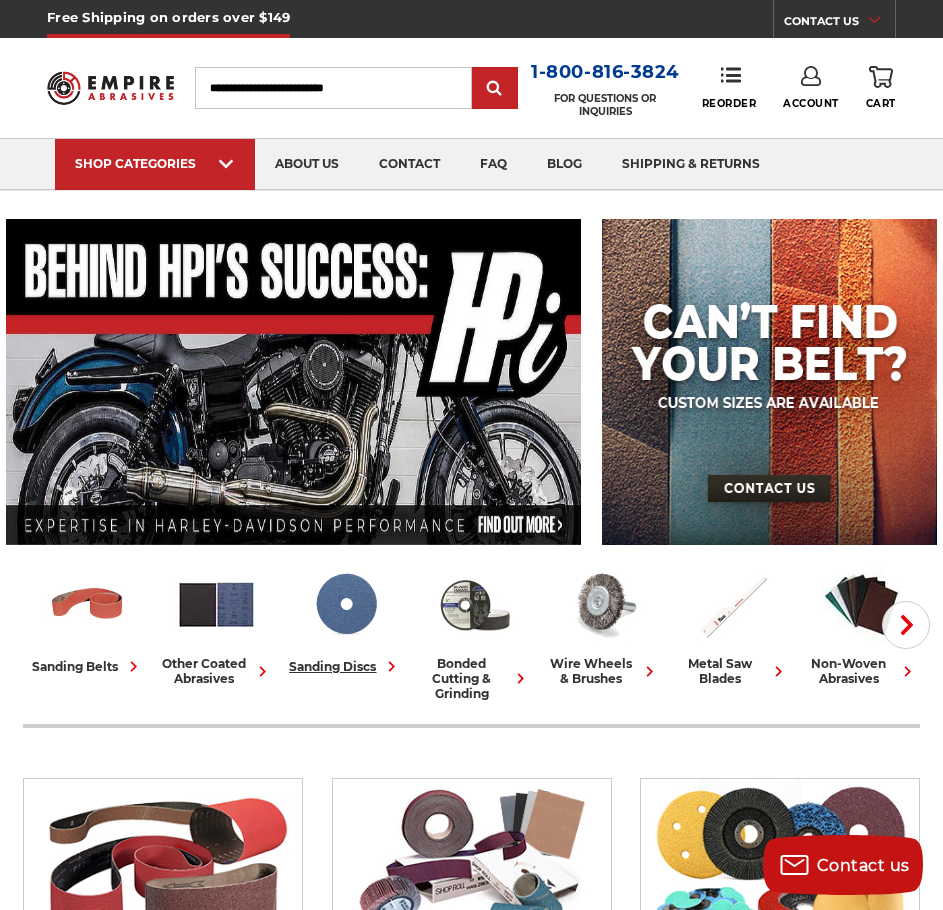 click at bounding box center (345, 604) 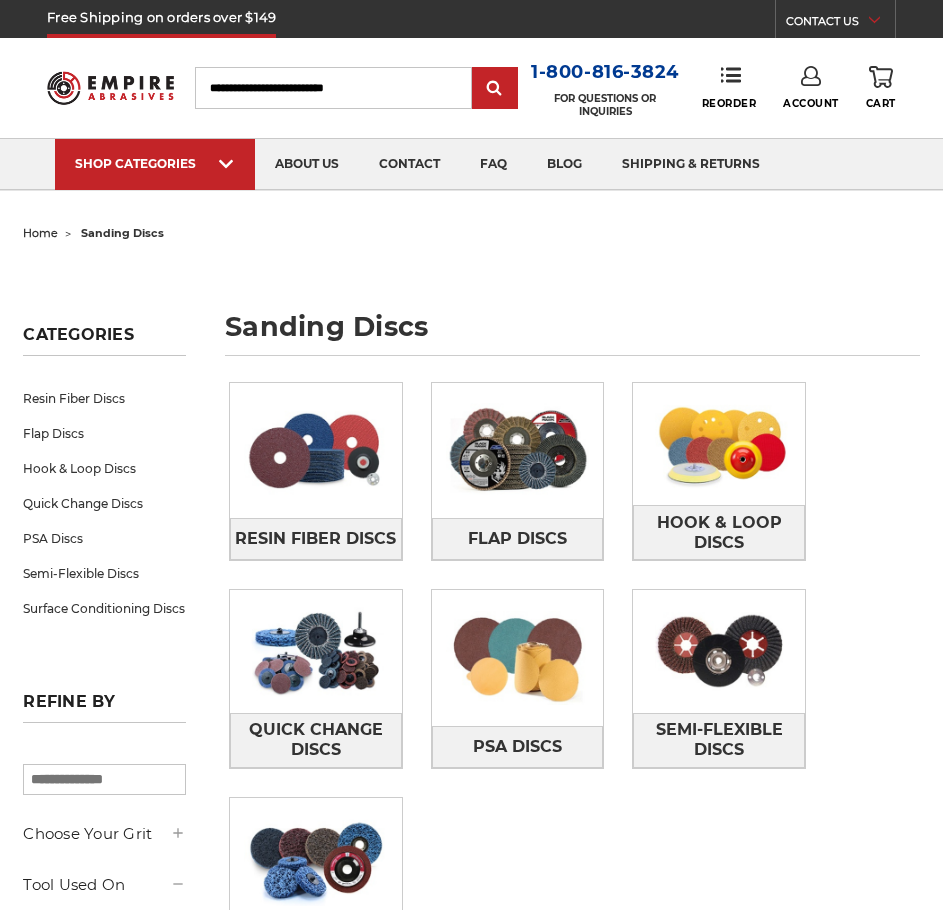 scroll, scrollTop: 0, scrollLeft: 0, axis: both 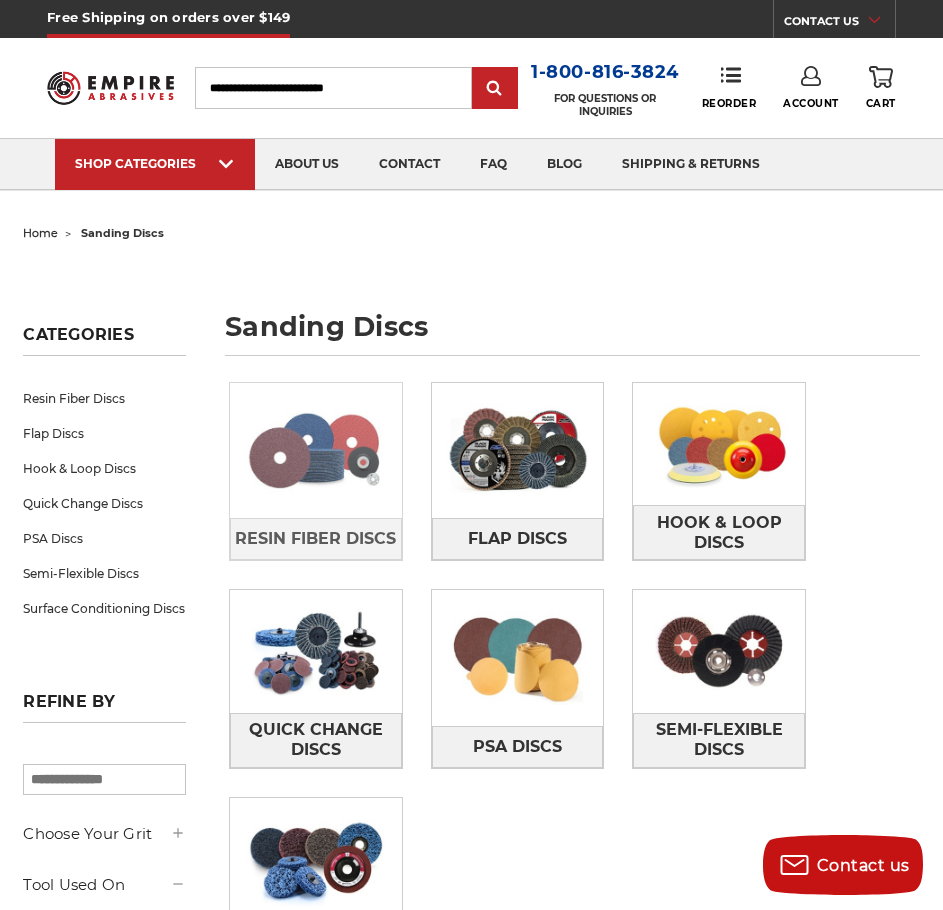 click at bounding box center [316, 450] 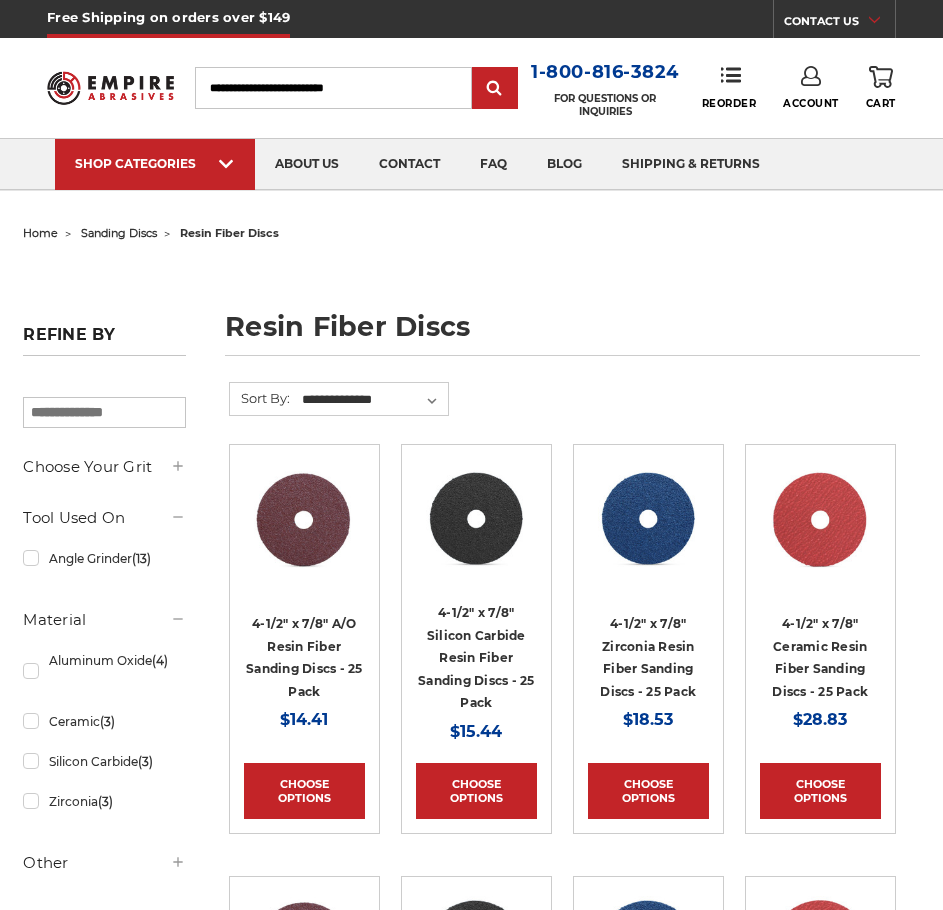 scroll, scrollTop: 0, scrollLeft: 0, axis: both 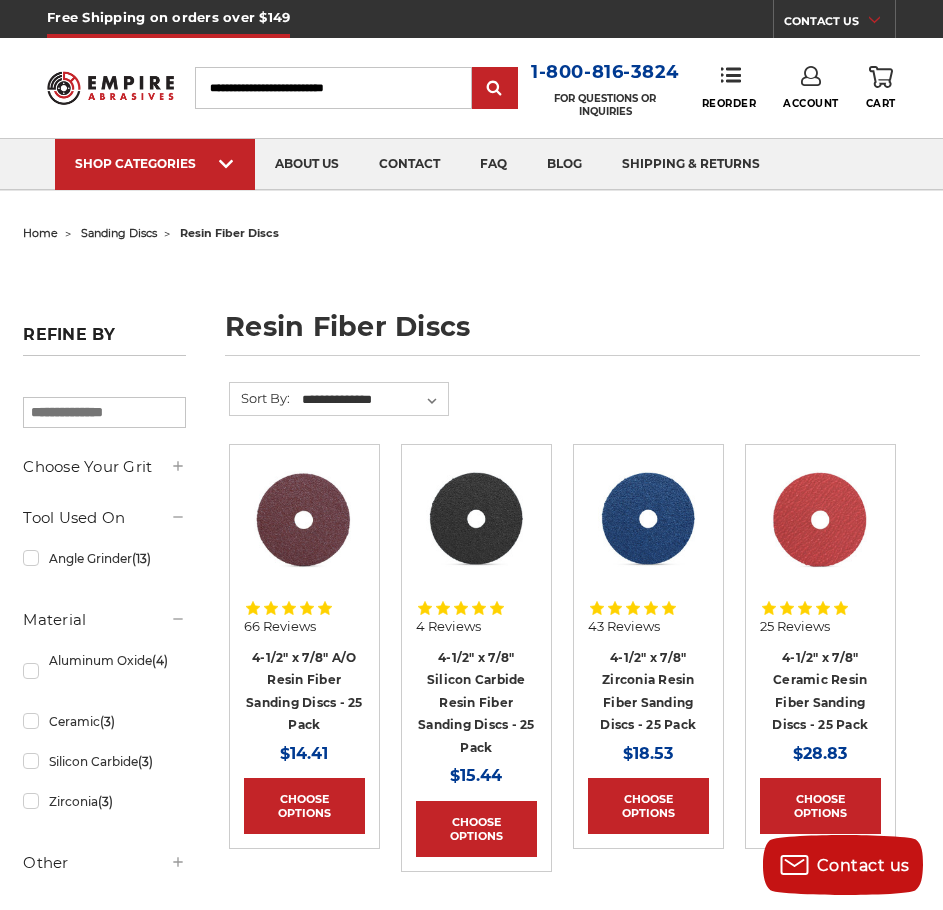 click on "66 Reviews" at bounding box center [304, 617] 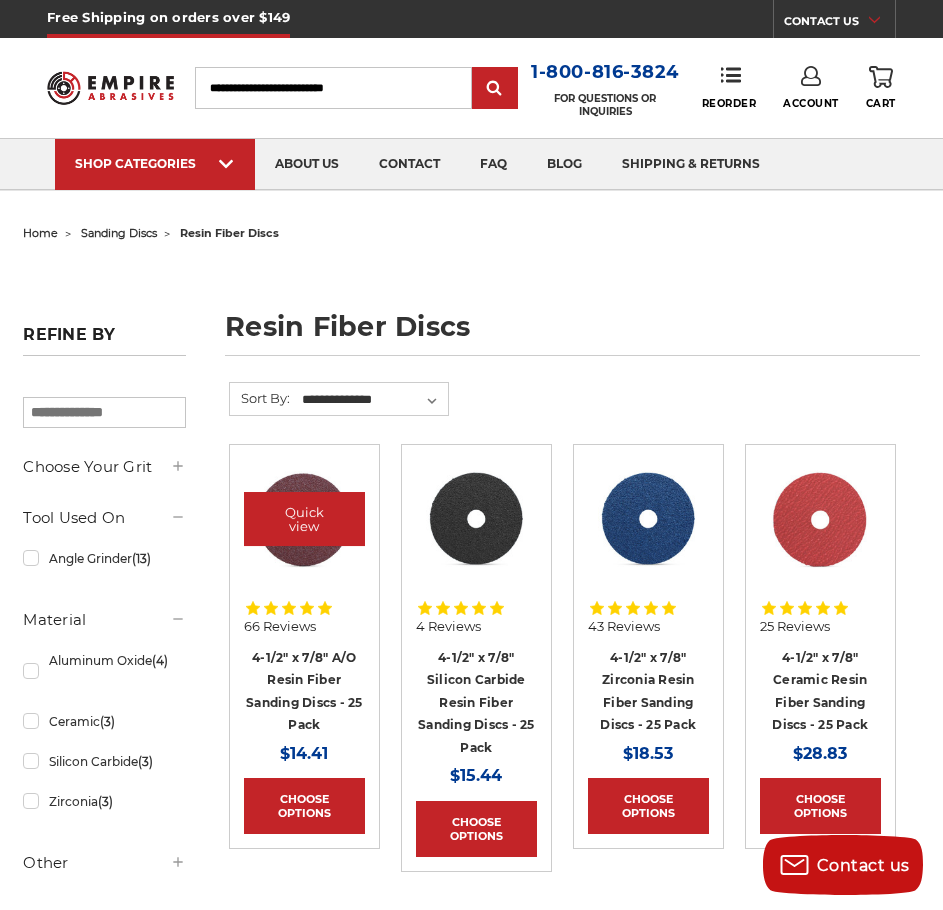 click at bounding box center [304, 520] 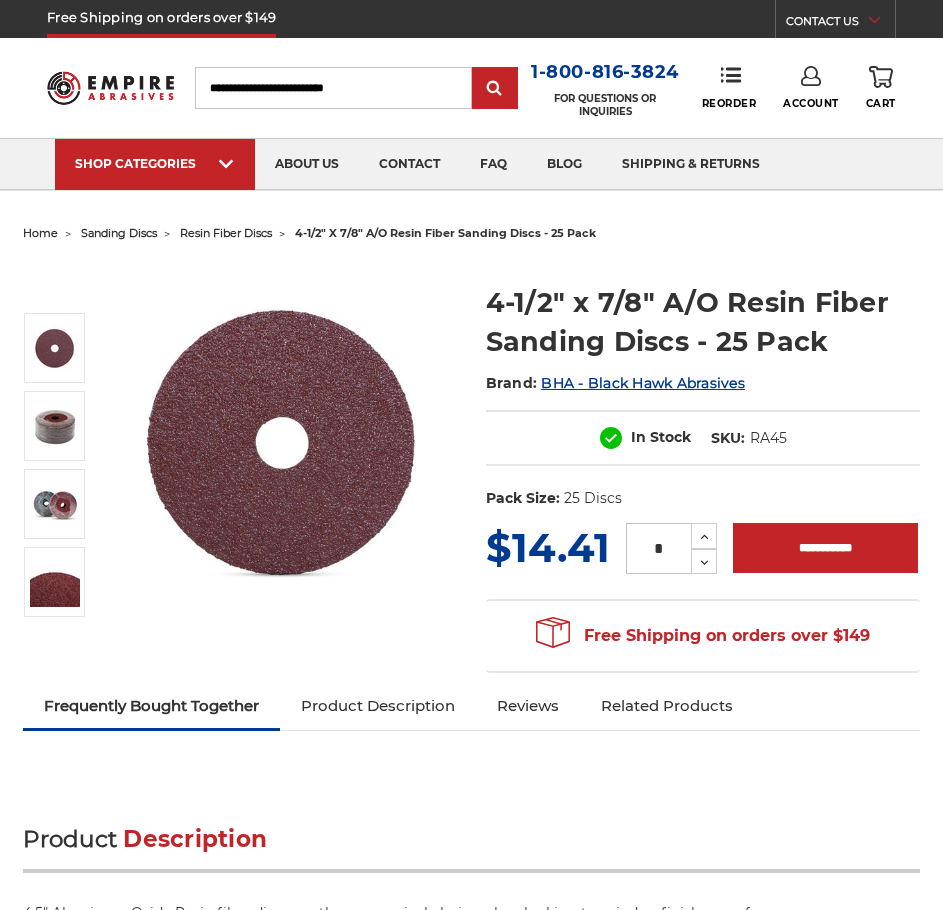 scroll, scrollTop: 0, scrollLeft: 0, axis: both 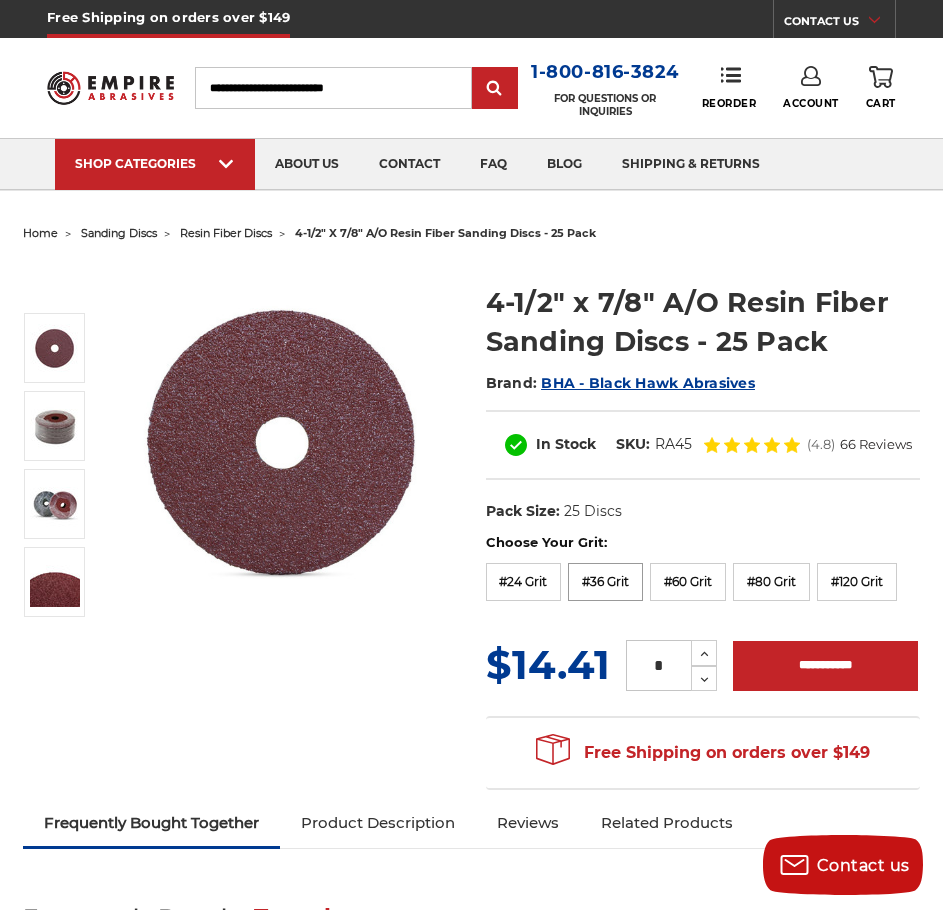 click on "#36 Grit" at bounding box center (605, 582) 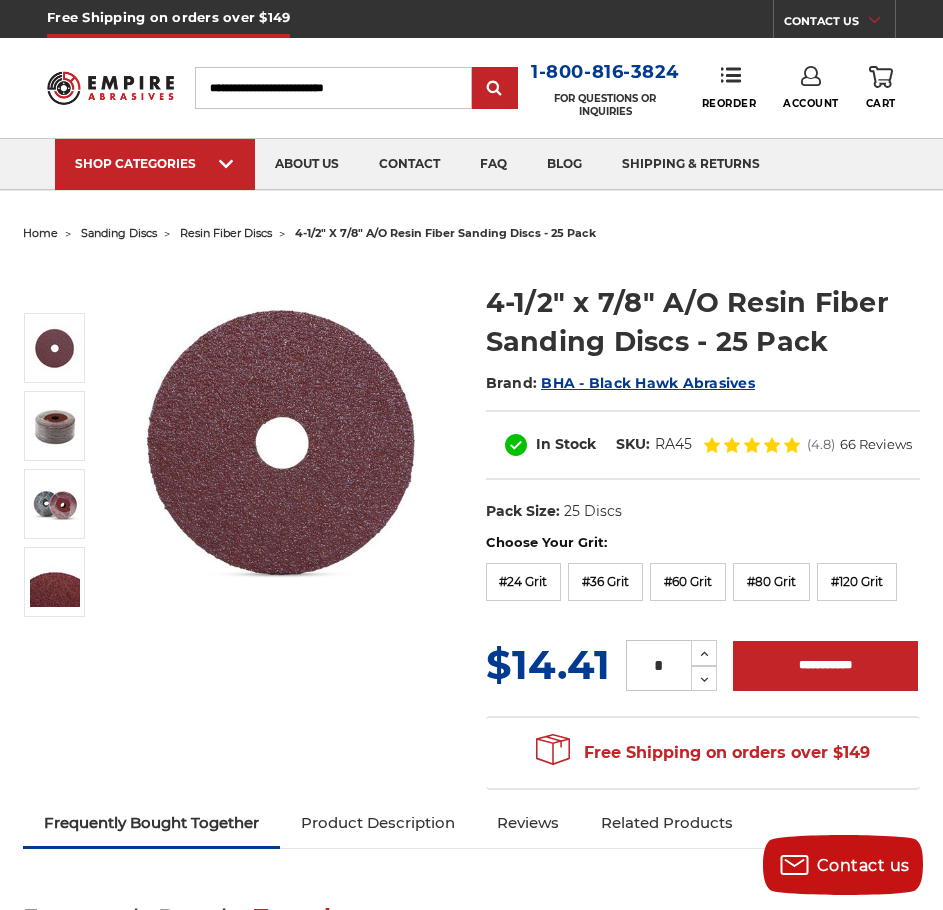 click on "UPC:
Pack Size:
25 Discs
Size:
4-1/2"
Tool:
Angle Grinder
Material:
Aluminum Oxide" at bounding box center (703, 512) 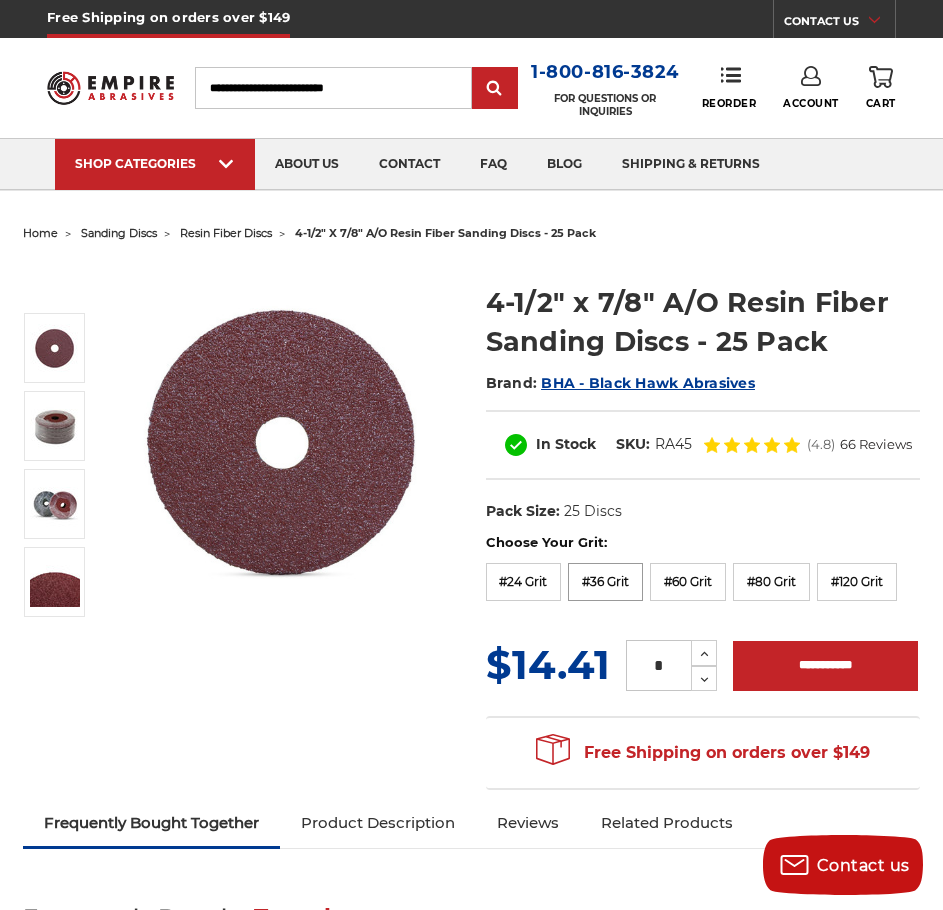 click on "#36 Grit" at bounding box center (605, 582) 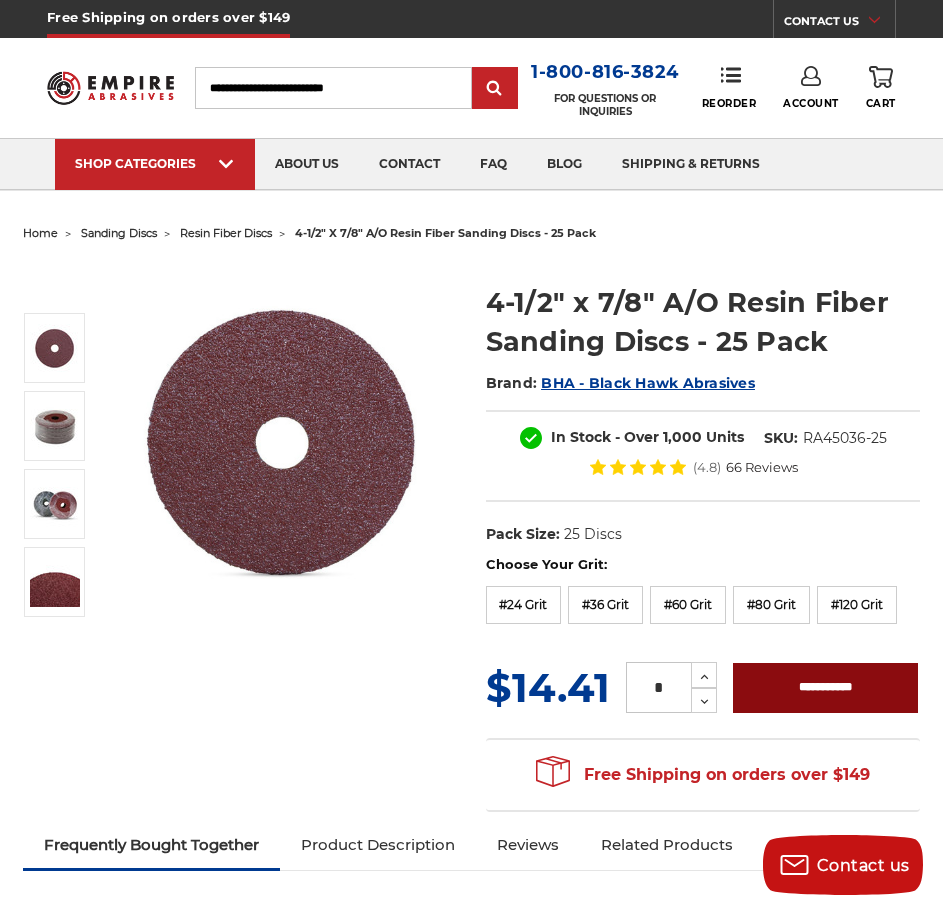 click on "**********" at bounding box center (825, 688) 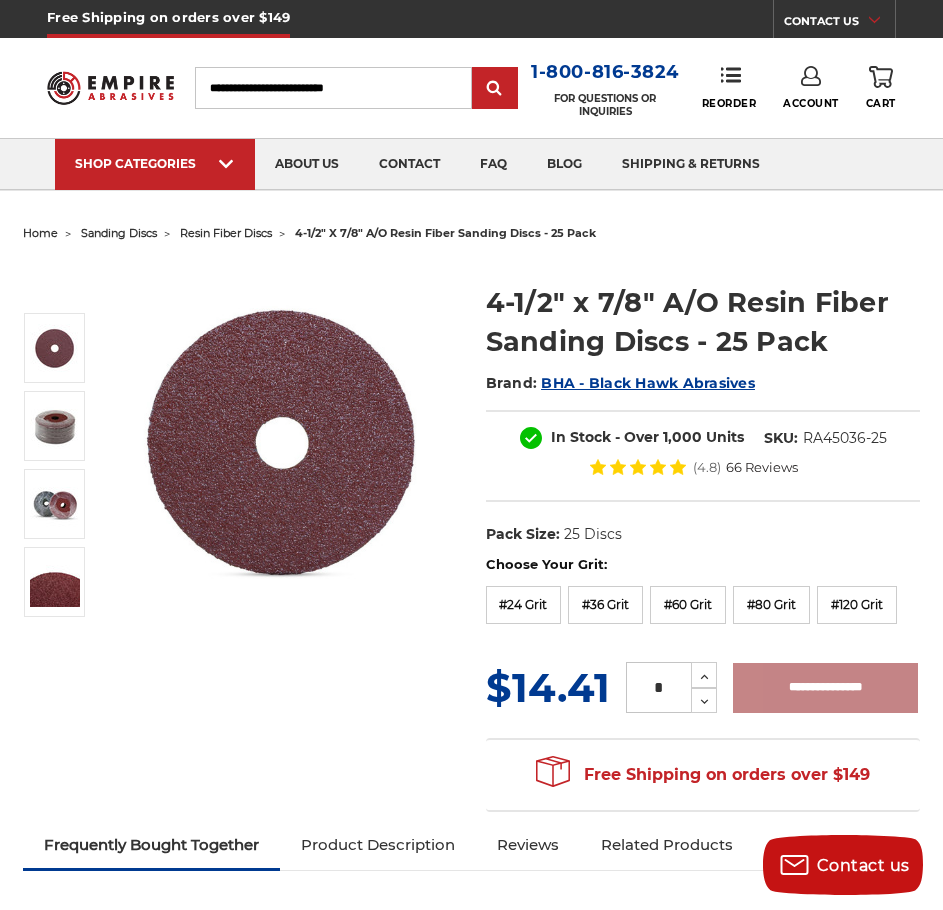 type on "**********" 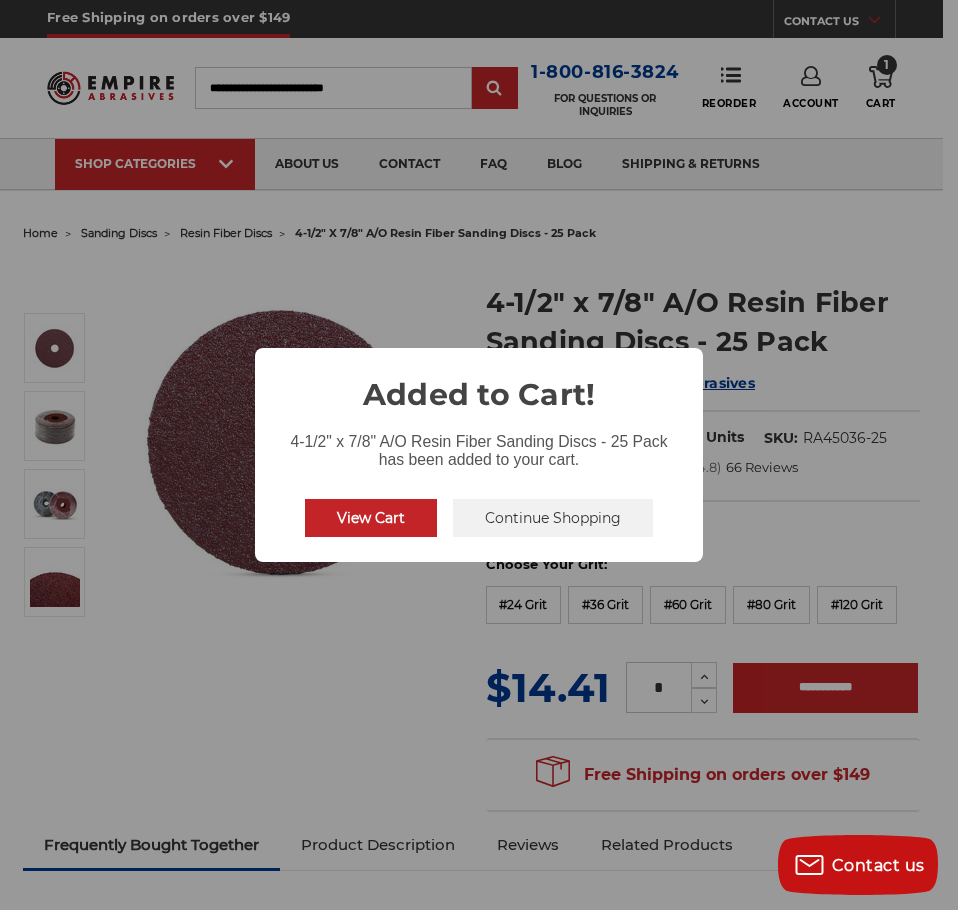 click on "Continue Shopping" at bounding box center [553, 518] 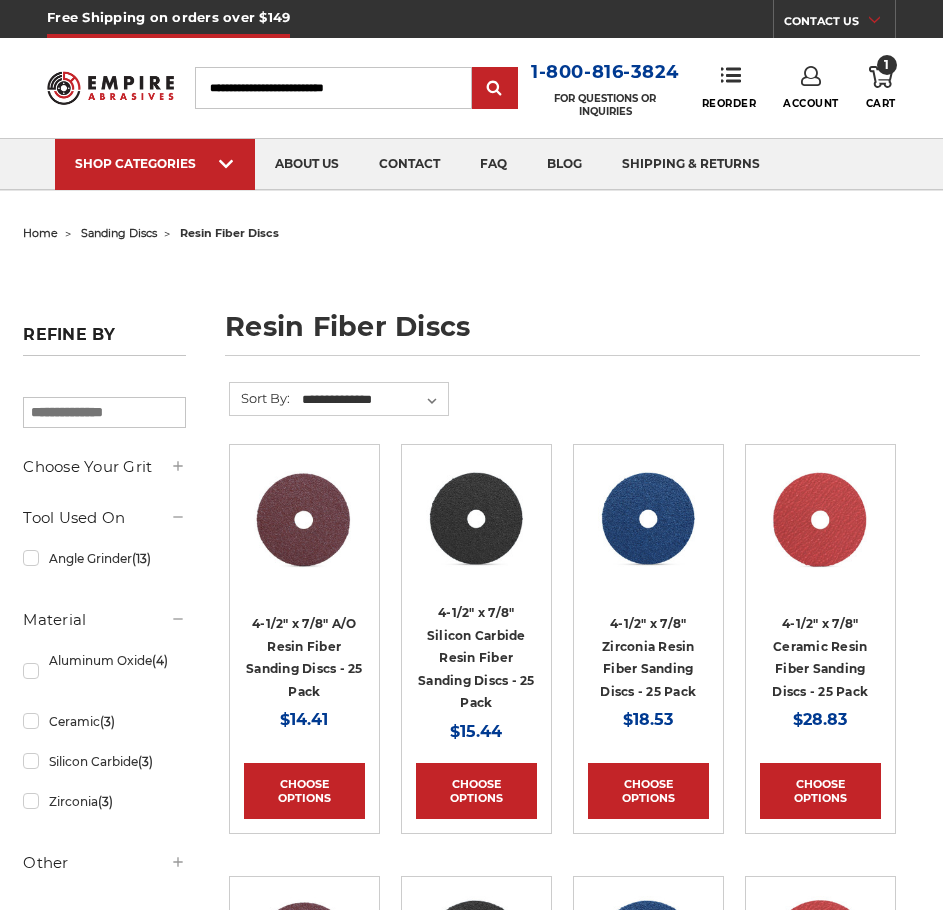 scroll, scrollTop: 0, scrollLeft: 0, axis: both 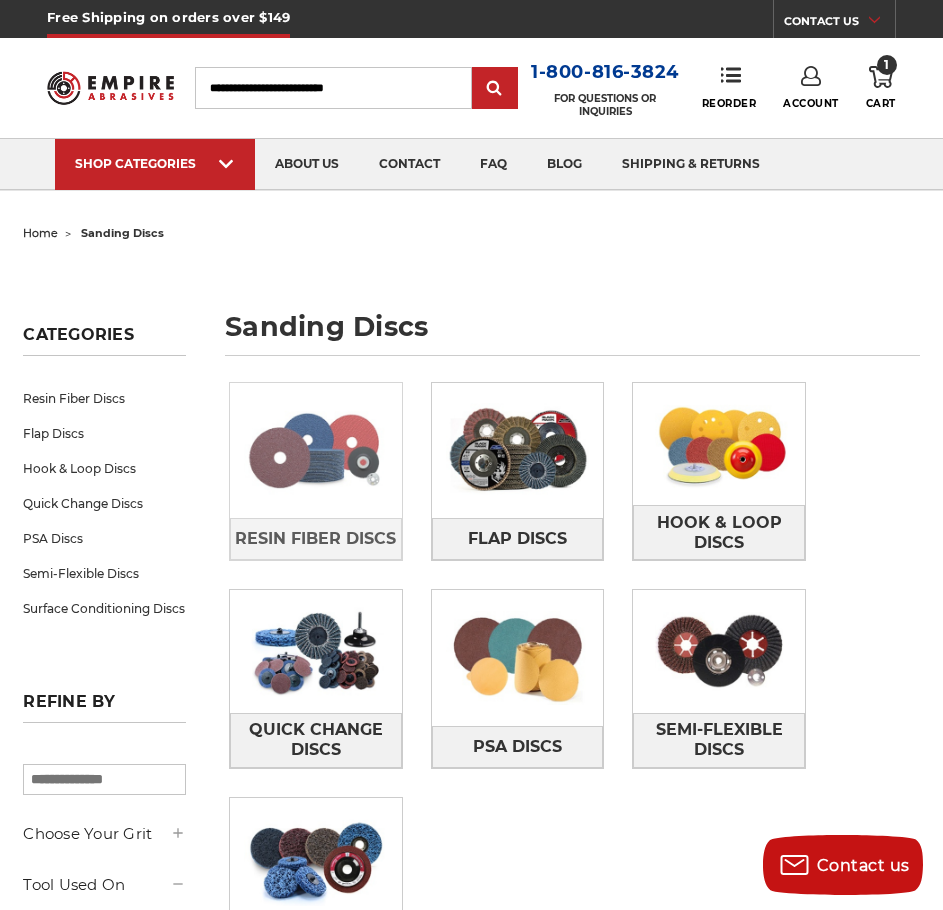 click at bounding box center [316, 450] 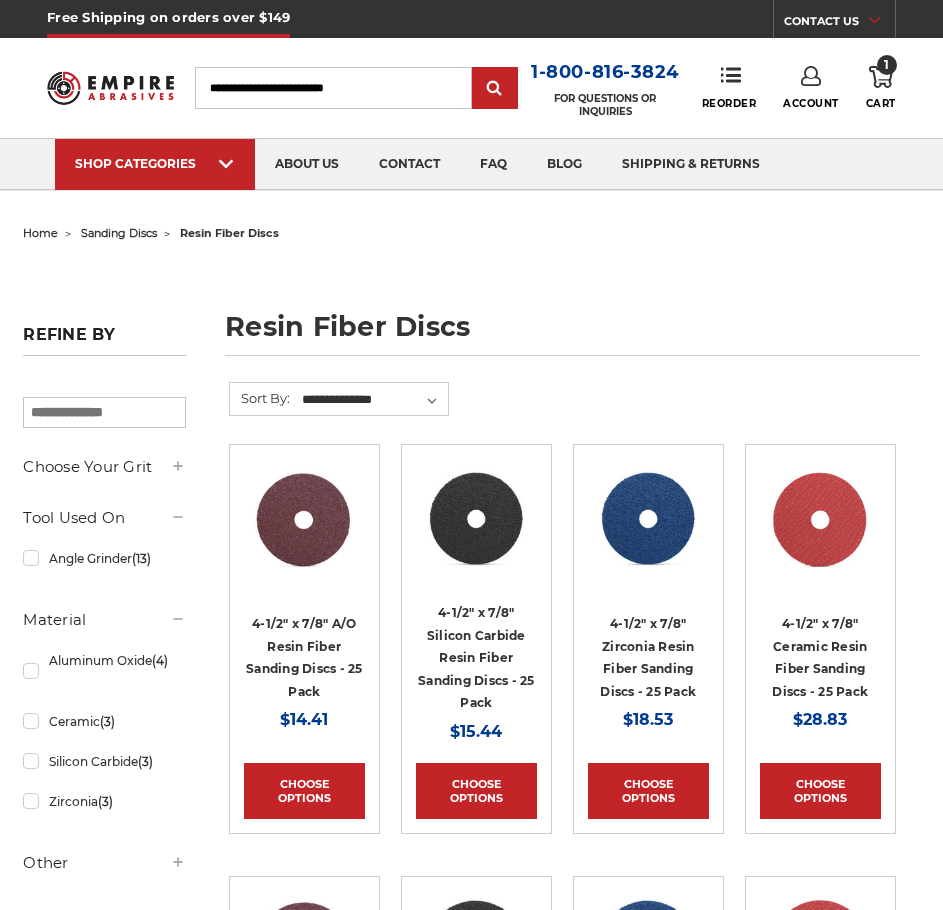 scroll, scrollTop: 0, scrollLeft: 0, axis: both 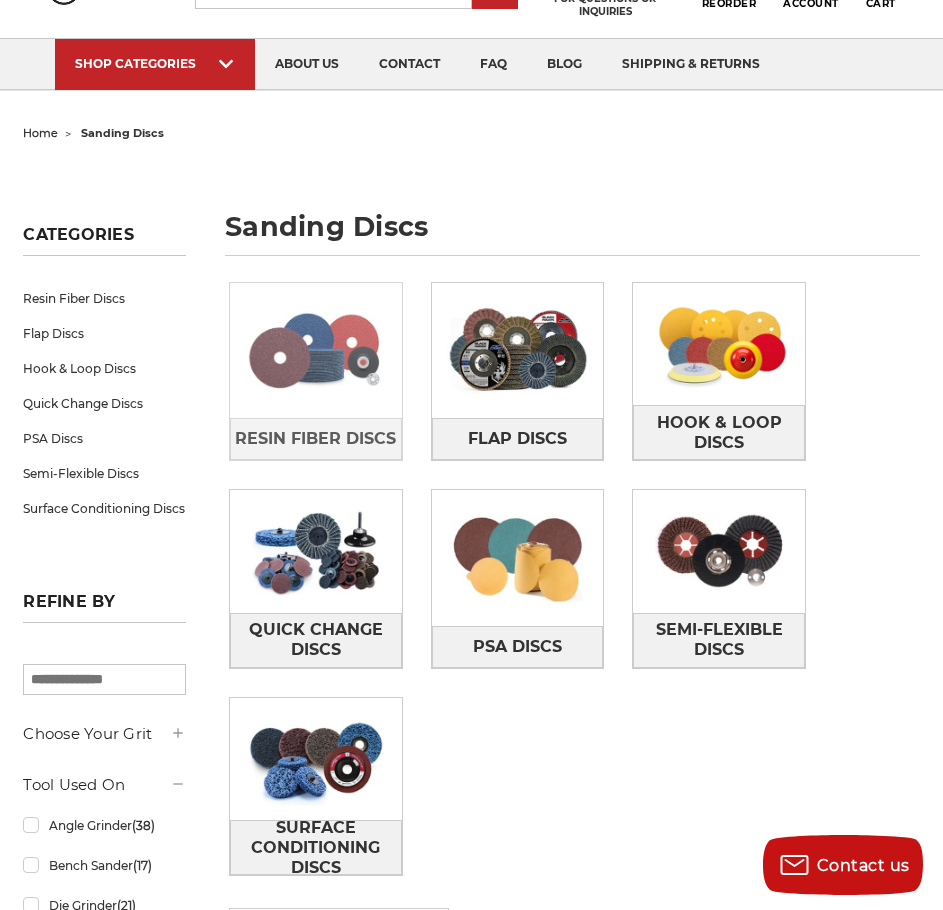 click at bounding box center [316, 350] 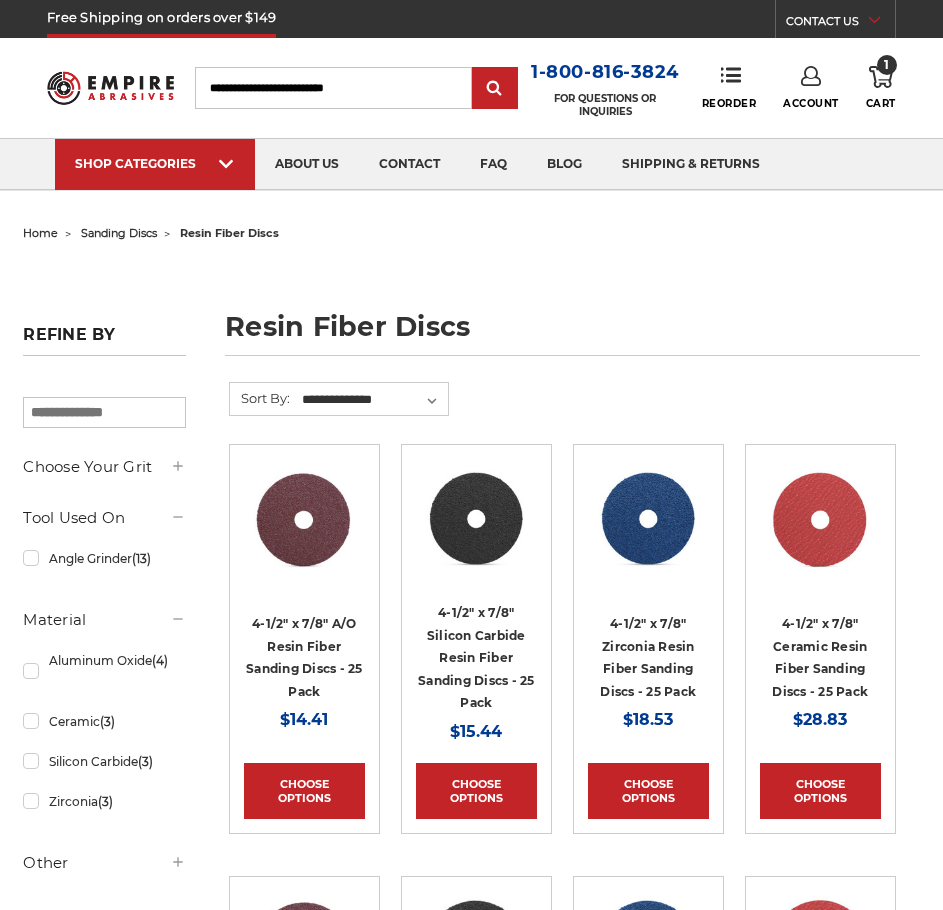 scroll, scrollTop: 0, scrollLeft: 0, axis: both 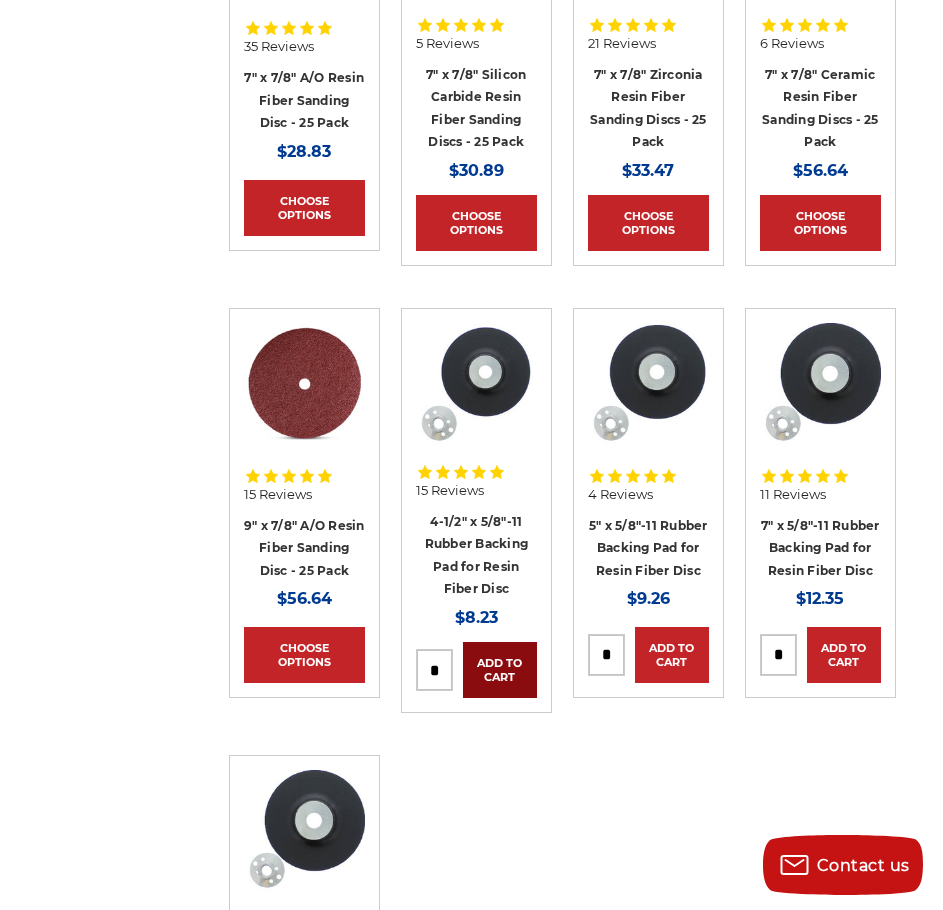click on "Add to Cart" at bounding box center [500, 670] 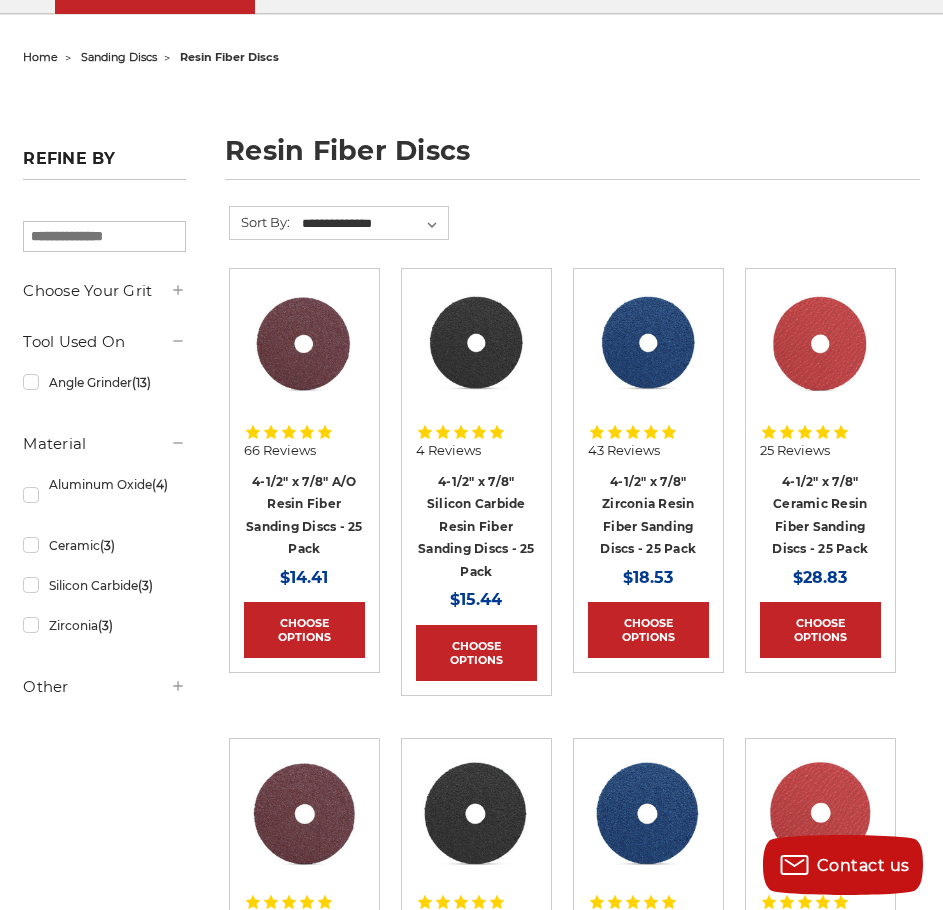 scroll, scrollTop: 0, scrollLeft: 0, axis: both 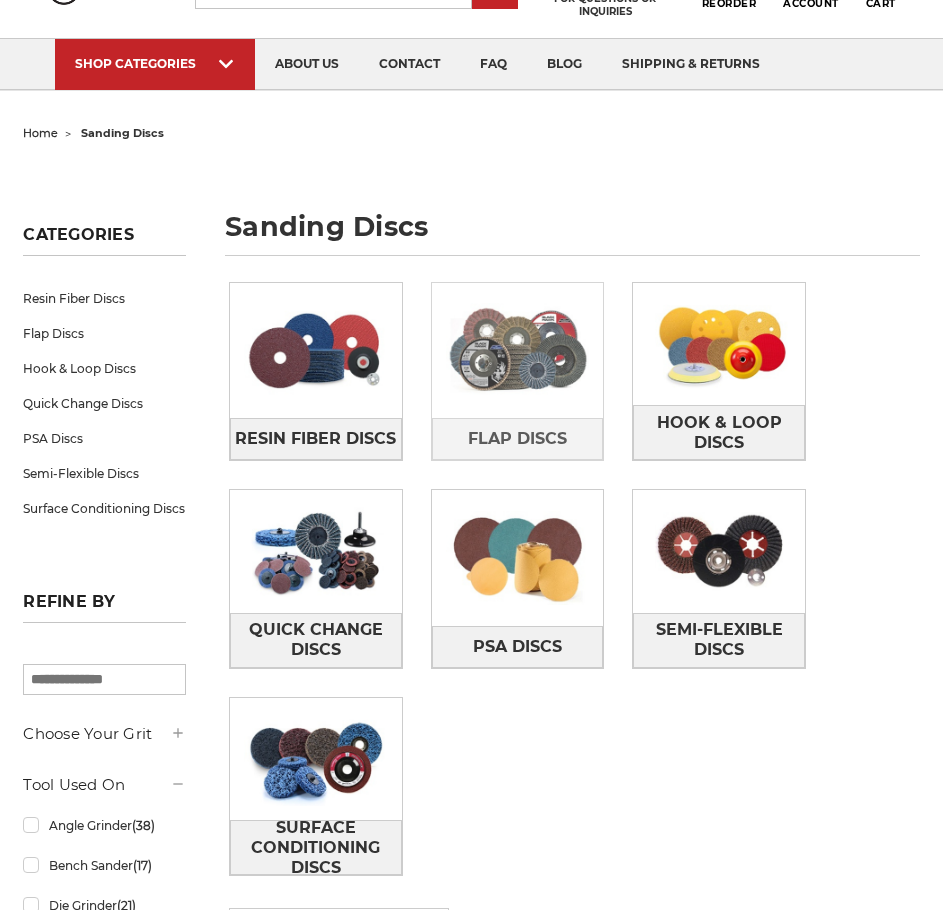 click at bounding box center (518, 350) 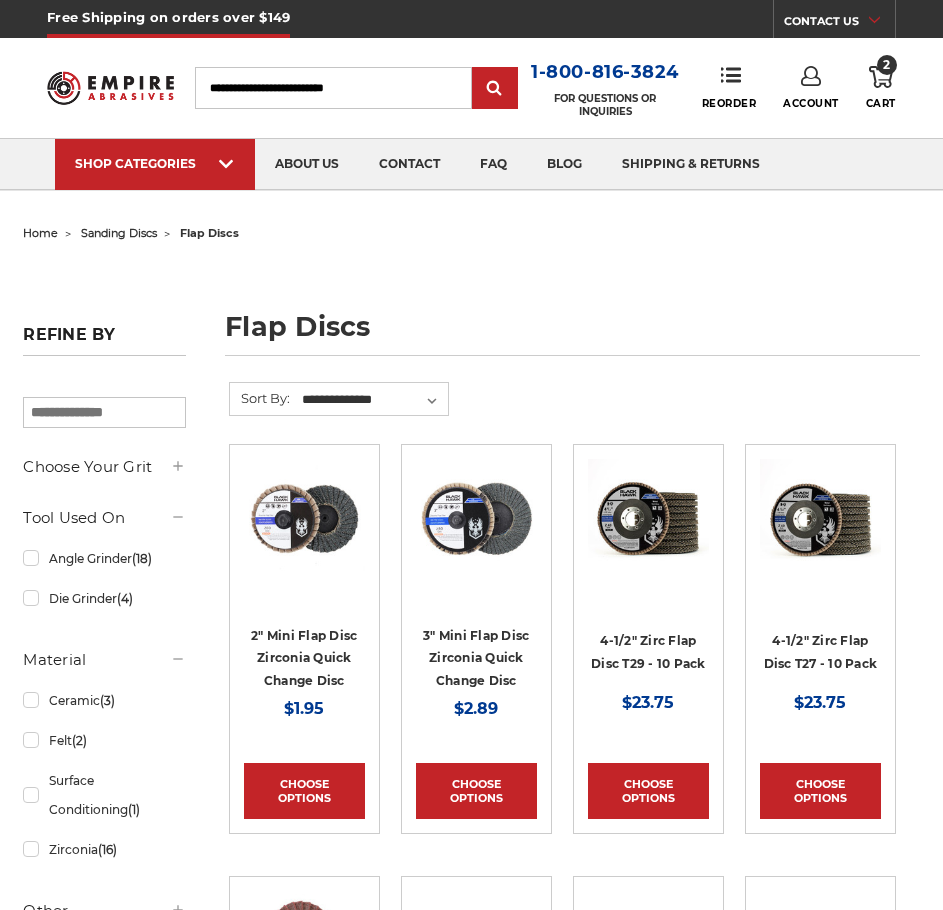 scroll, scrollTop: 0, scrollLeft: 0, axis: both 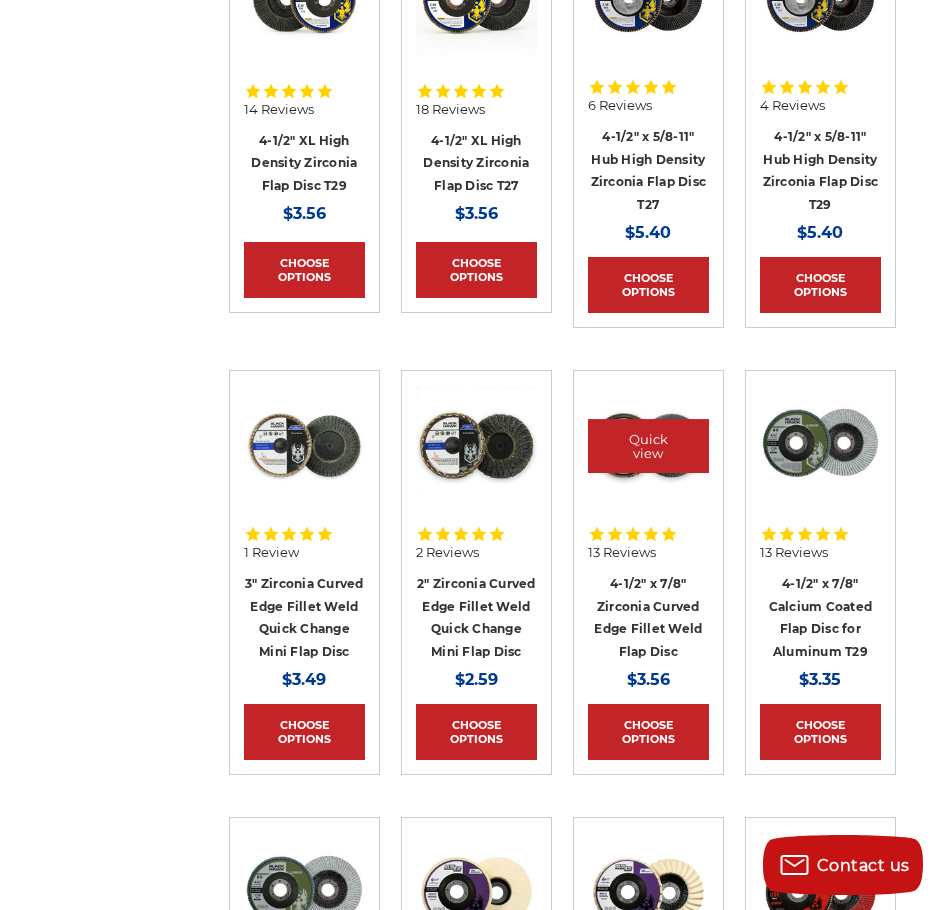 click at bounding box center [648, 445] 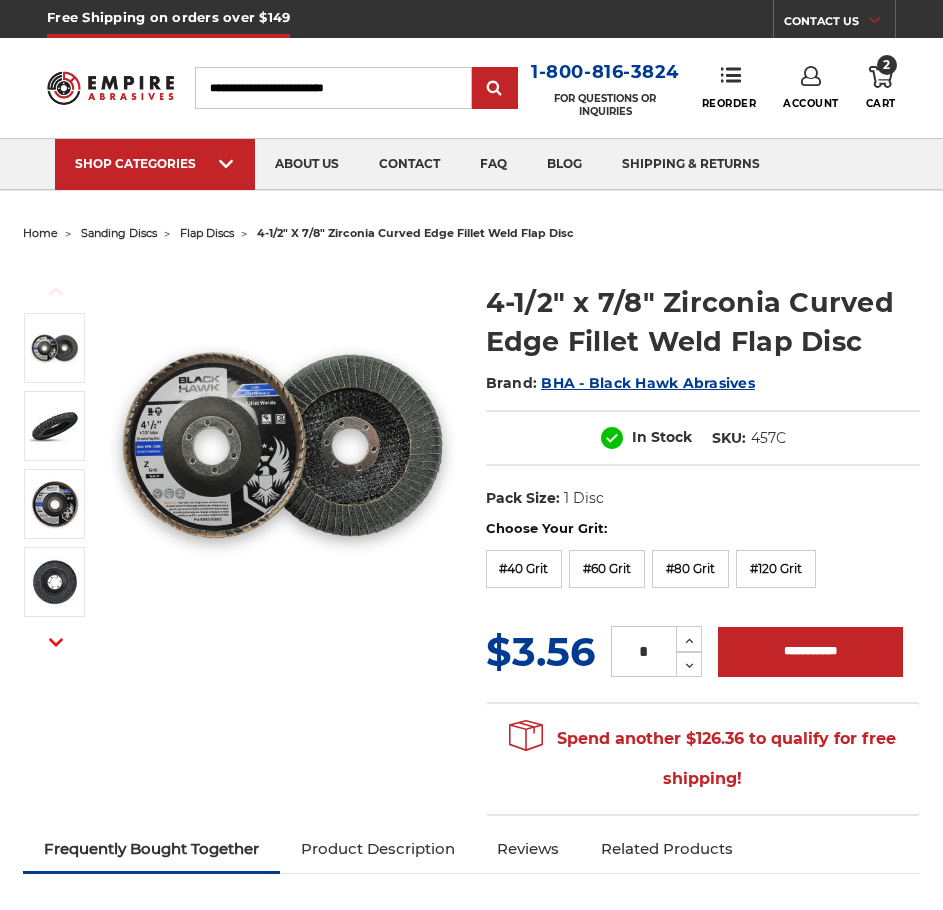scroll, scrollTop: 0, scrollLeft: 0, axis: both 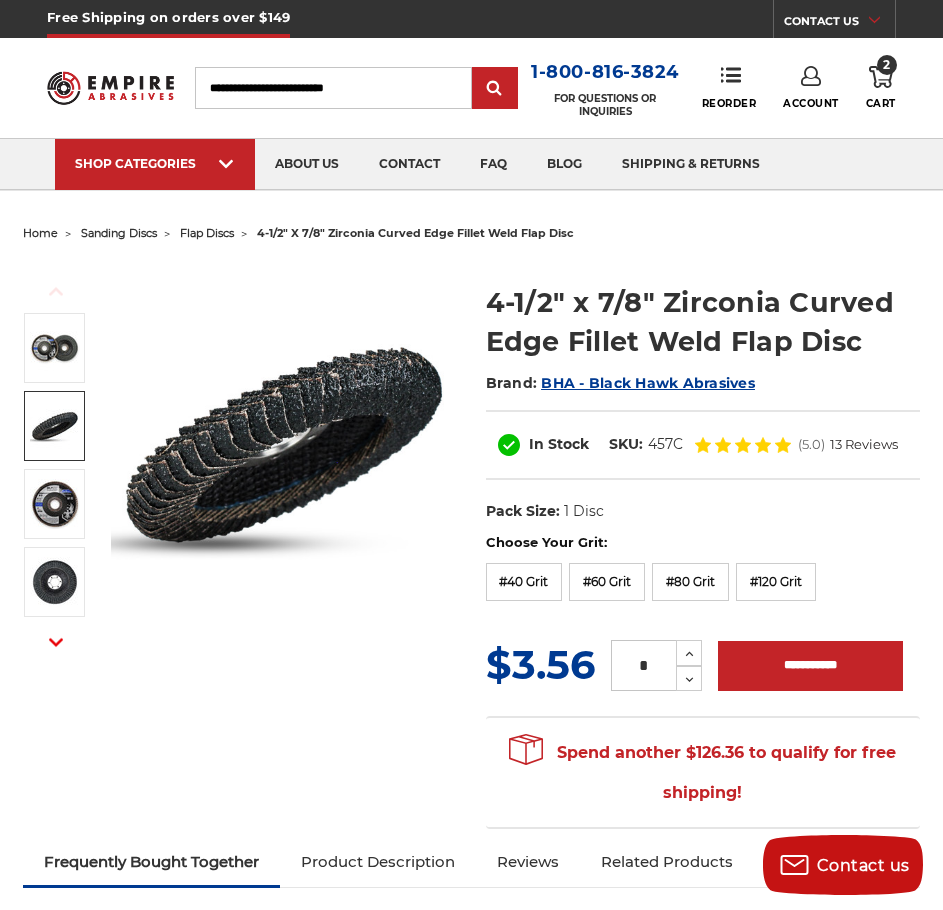 click at bounding box center [55, 426] 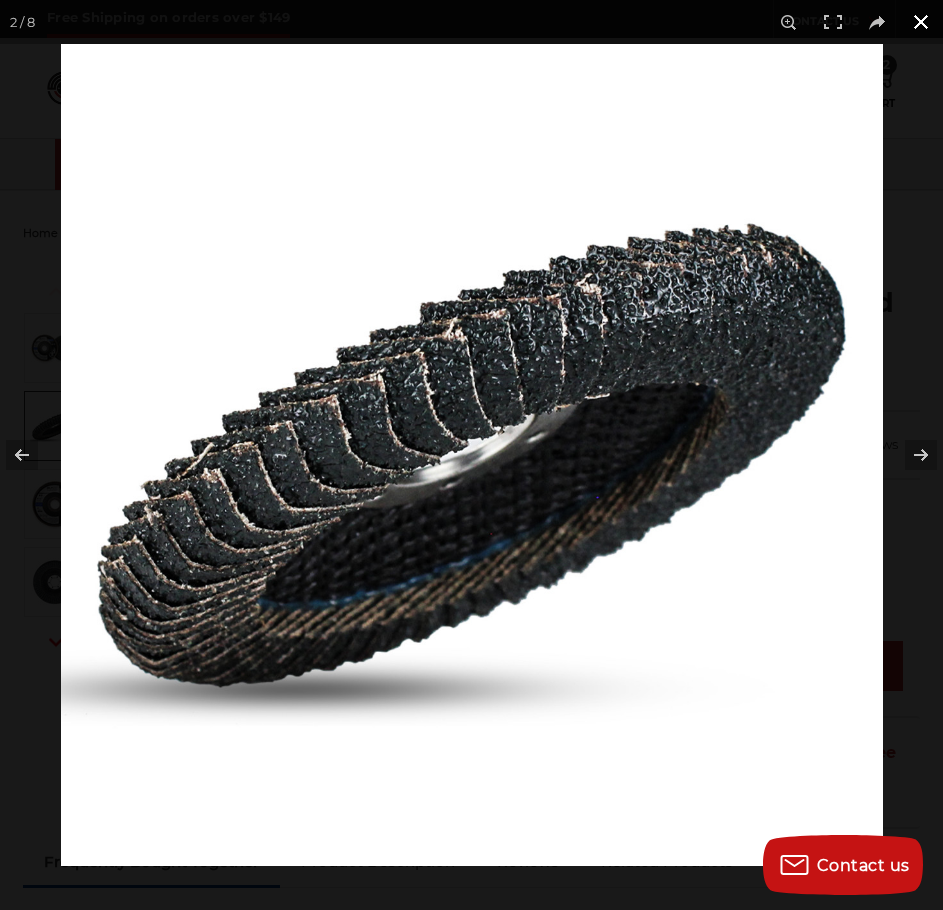 click at bounding box center [921, 22] 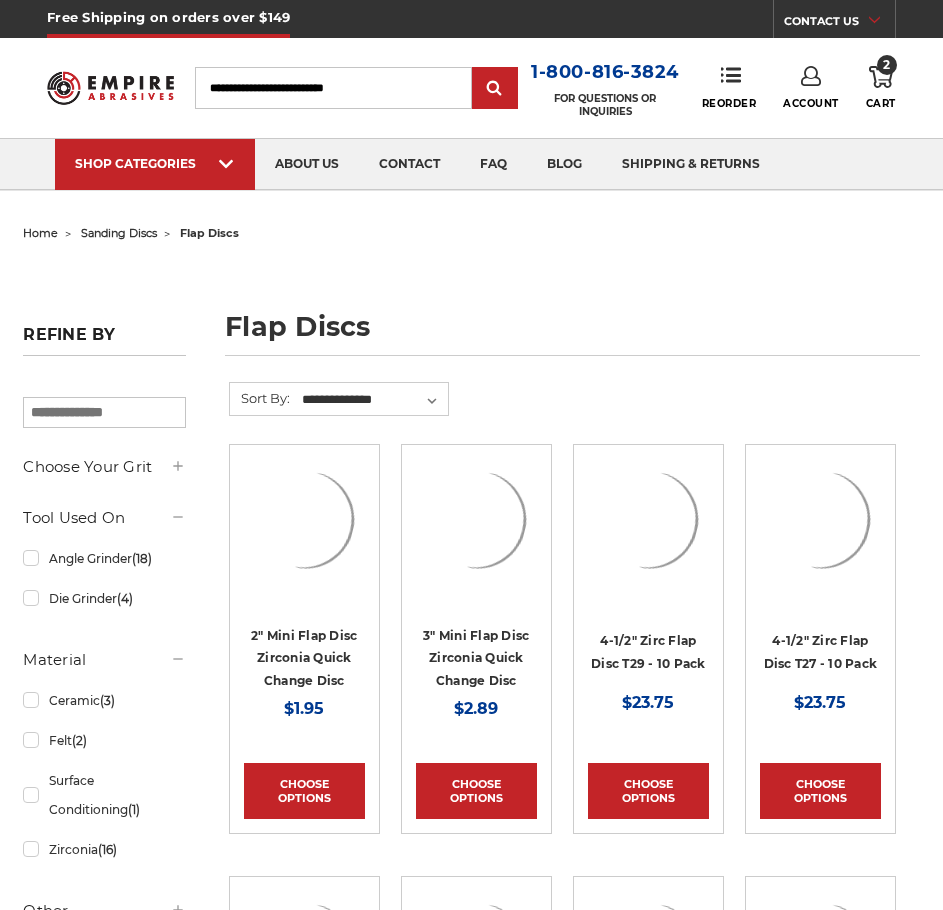 scroll, scrollTop: 1385, scrollLeft: 0, axis: vertical 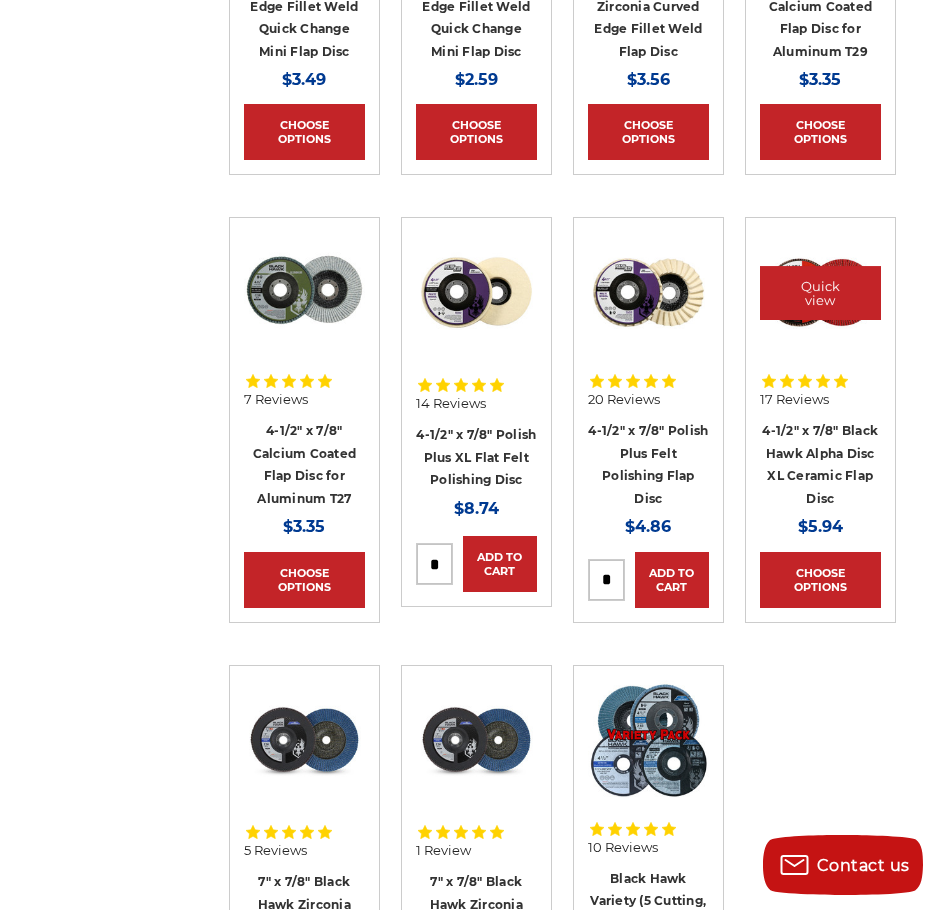 click at bounding box center (820, 292) 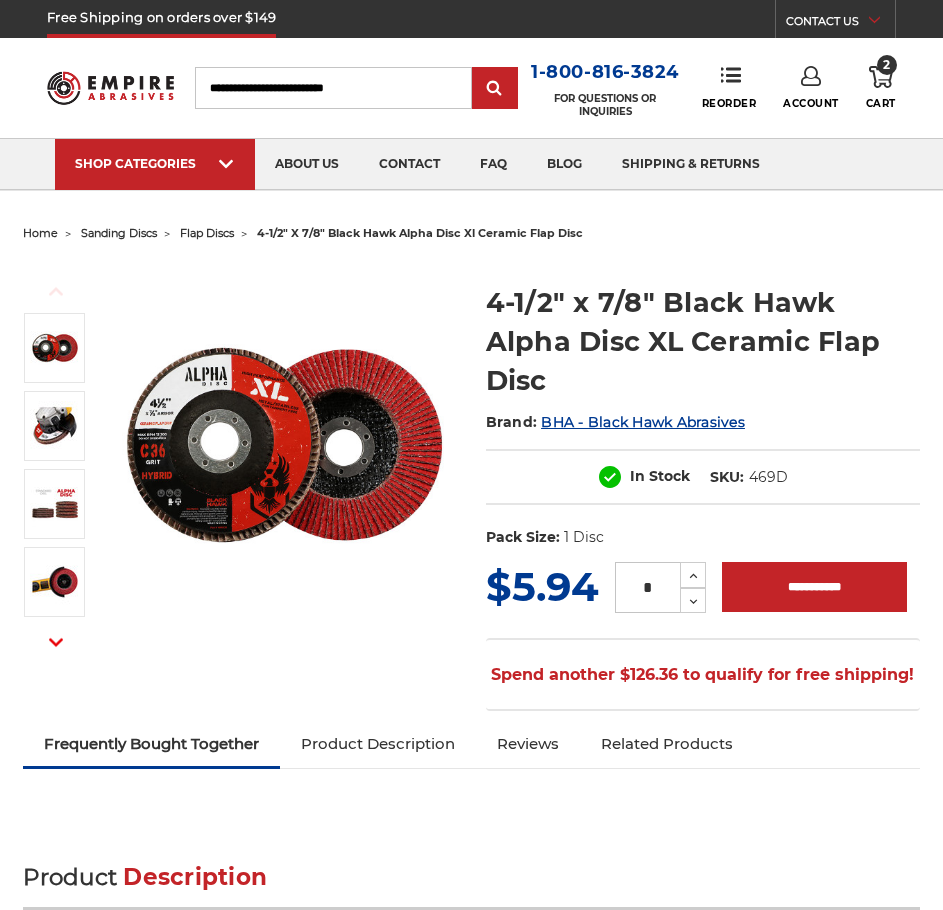 scroll, scrollTop: 0, scrollLeft: 0, axis: both 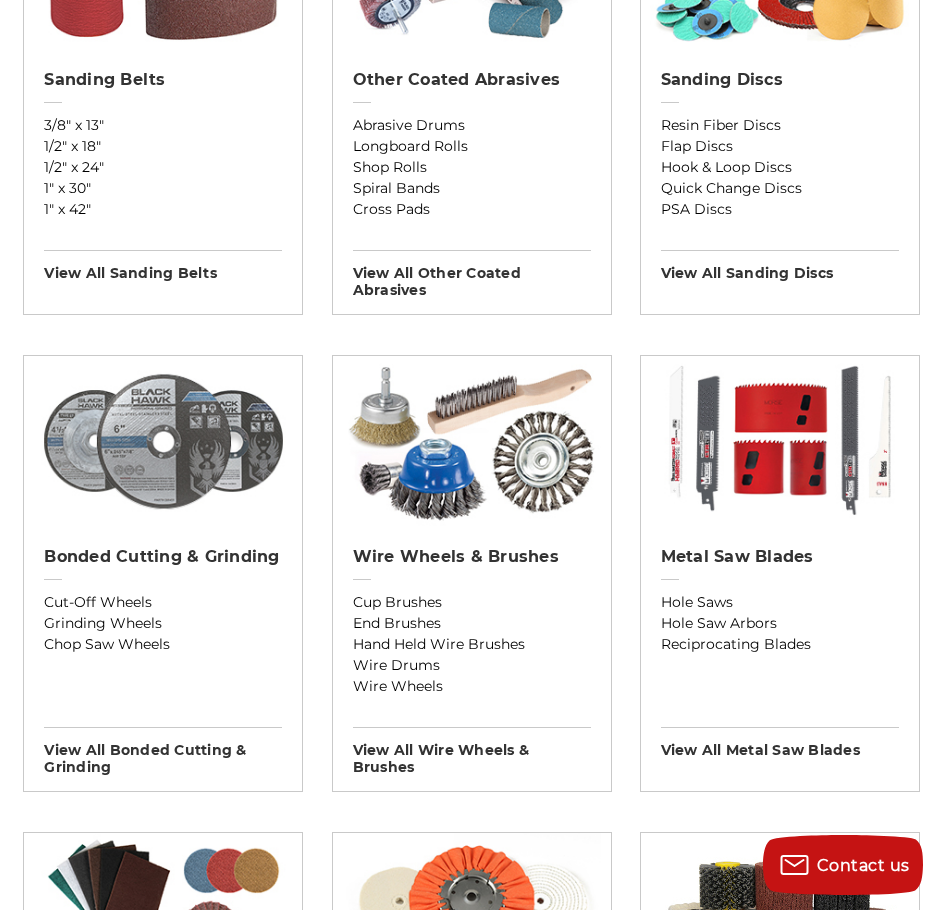 click at bounding box center [163, 441] 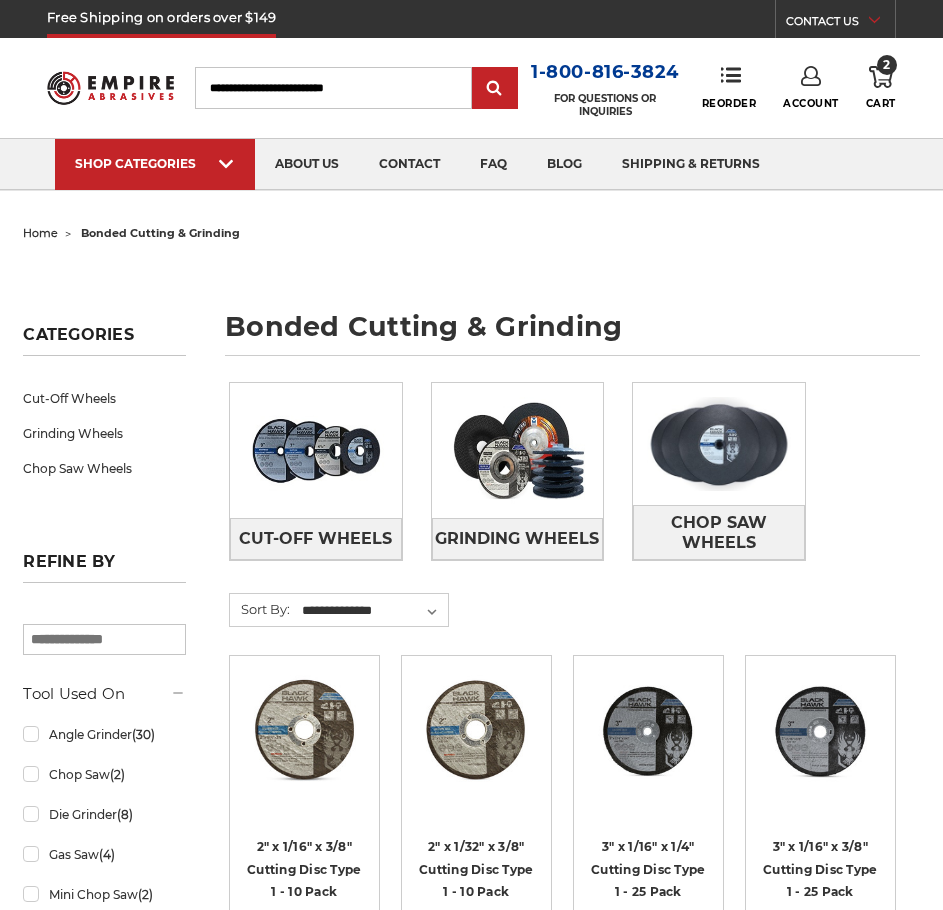 scroll, scrollTop: 0, scrollLeft: 0, axis: both 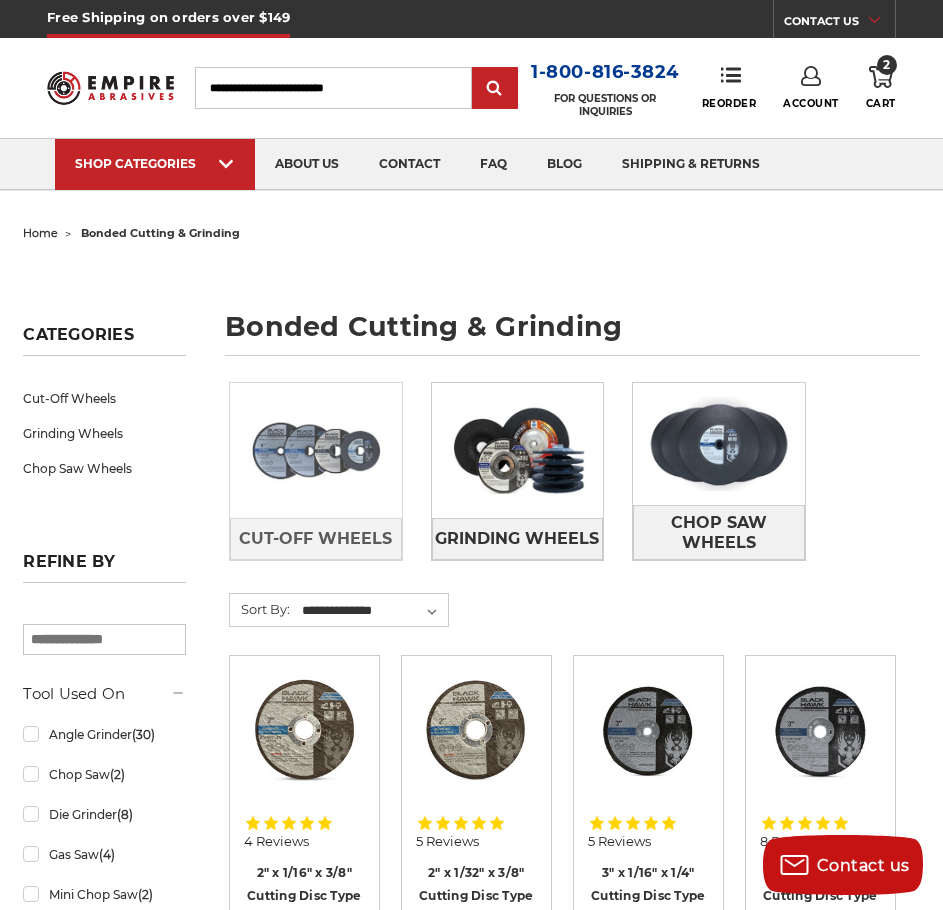 click at bounding box center (316, 450) 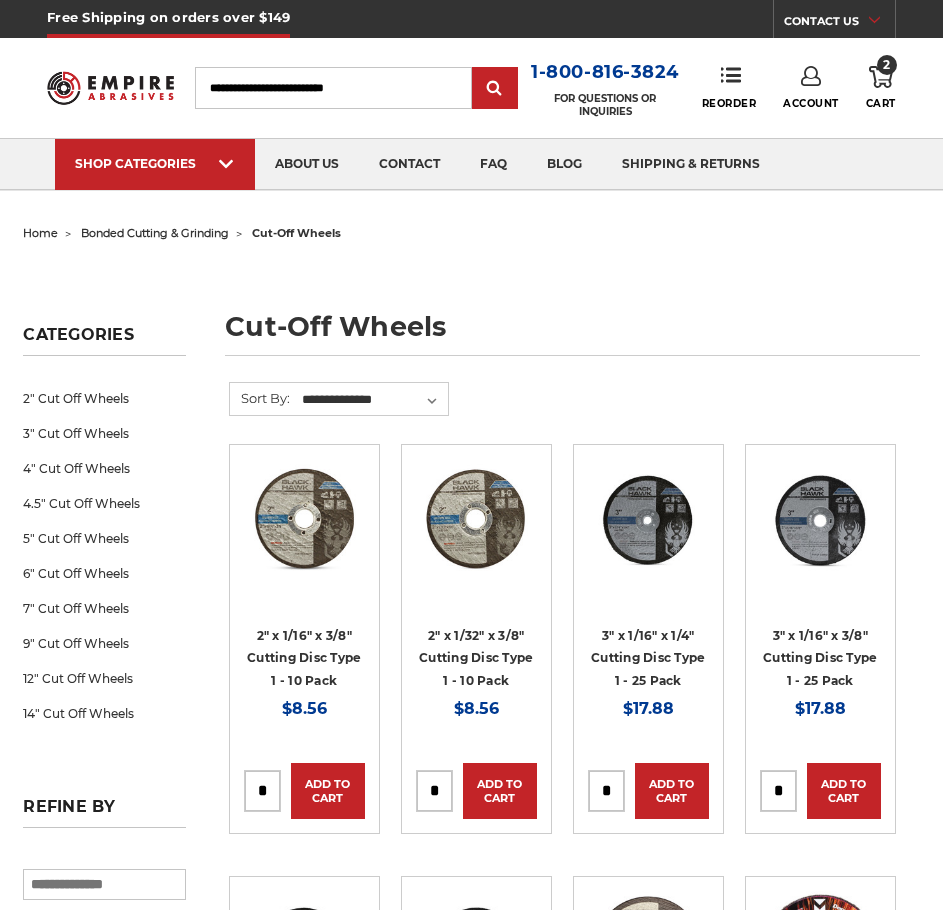 scroll, scrollTop: 0, scrollLeft: 0, axis: both 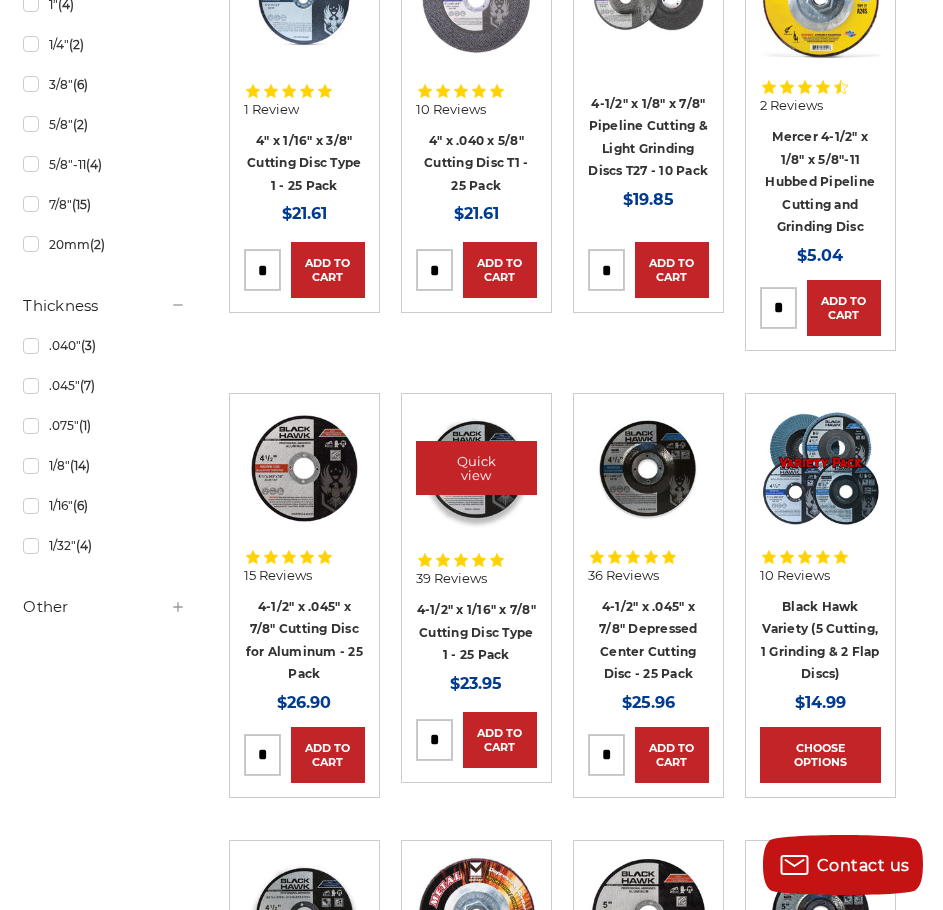 click at bounding box center [476, 468] 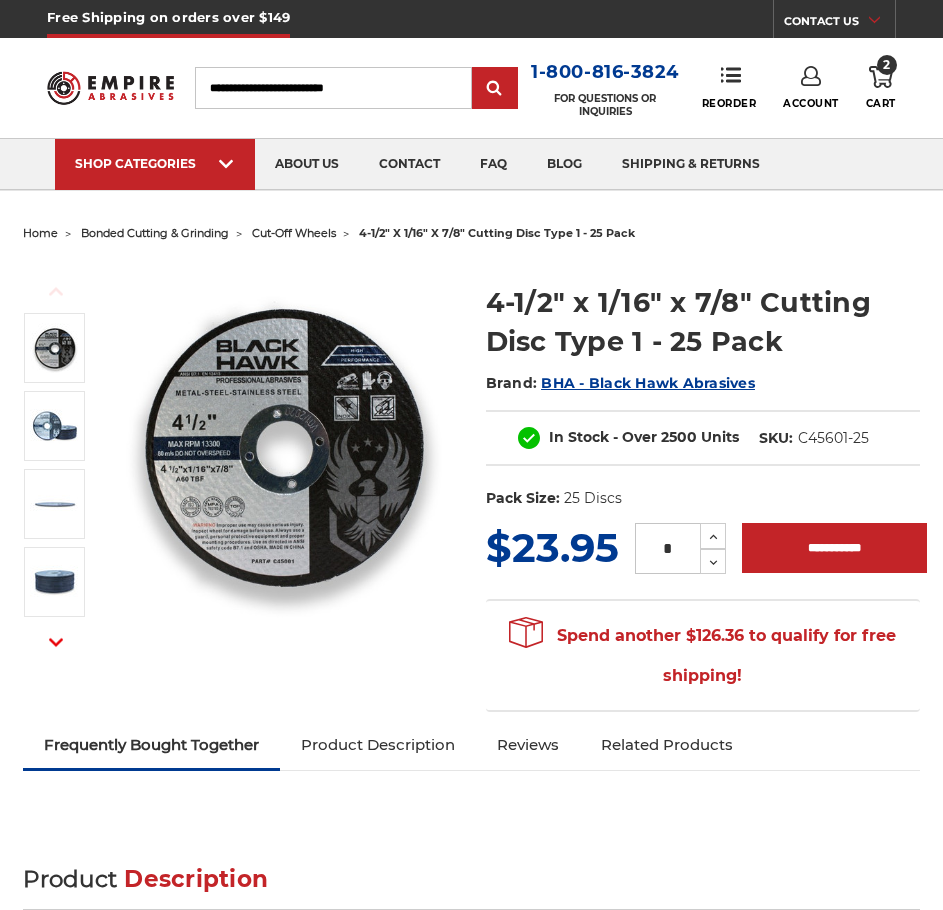 scroll, scrollTop: 0, scrollLeft: 0, axis: both 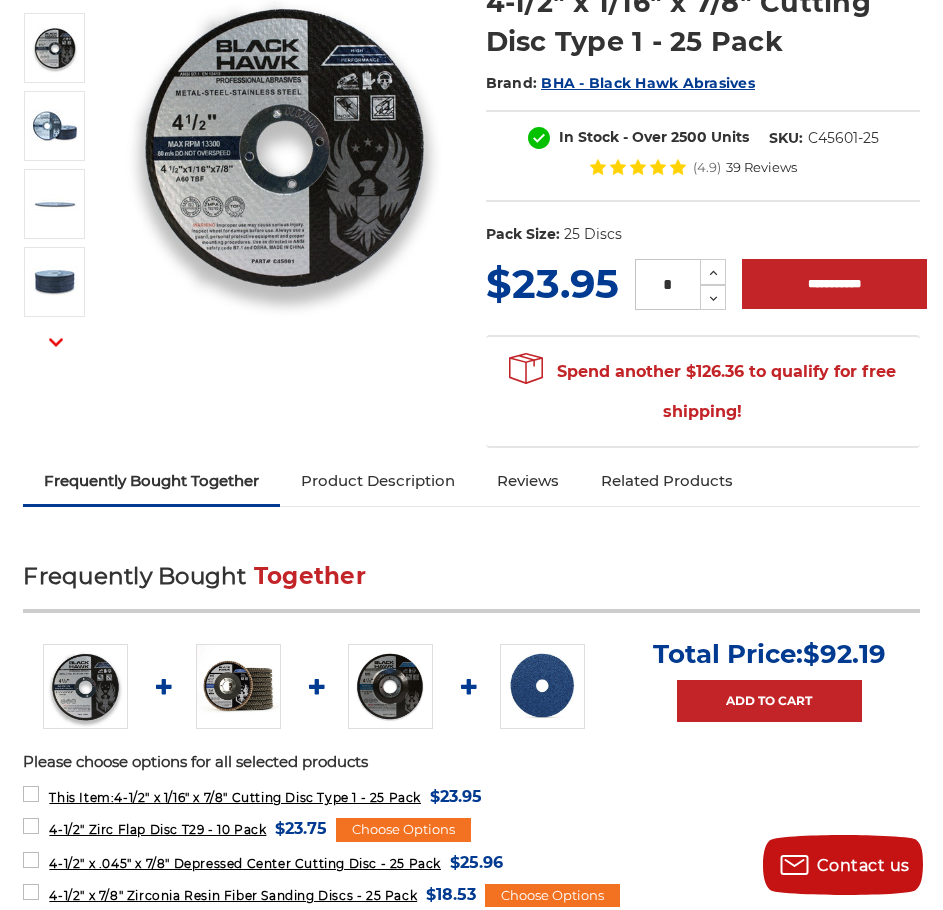 click on "Product Description" at bounding box center (378, 481) 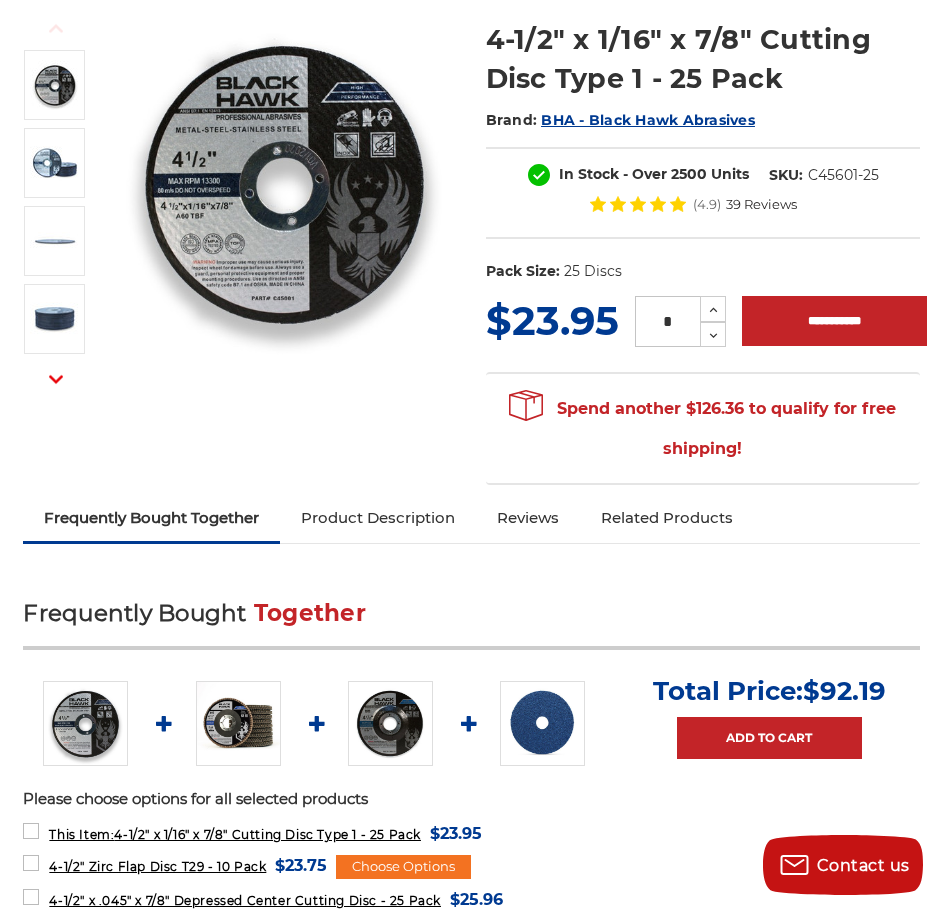scroll, scrollTop: 0, scrollLeft: 0, axis: both 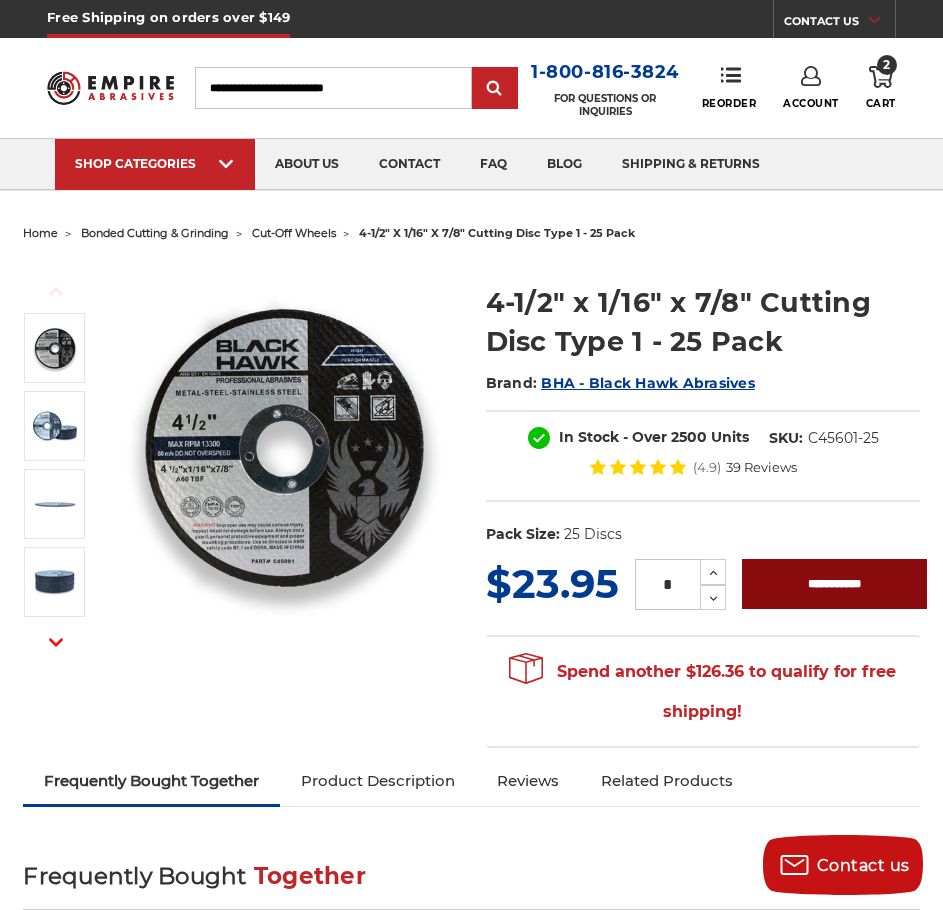 click on "**********" at bounding box center [834, 584] 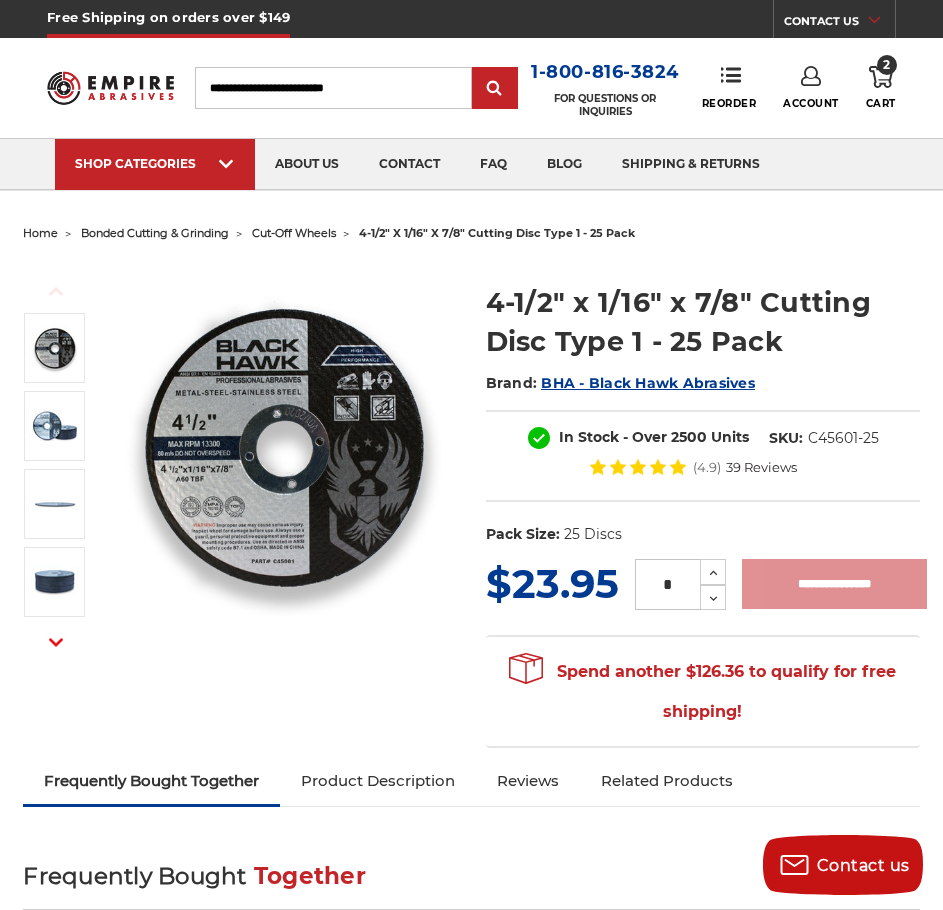 type on "**********" 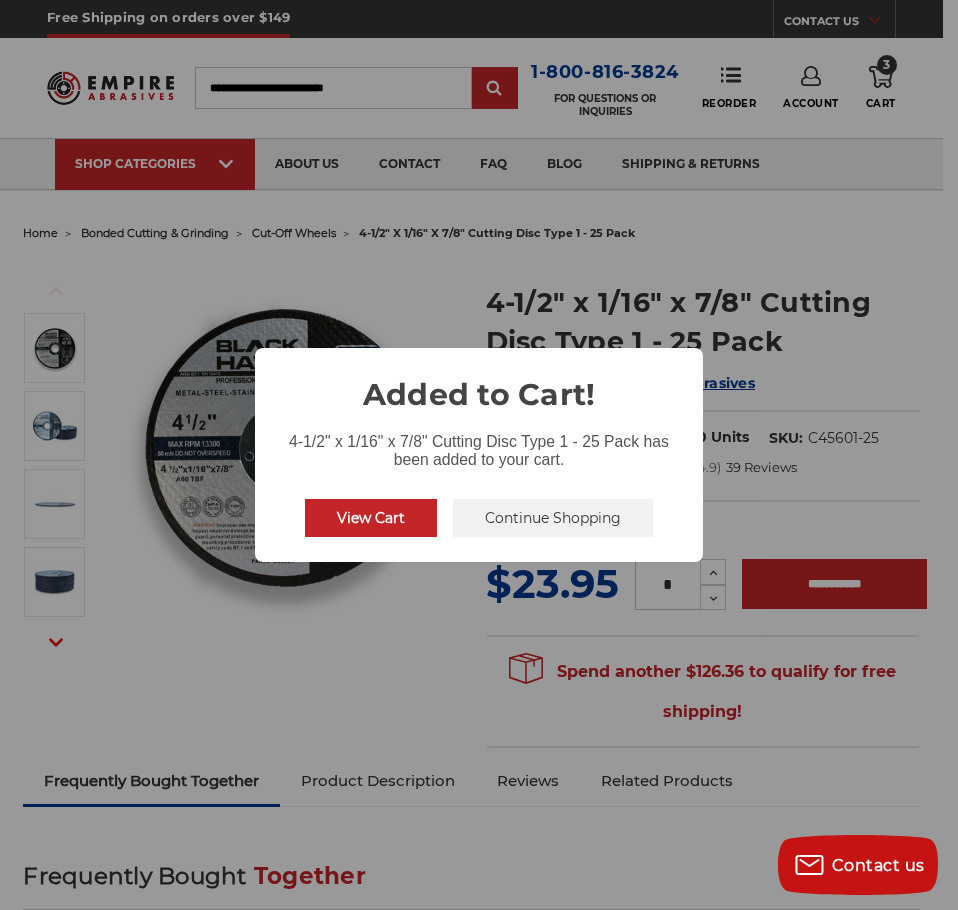 click on "Continue Shopping" at bounding box center (553, 518) 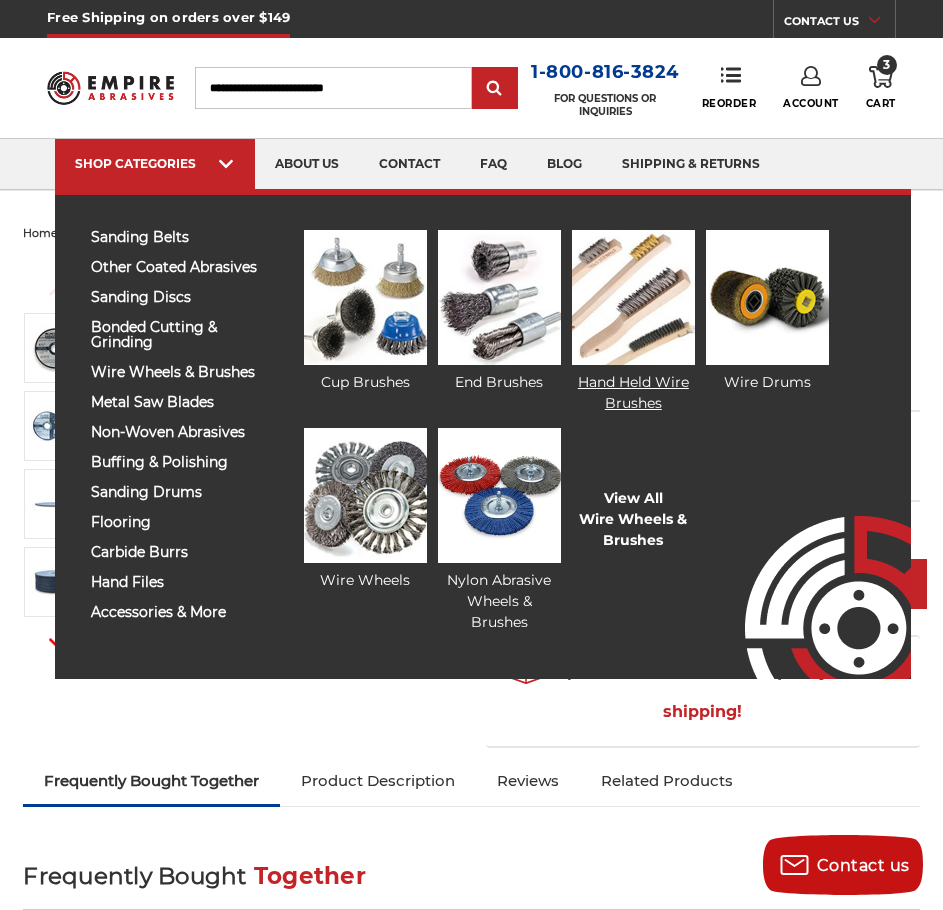 click at bounding box center (633, 297) 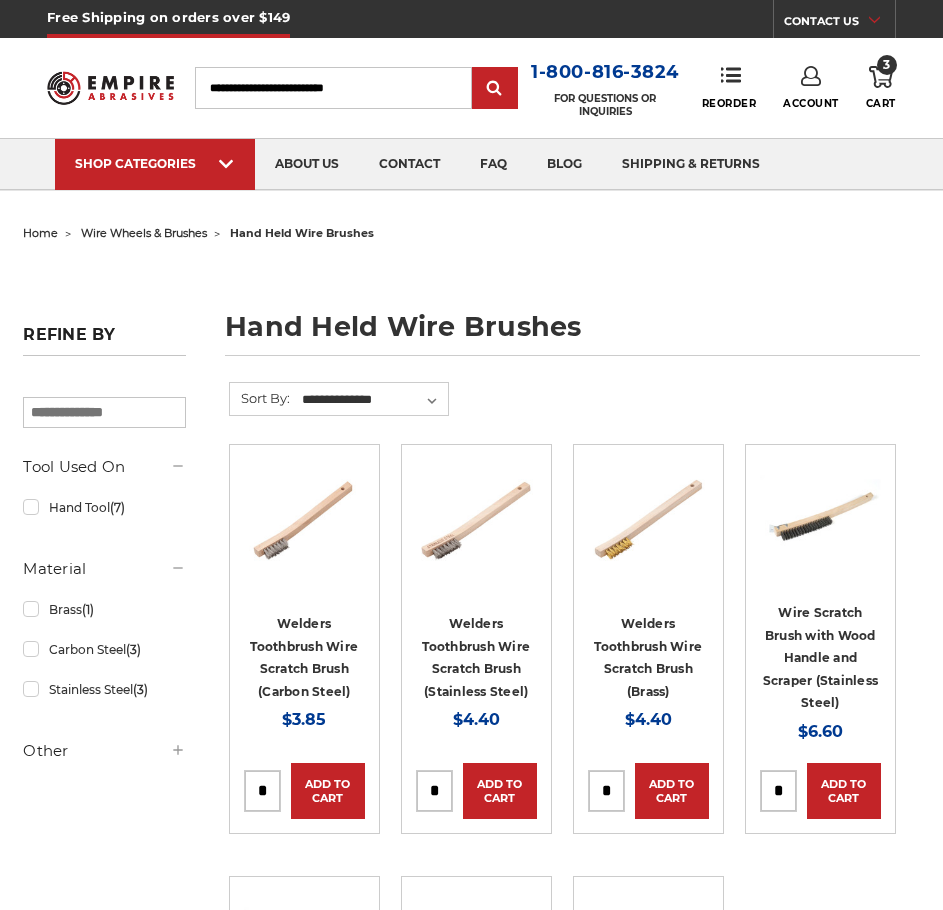 scroll, scrollTop: 0, scrollLeft: 0, axis: both 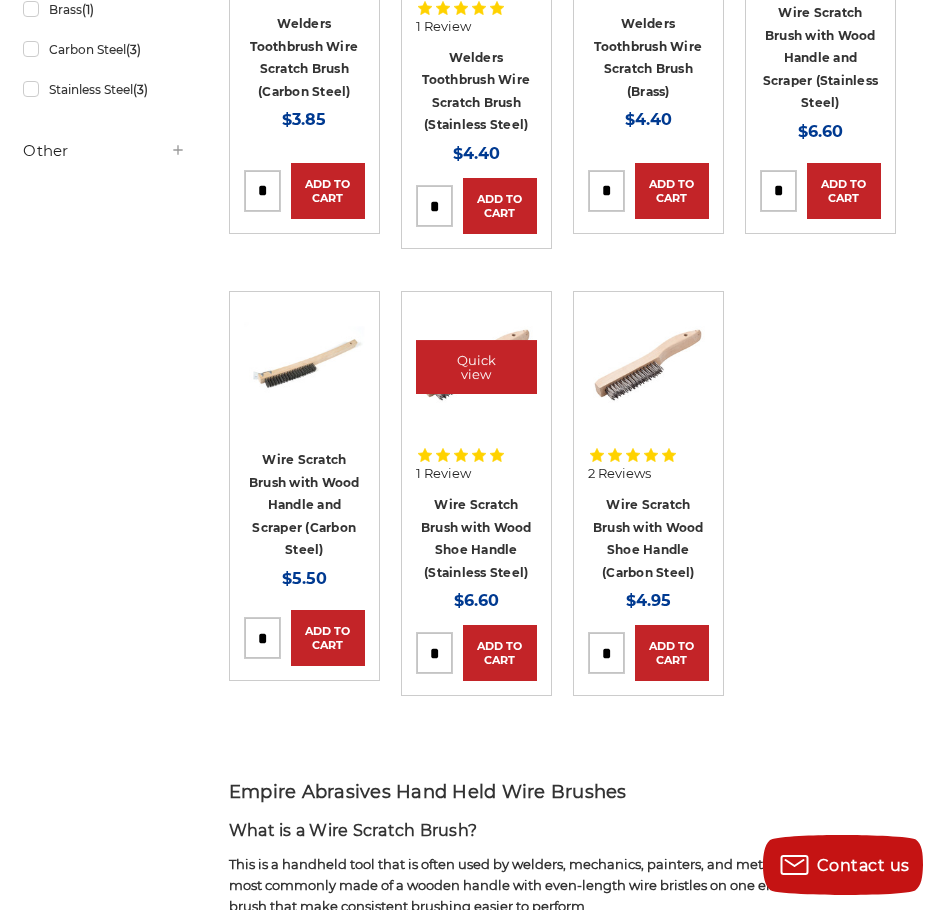 click at bounding box center (476, 366) 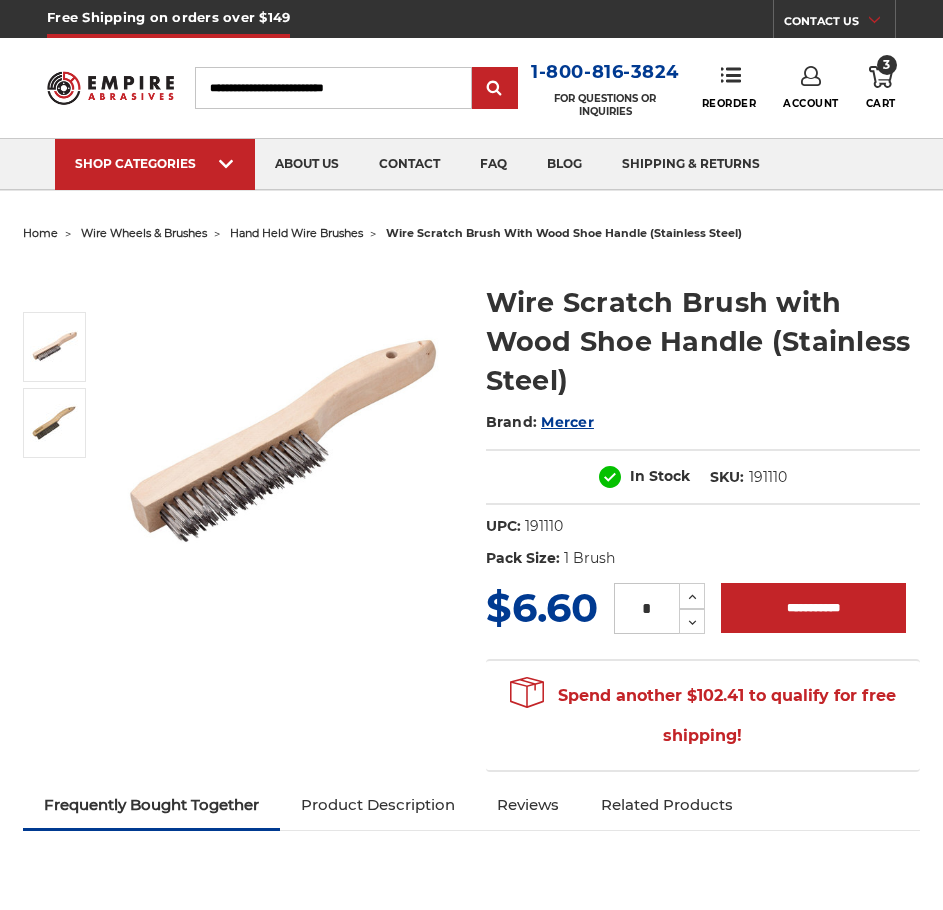 scroll, scrollTop: 0, scrollLeft: 0, axis: both 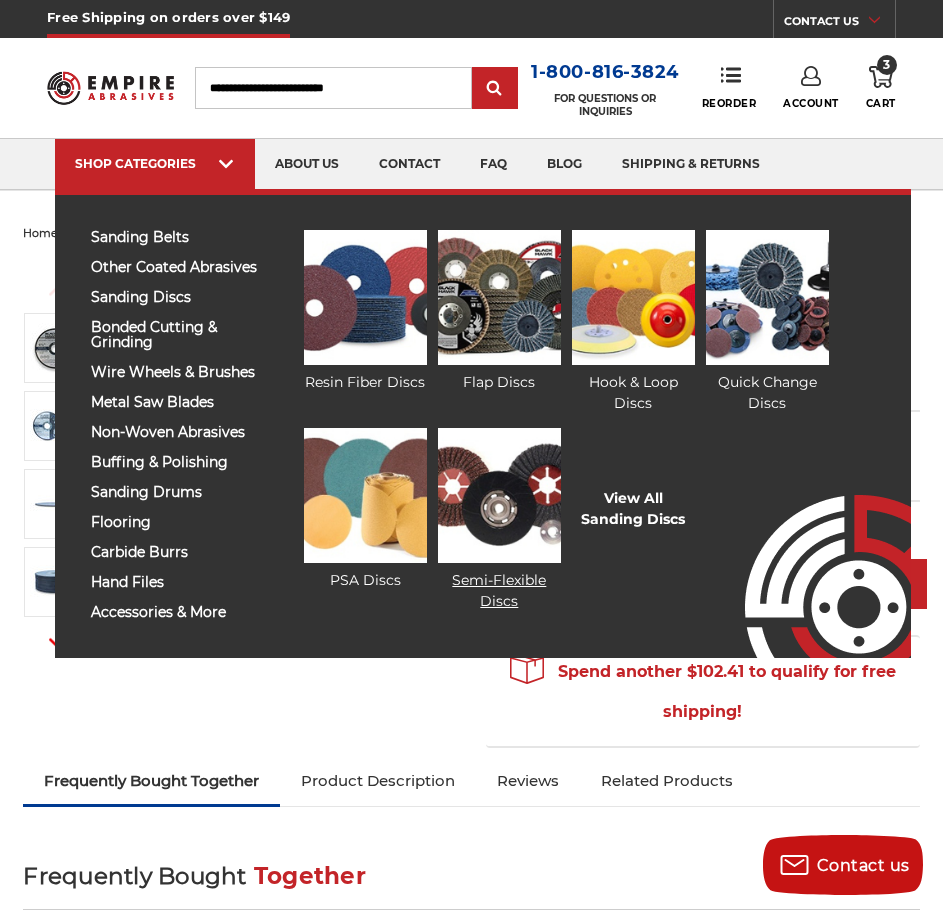 click at bounding box center [499, 495] 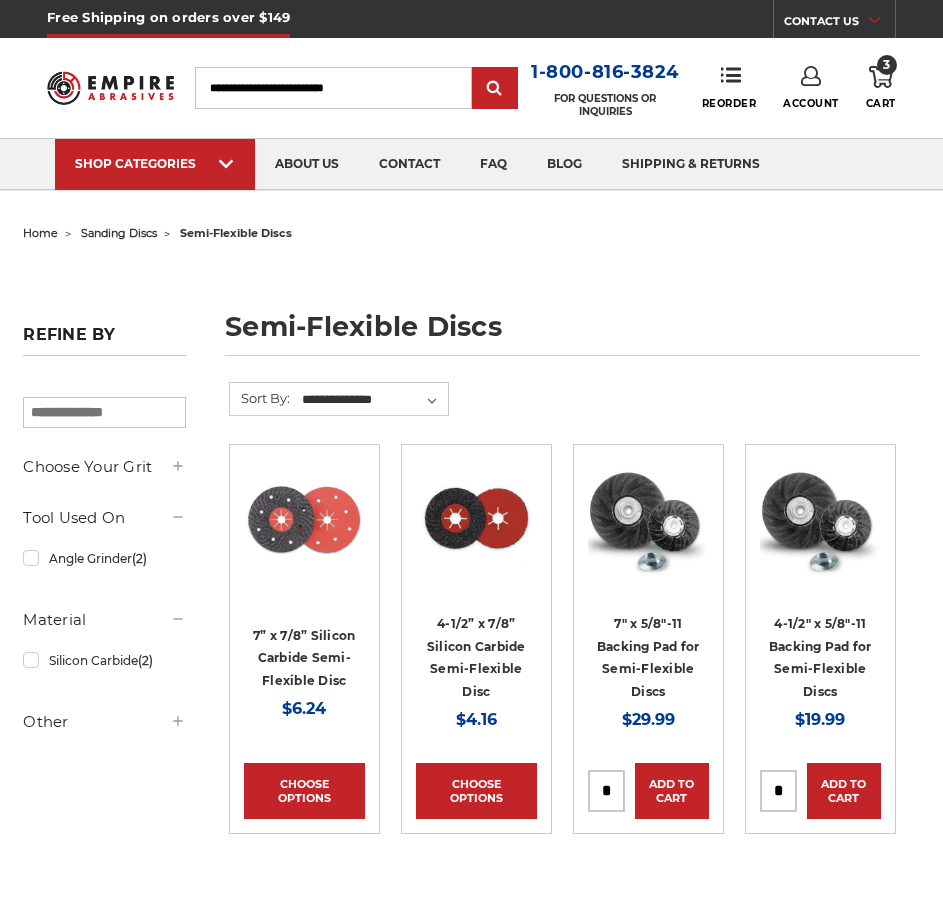 scroll, scrollTop: 0, scrollLeft: 0, axis: both 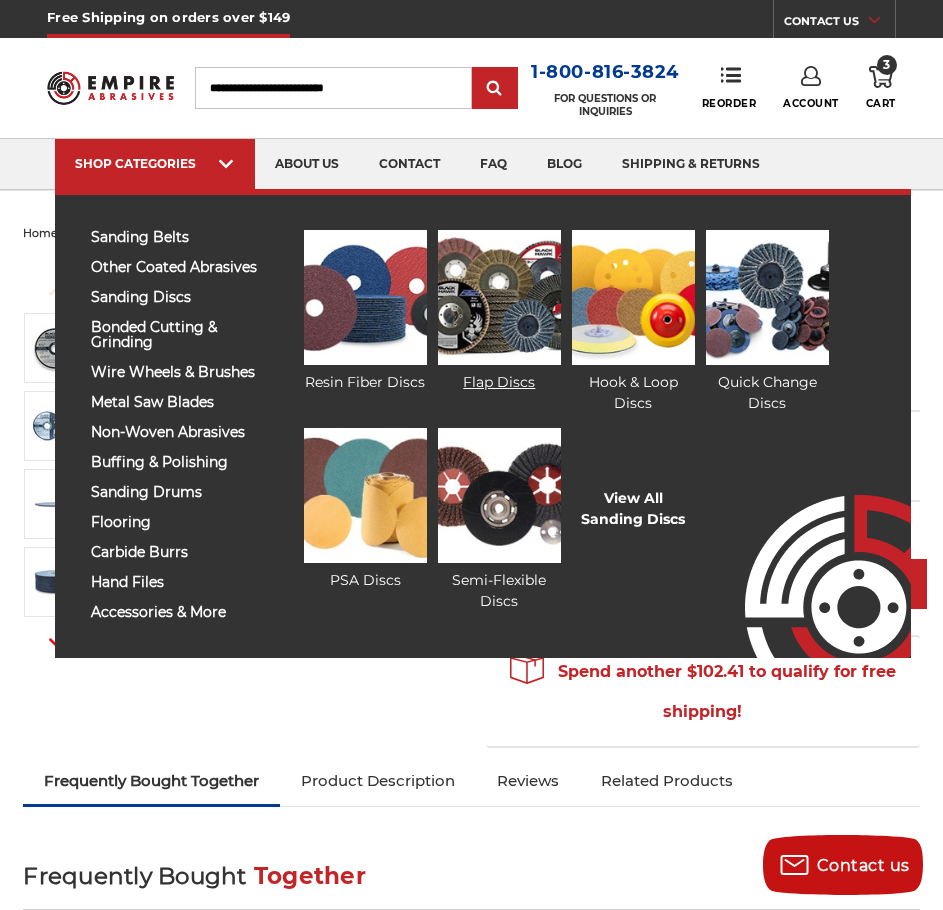 click at bounding box center (499, 297) 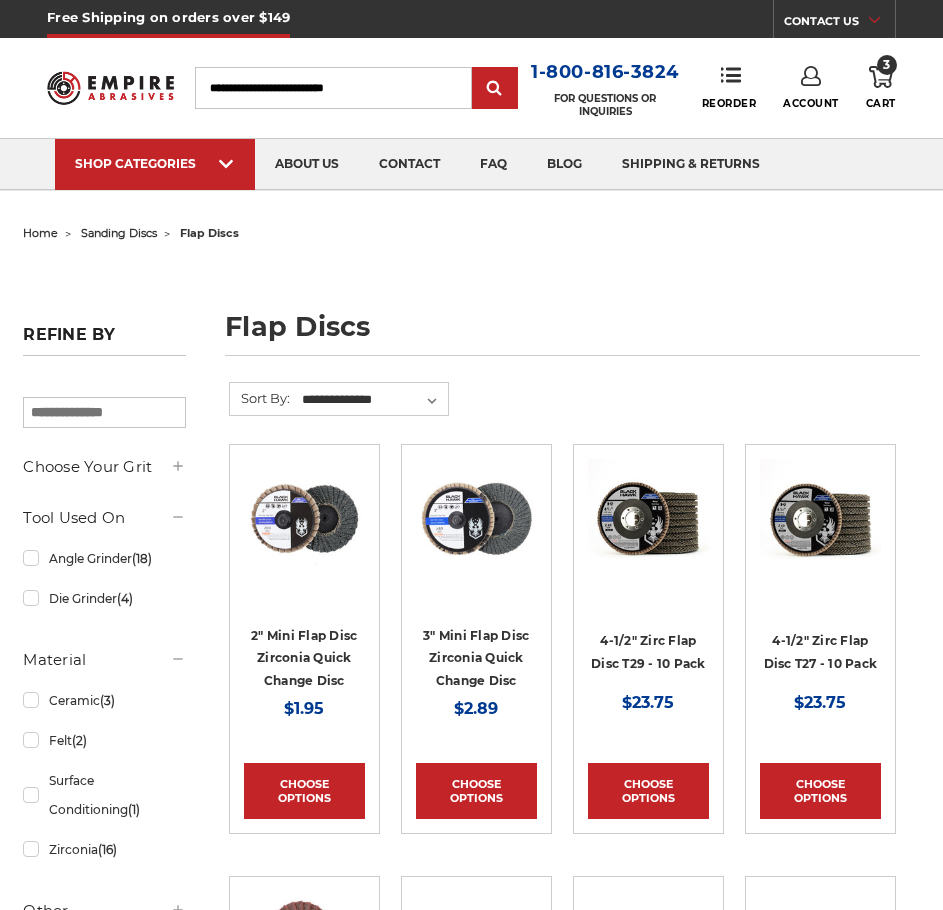 scroll, scrollTop: 0, scrollLeft: 0, axis: both 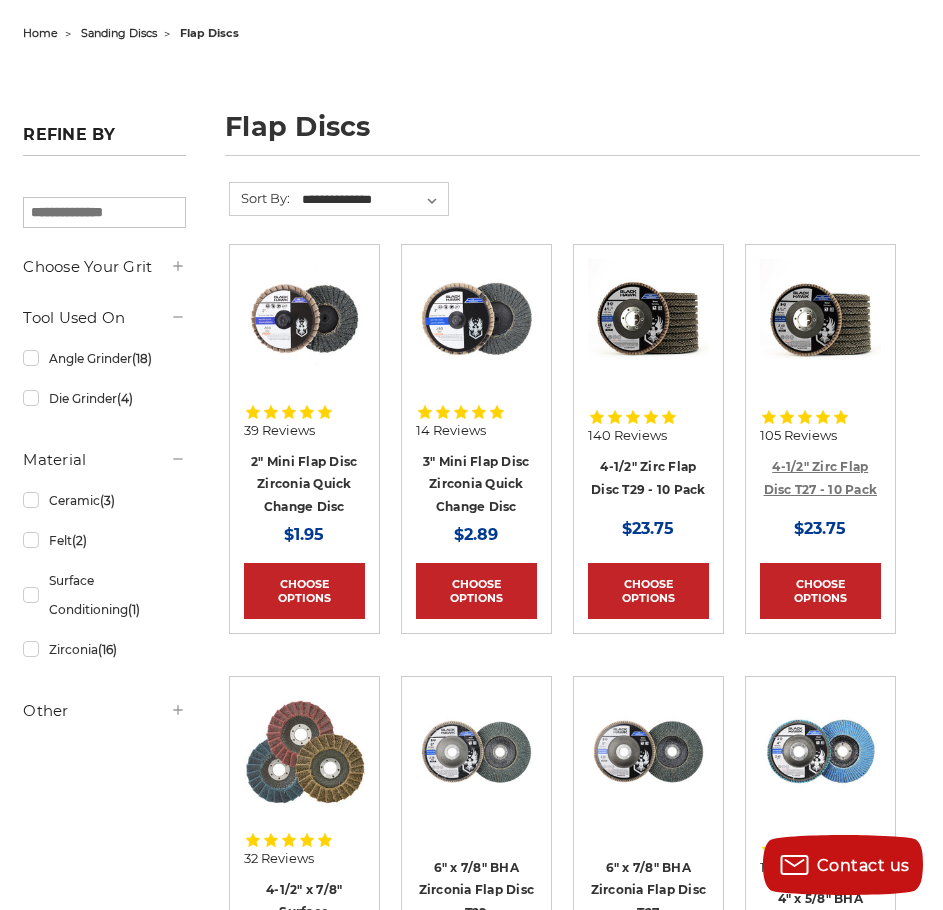 click on "4-1/2" Zirc Flap Disc T27 - 10 Pack" at bounding box center (821, 478) 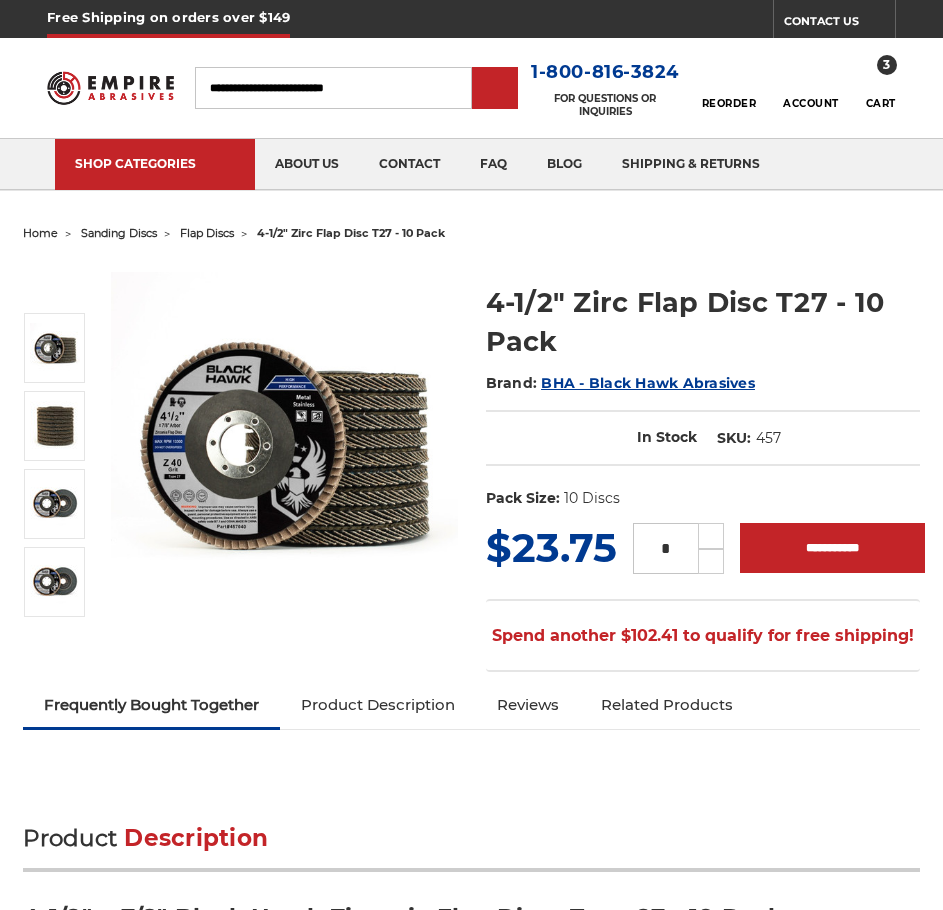 scroll, scrollTop: 0, scrollLeft: 0, axis: both 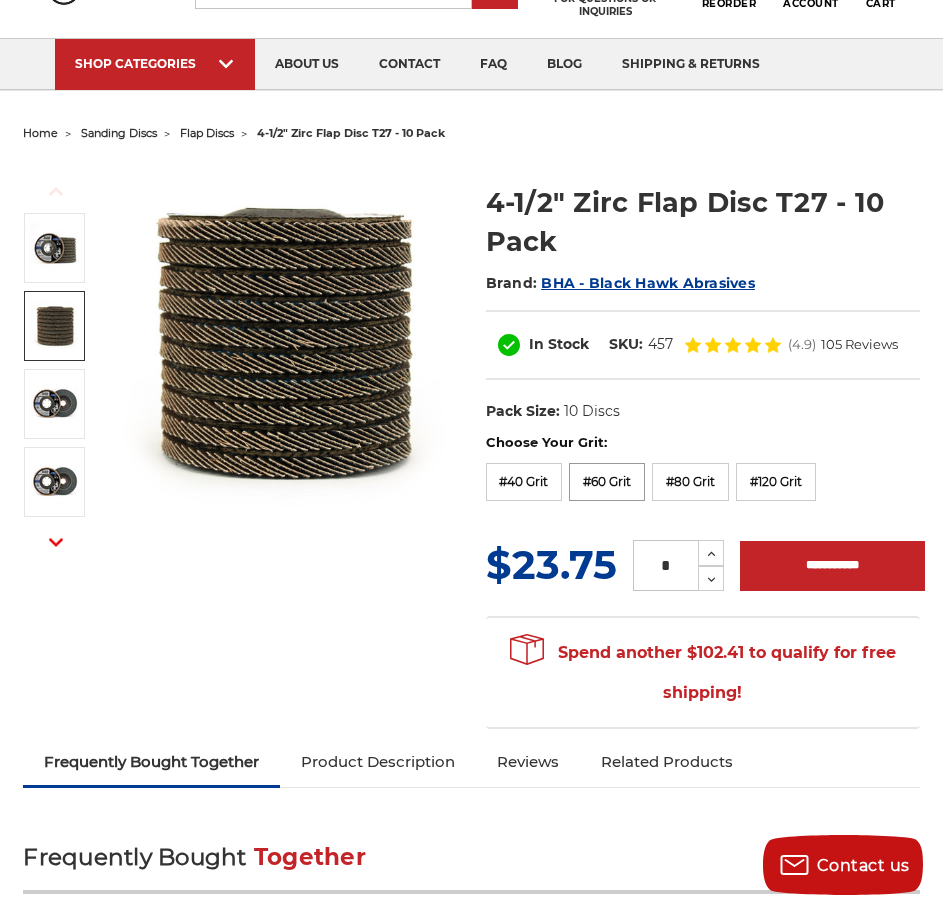 click on "#60 Grit" at bounding box center (607, 482) 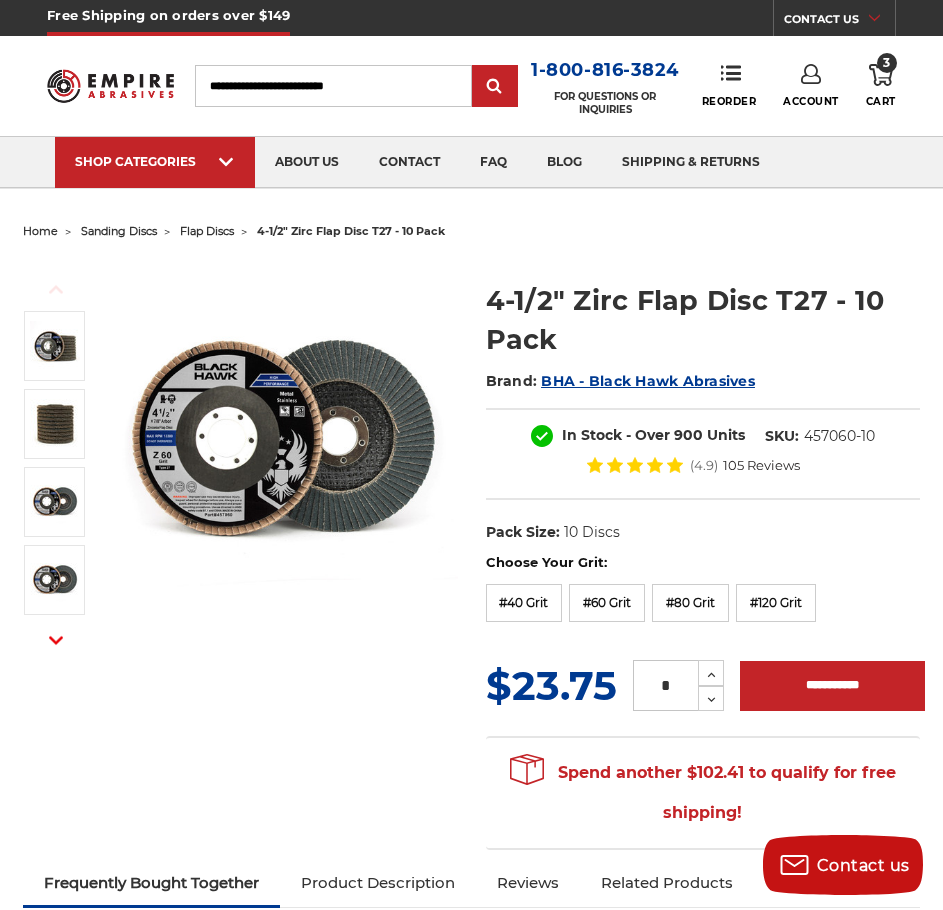 scroll, scrollTop: 0, scrollLeft: 0, axis: both 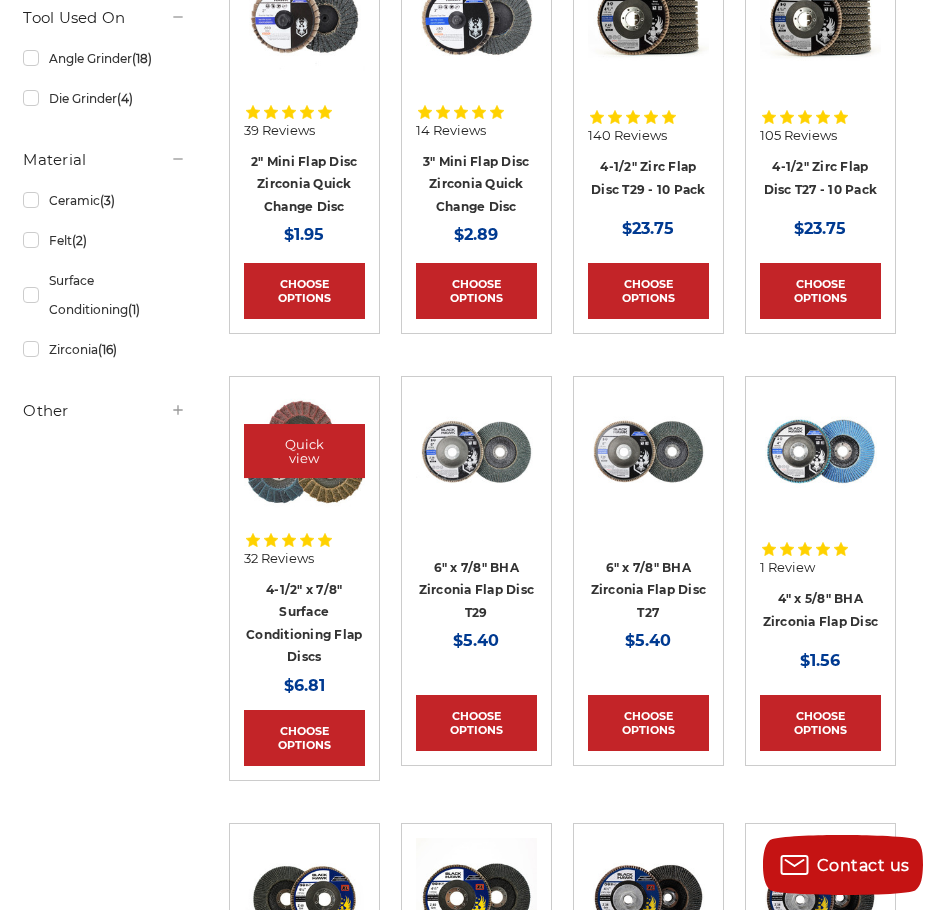 click at bounding box center (304, 453) 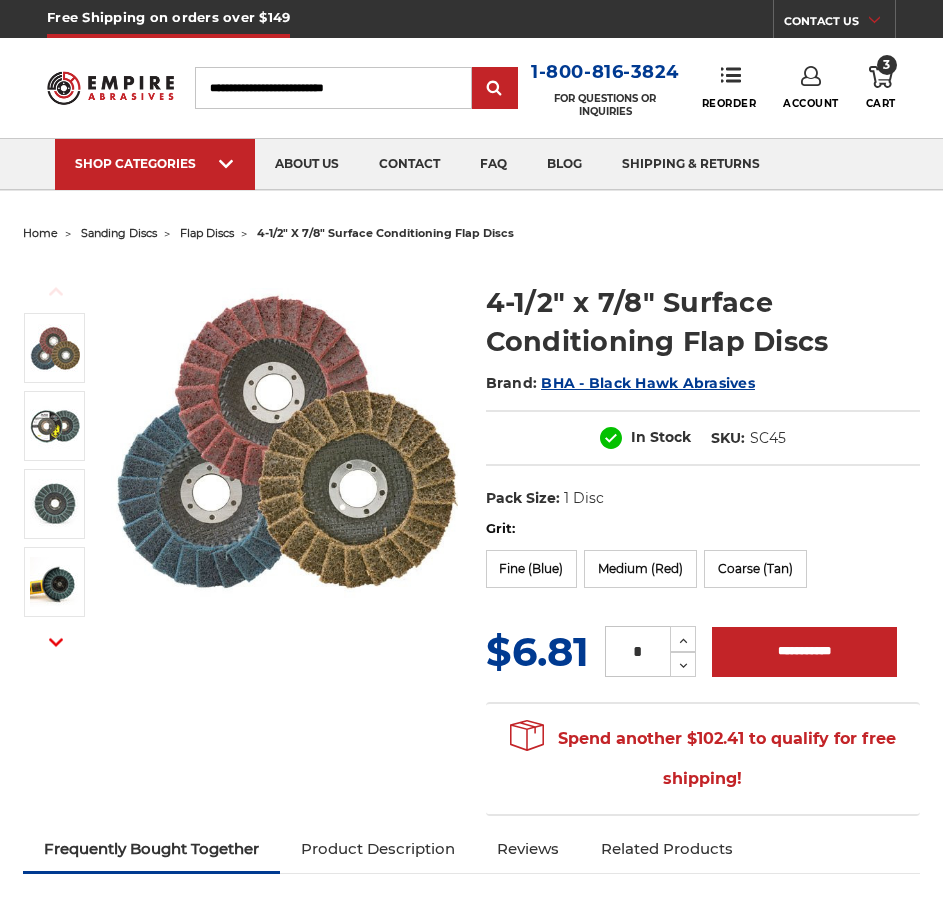 scroll, scrollTop: 0, scrollLeft: 0, axis: both 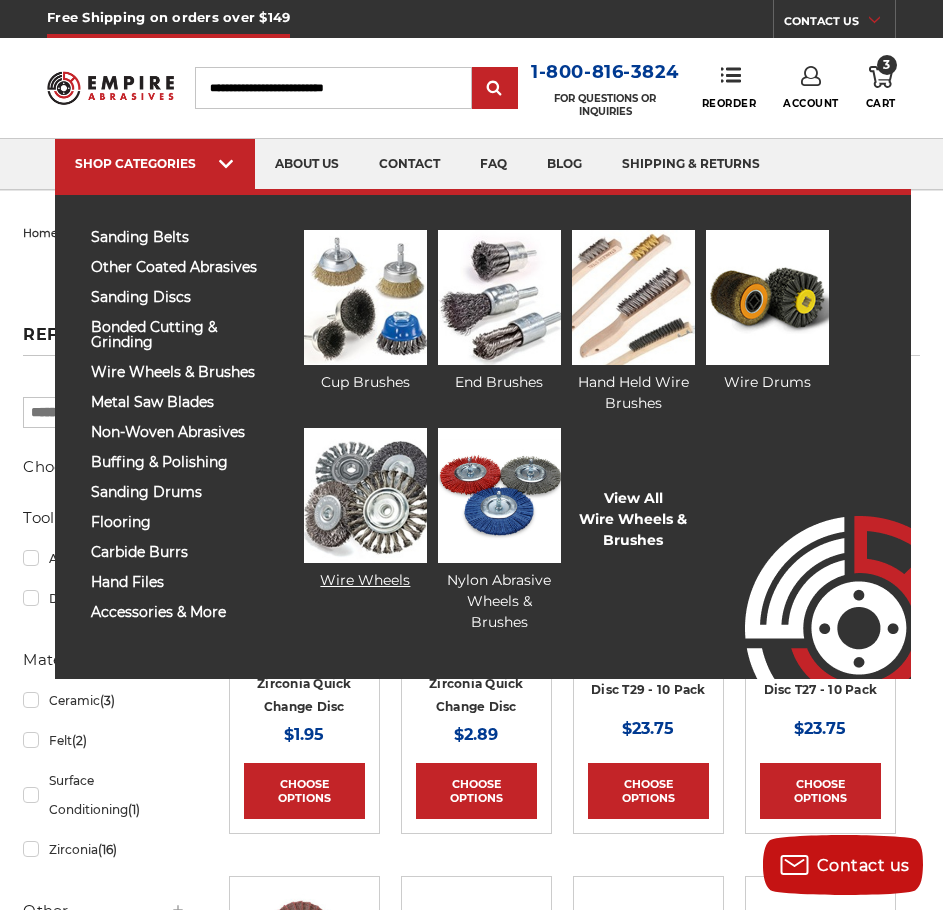 click at bounding box center [365, 495] 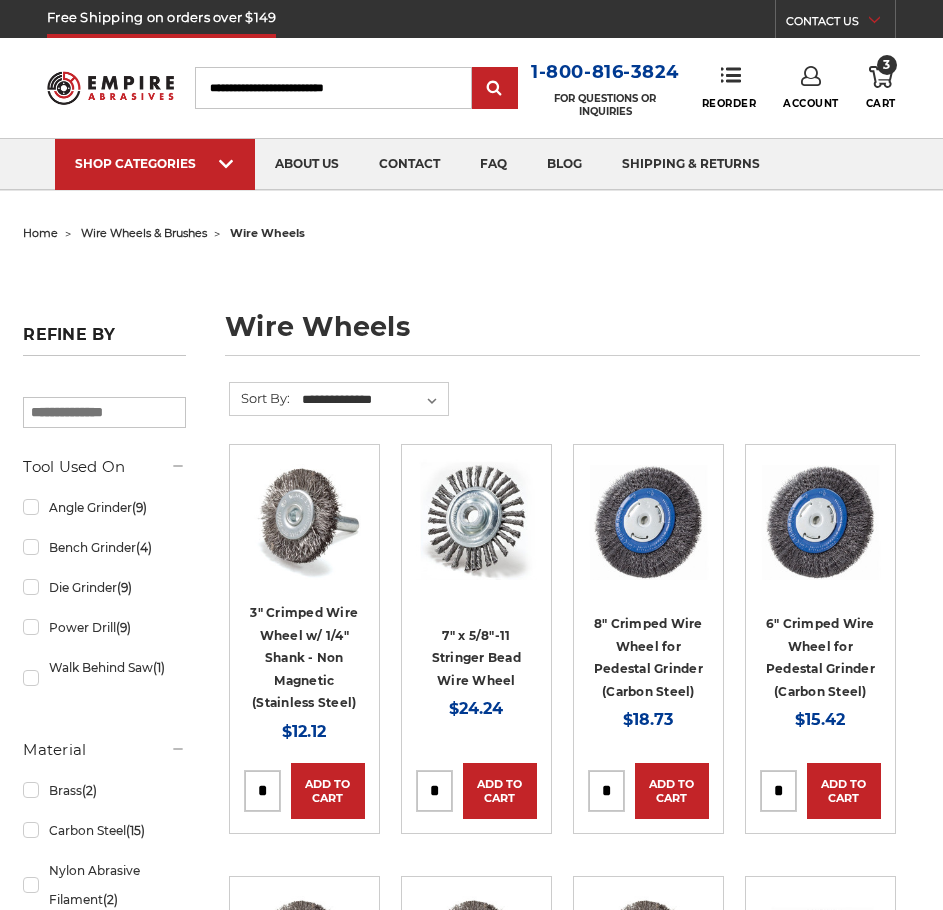 scroll, scrollTop: 0, scrollLeft: 0, axis: both 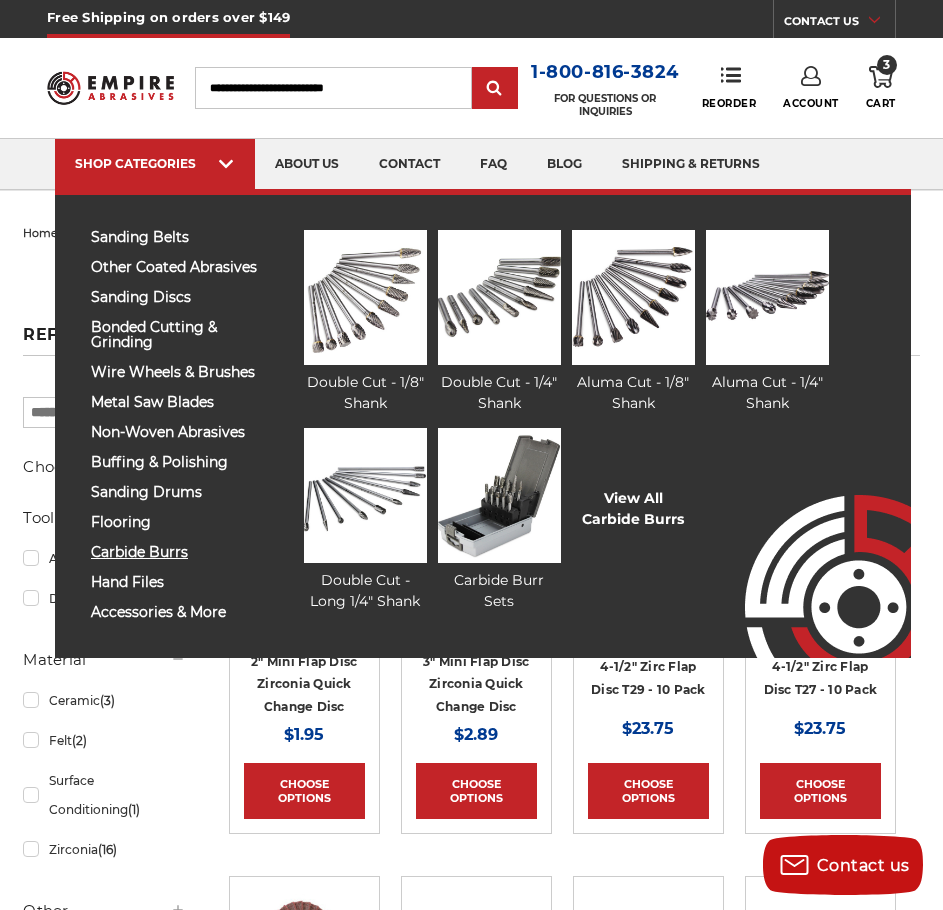 click on "carbide burrs" at bounding box center [176, 552] 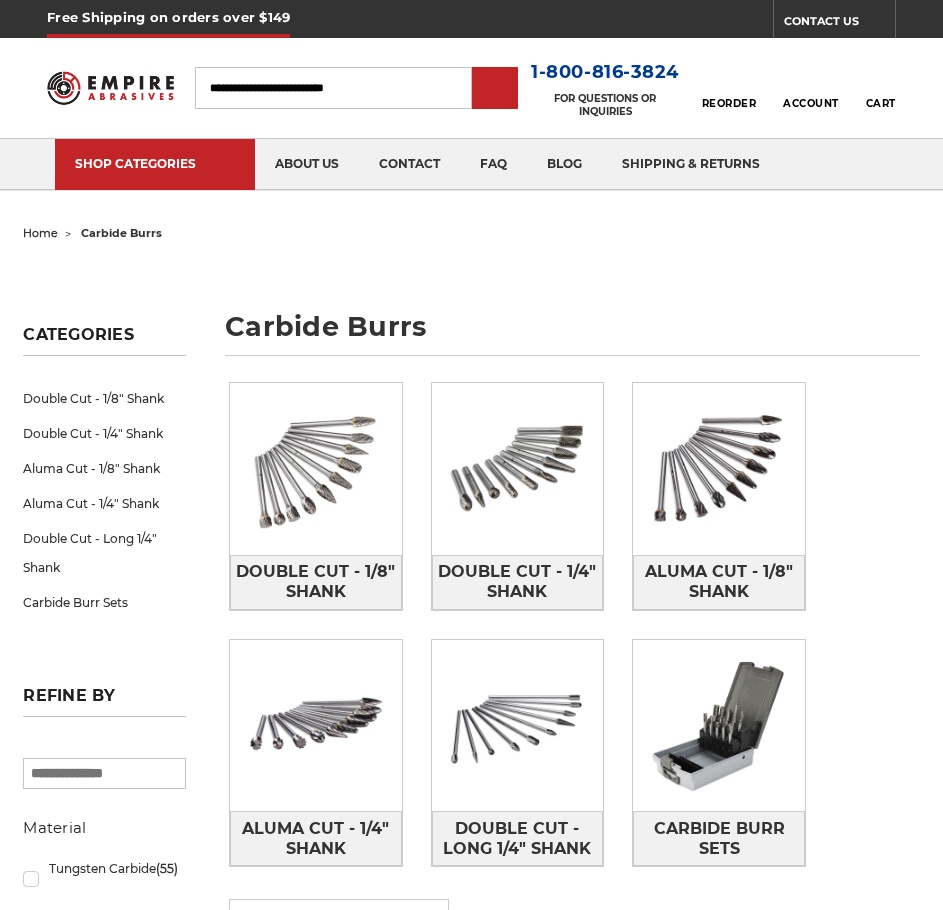 scroll, scrollTop: 0, scrollLeft: 0, axis: both 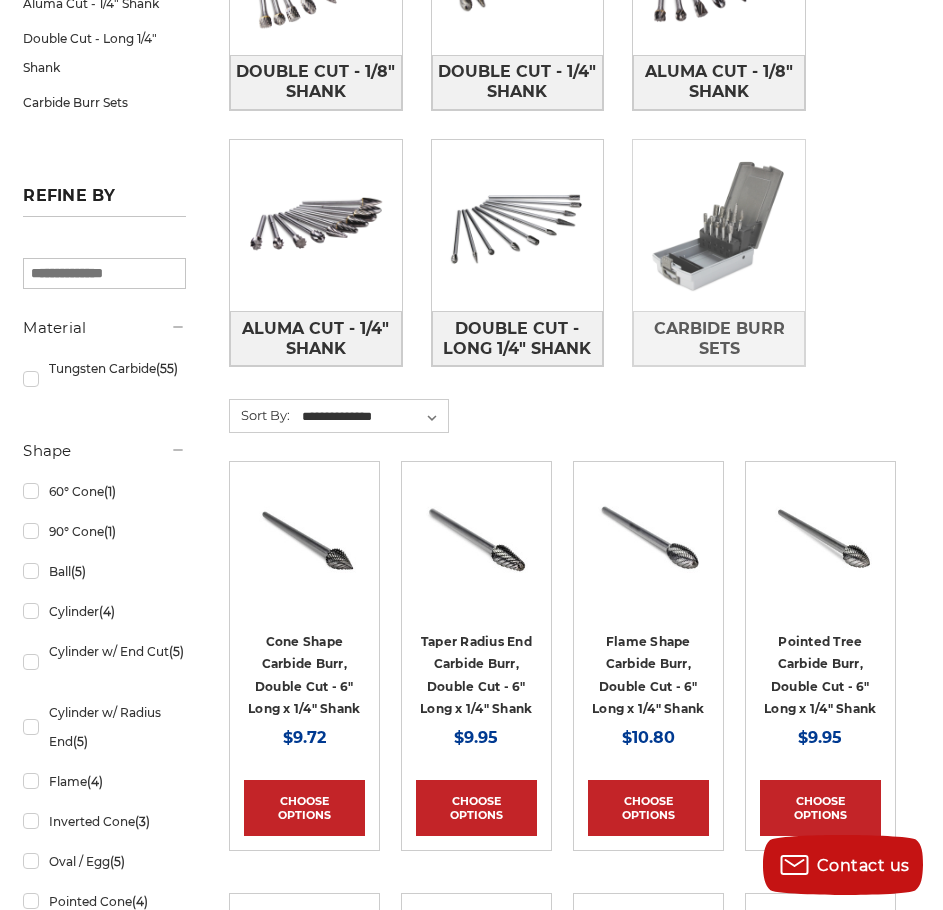 click at bounding box center (719, 226) 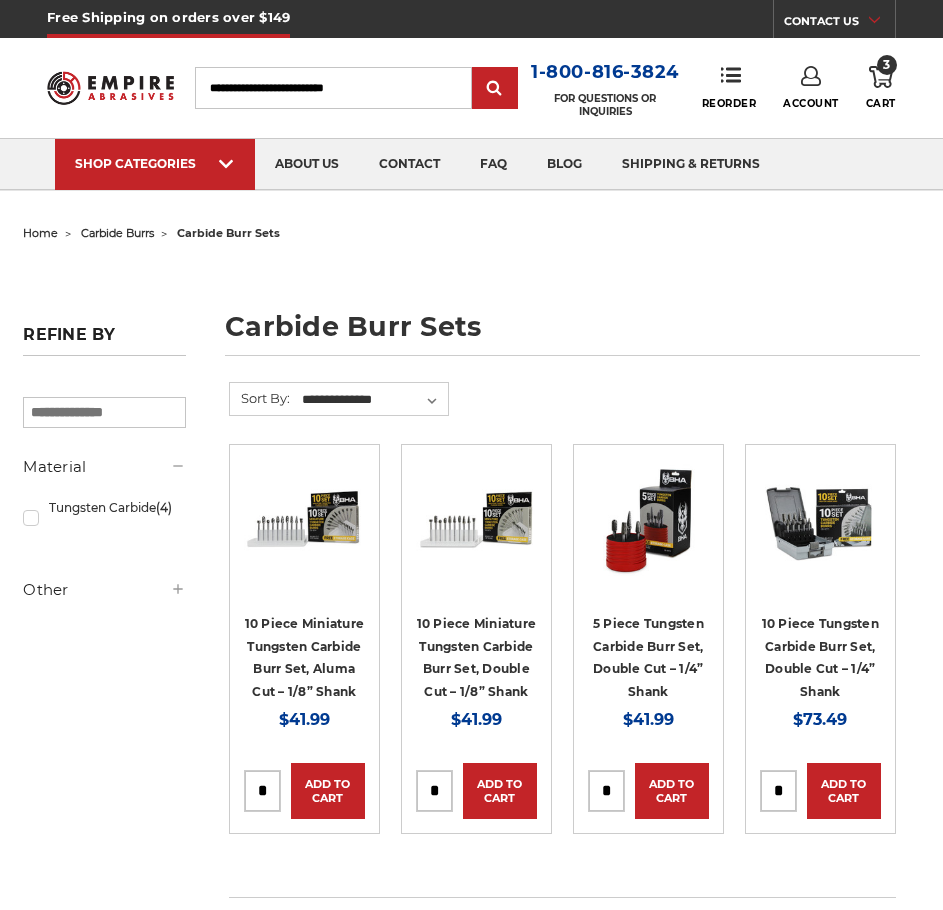 scroll, scrollTop: 0, scrollLeft: 0, axis: both 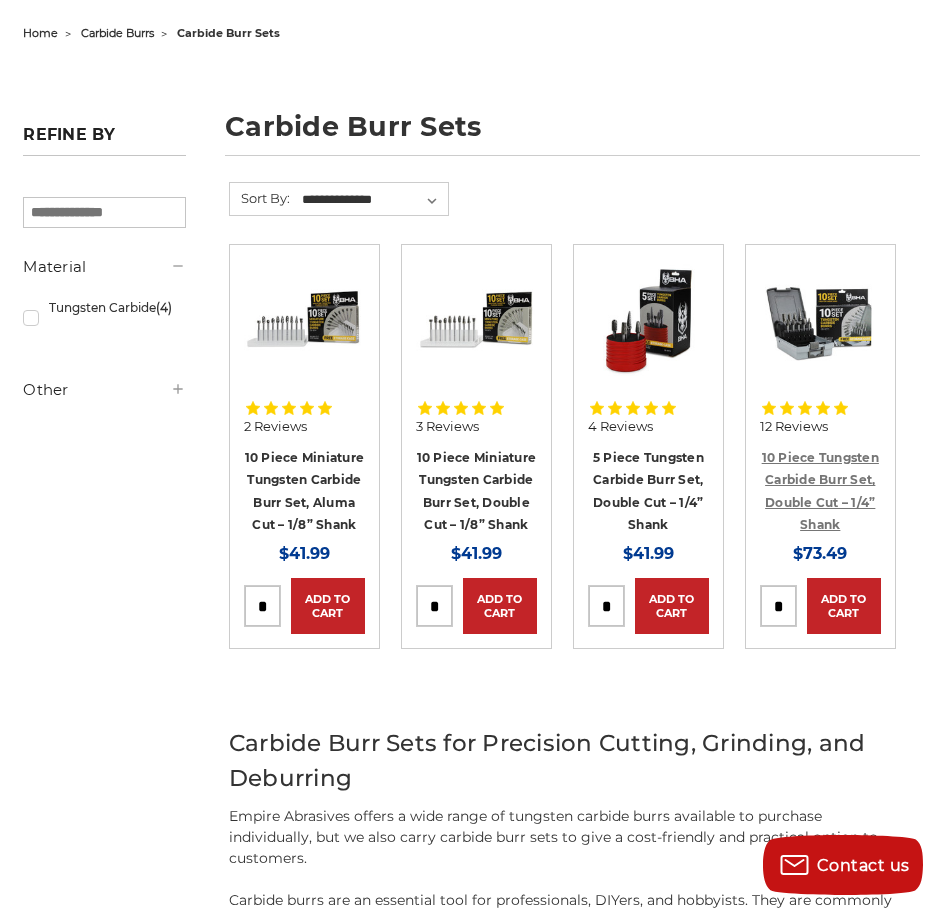click on "10 Piece Tungsten Carbide Burr Set, Double Cut – 1/4” Shank" at bounding box center (820, 491) 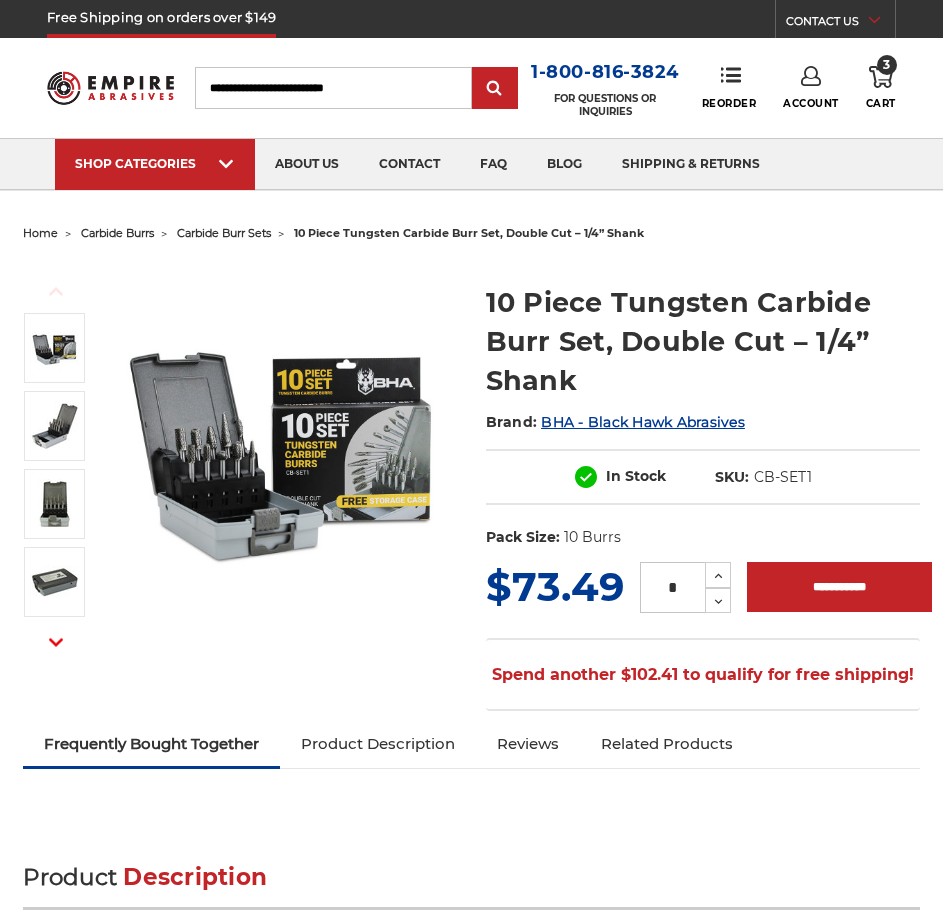 scroll, scrollTop: 0, scrollLeft: 0, axis: both 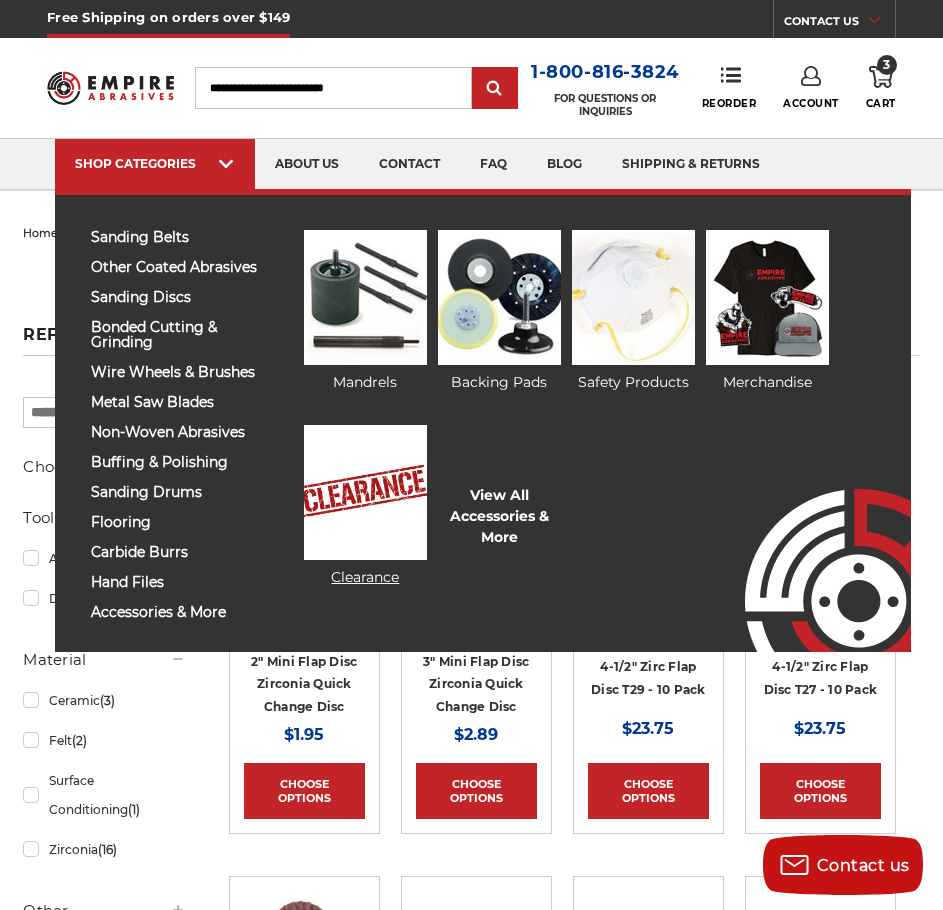 click at bounding box center (365, 492) 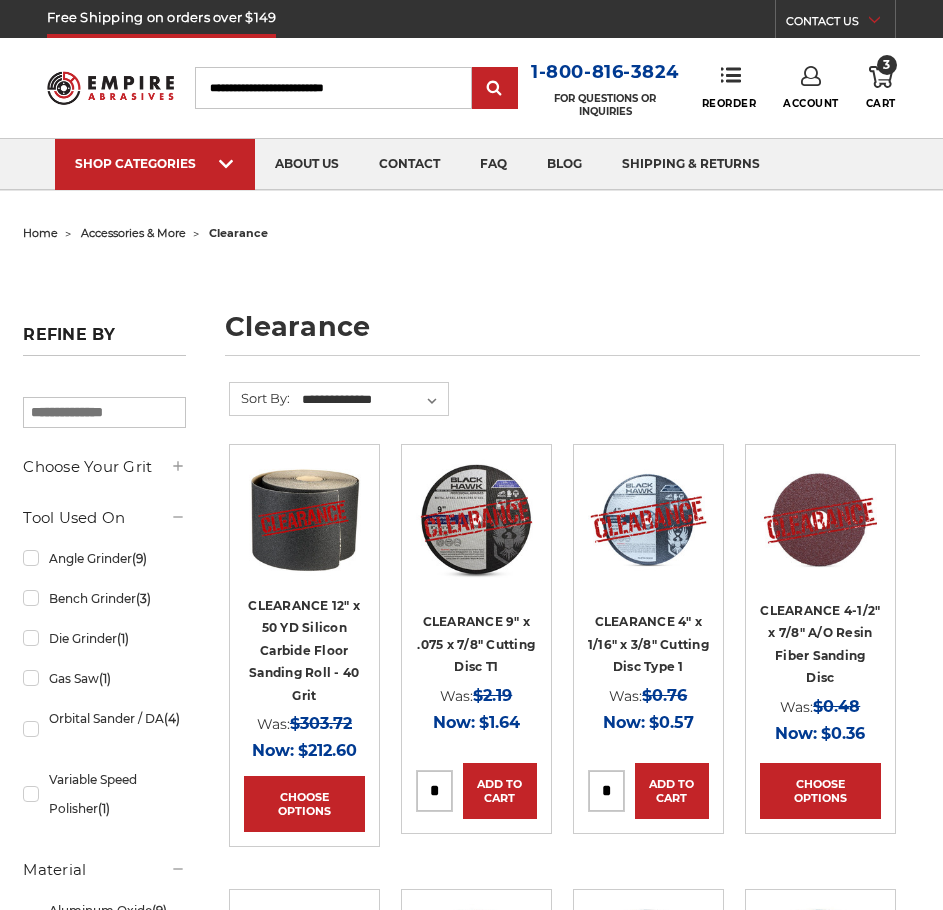 scroll, scrollTop: 0, scrollLeft: 0, axis: both 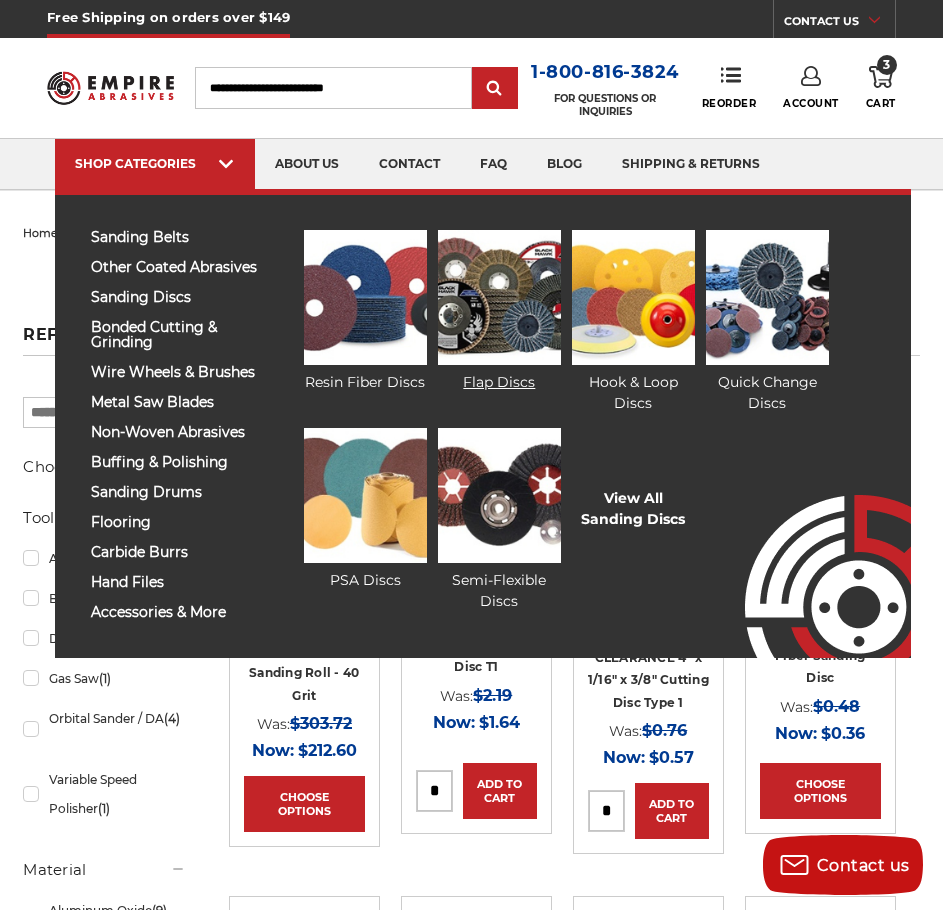 click at bounding box center [499, 297] 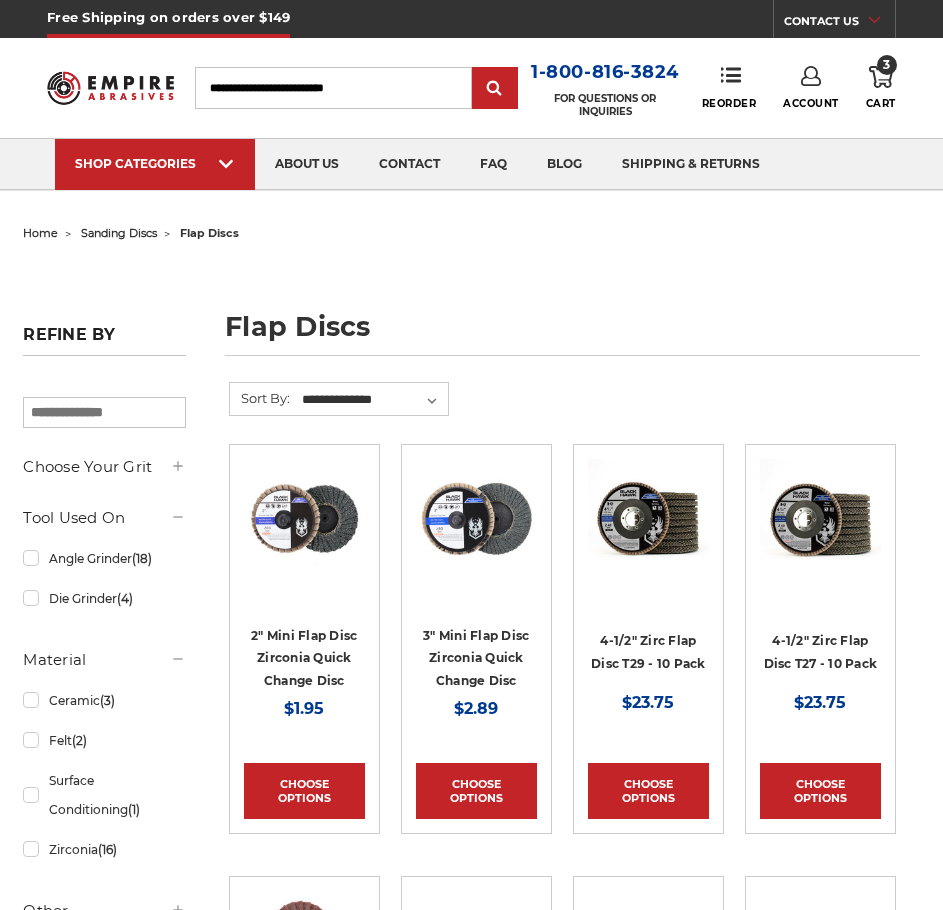scroll, scrollTop: 0, scrollLeft: 0, axis: both 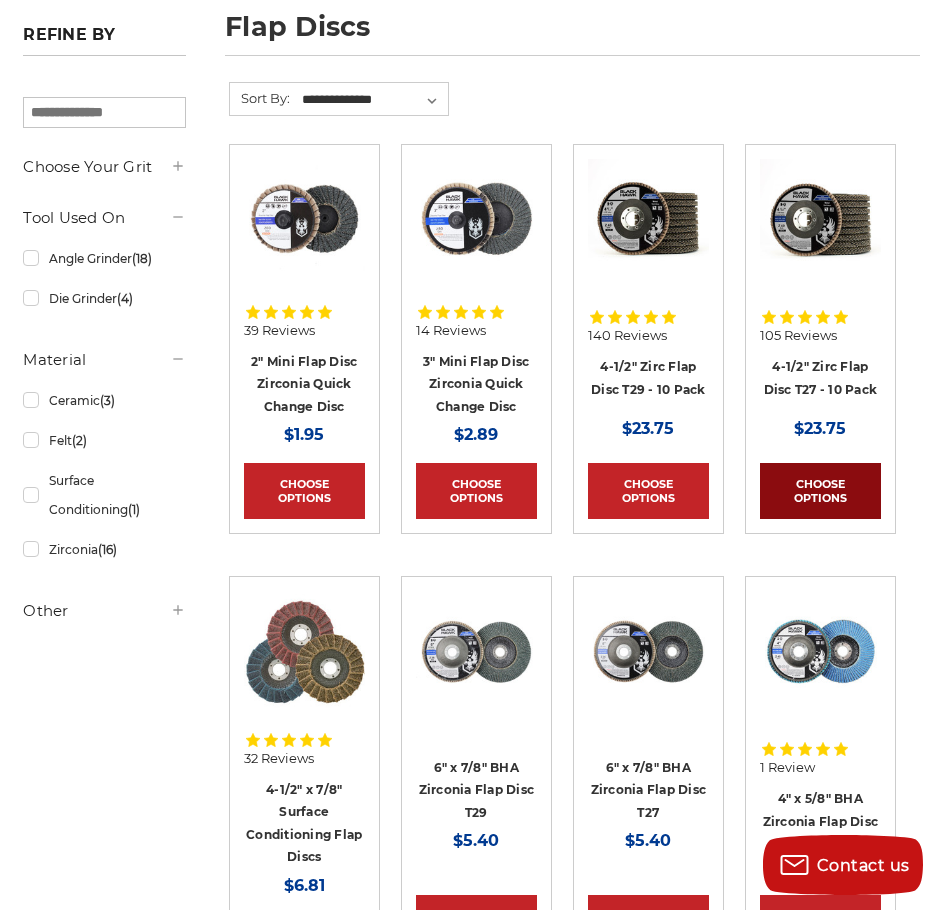 click on "Choose Options" at bounding box center [820, 491] 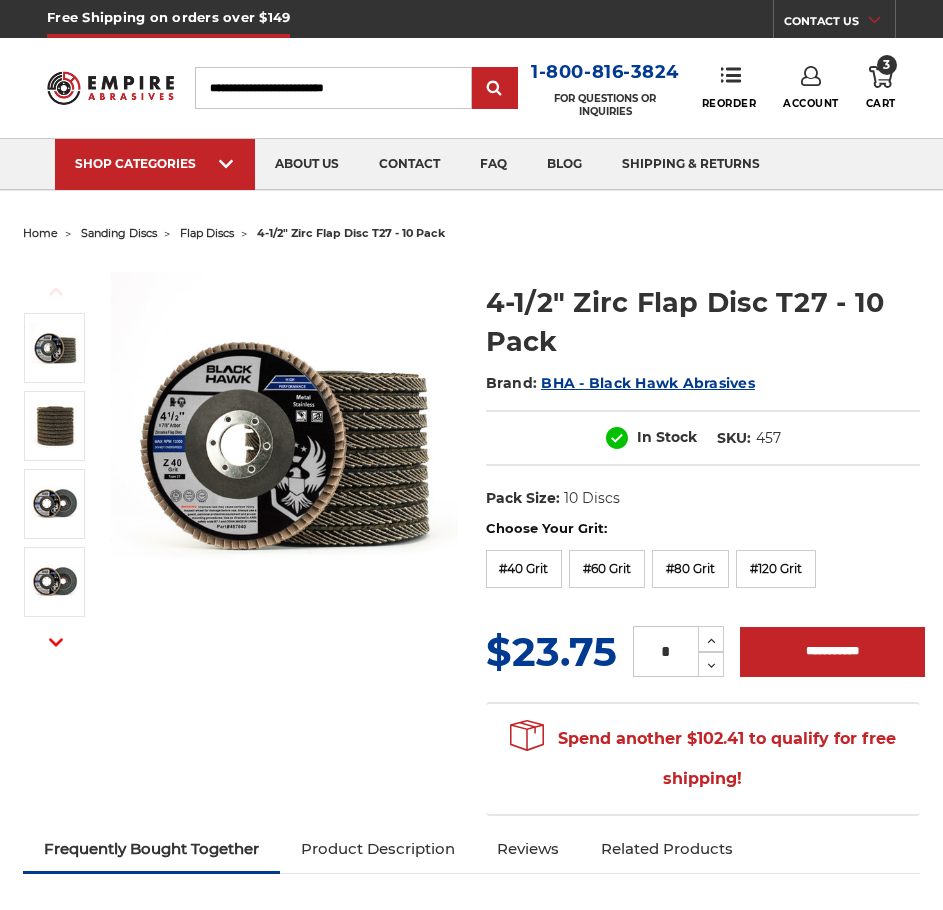 scroll, scrollTop: 0, scrollLeft: 0, axis: both 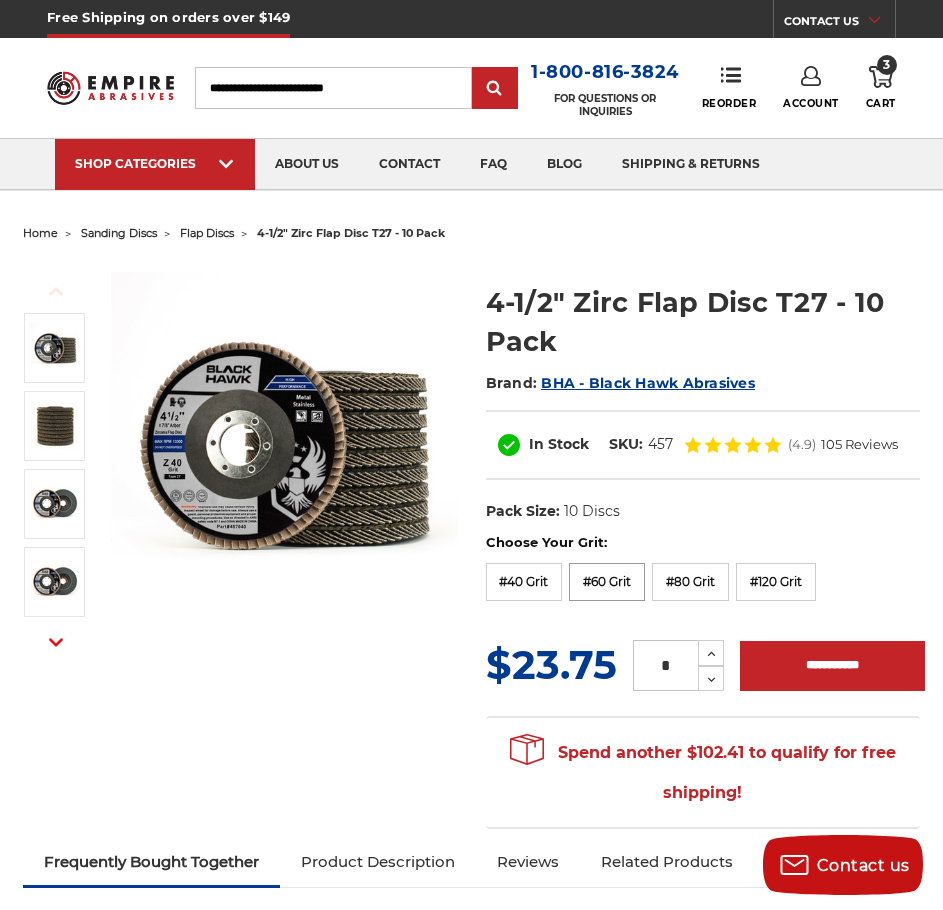 click on "#60 Grit" at bounding box center [607, 582] 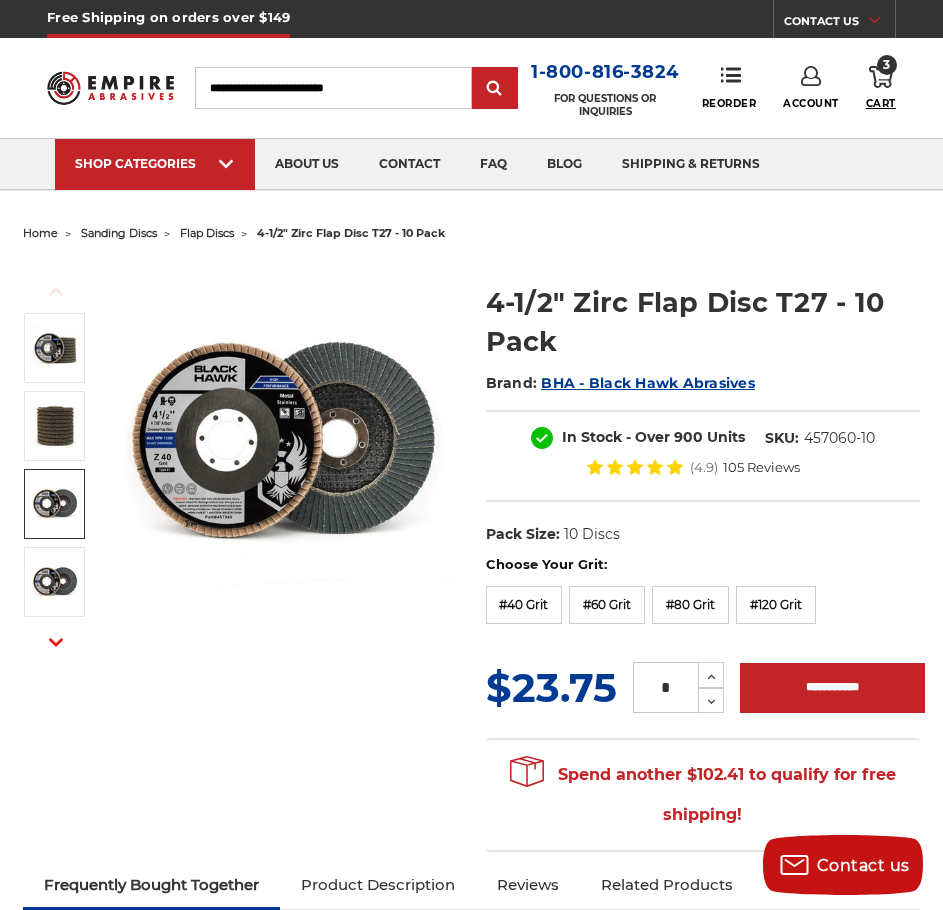 click on "Cart" at bounding box center [881, 103] 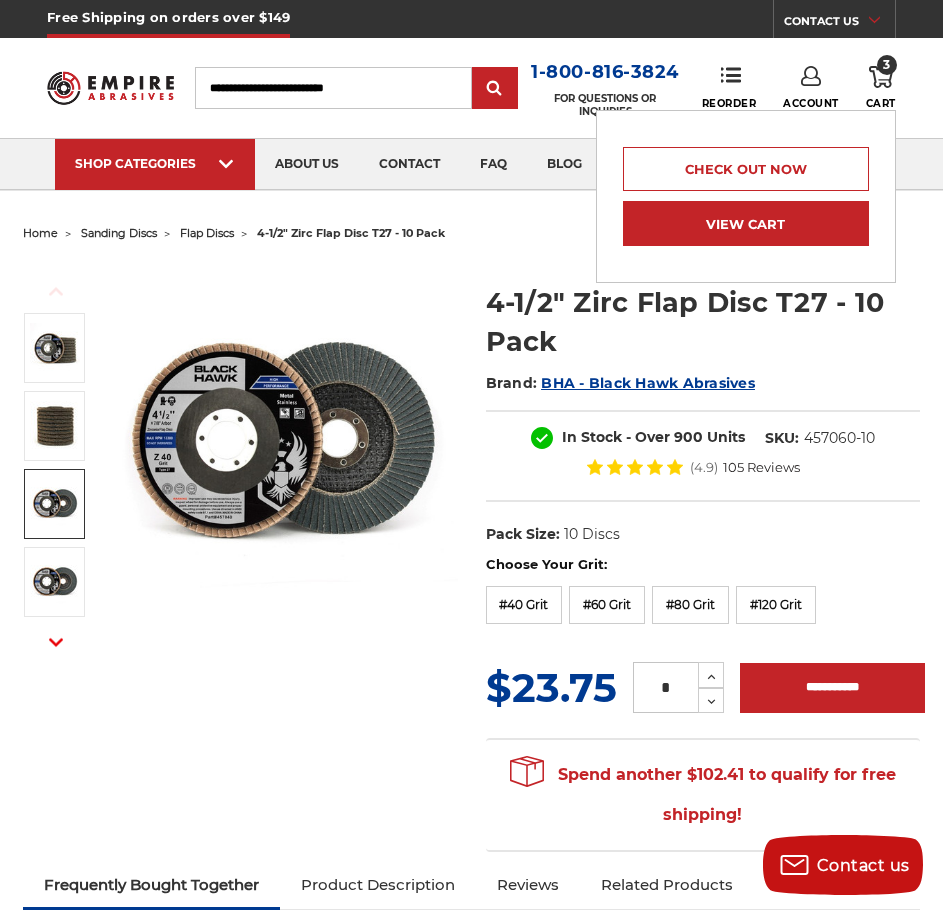 click on "View Cart" at bounding box center (746, 223) 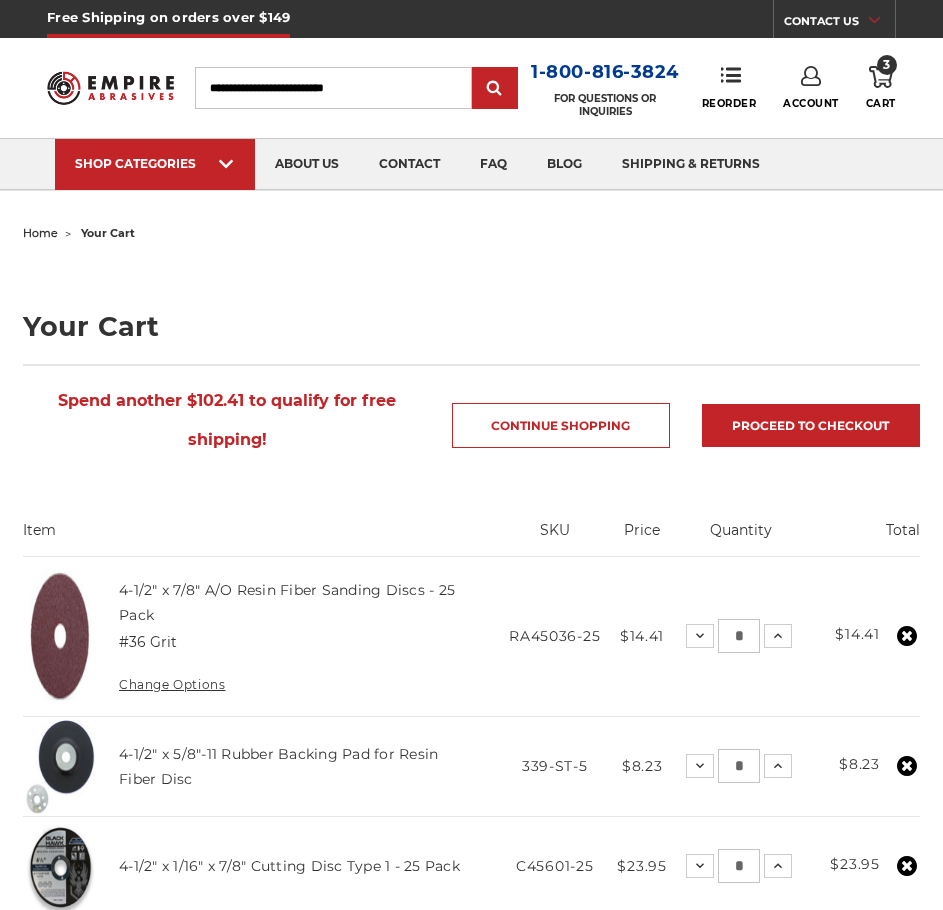 scroll, scrollTop: 0, scrollLeft: 0, axis: both 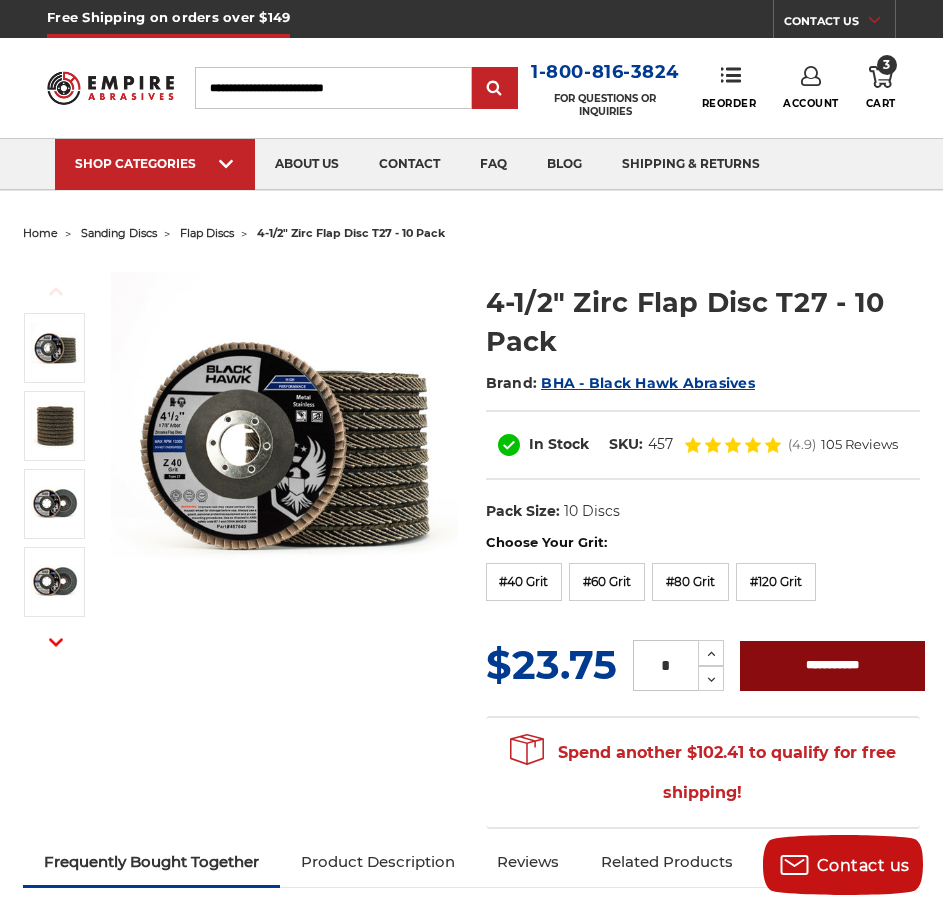 click on "**********" at bounding box center (832, 666) 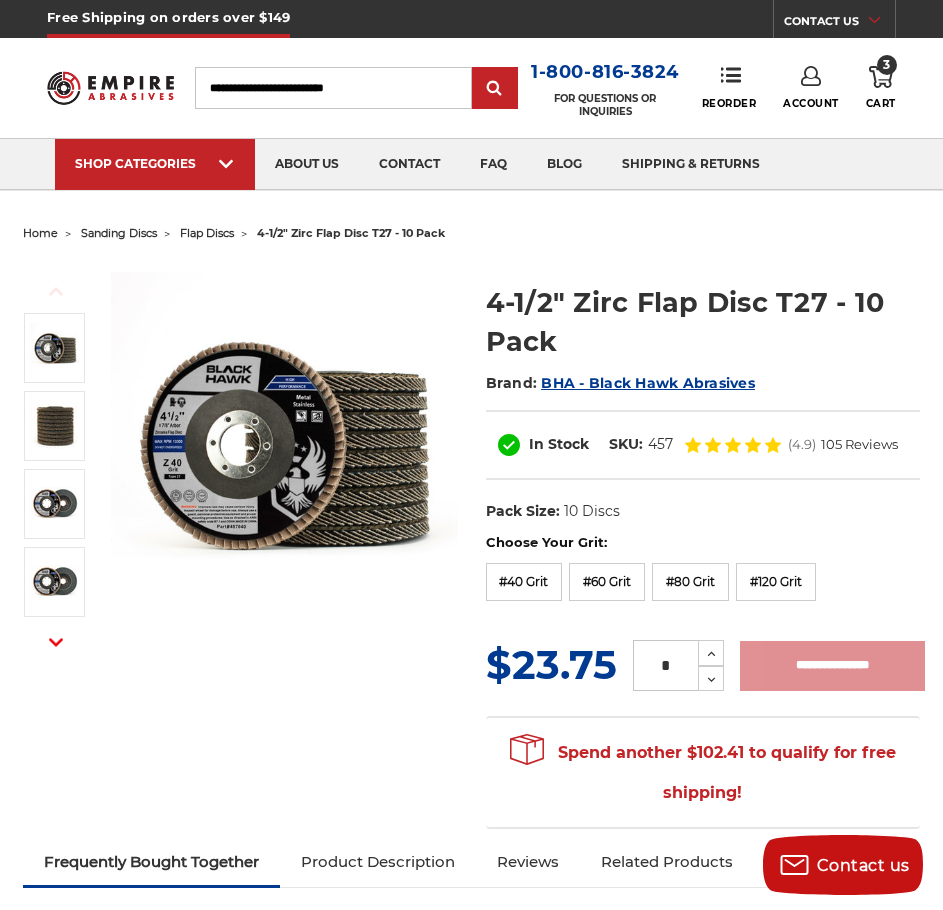 type on "**********" 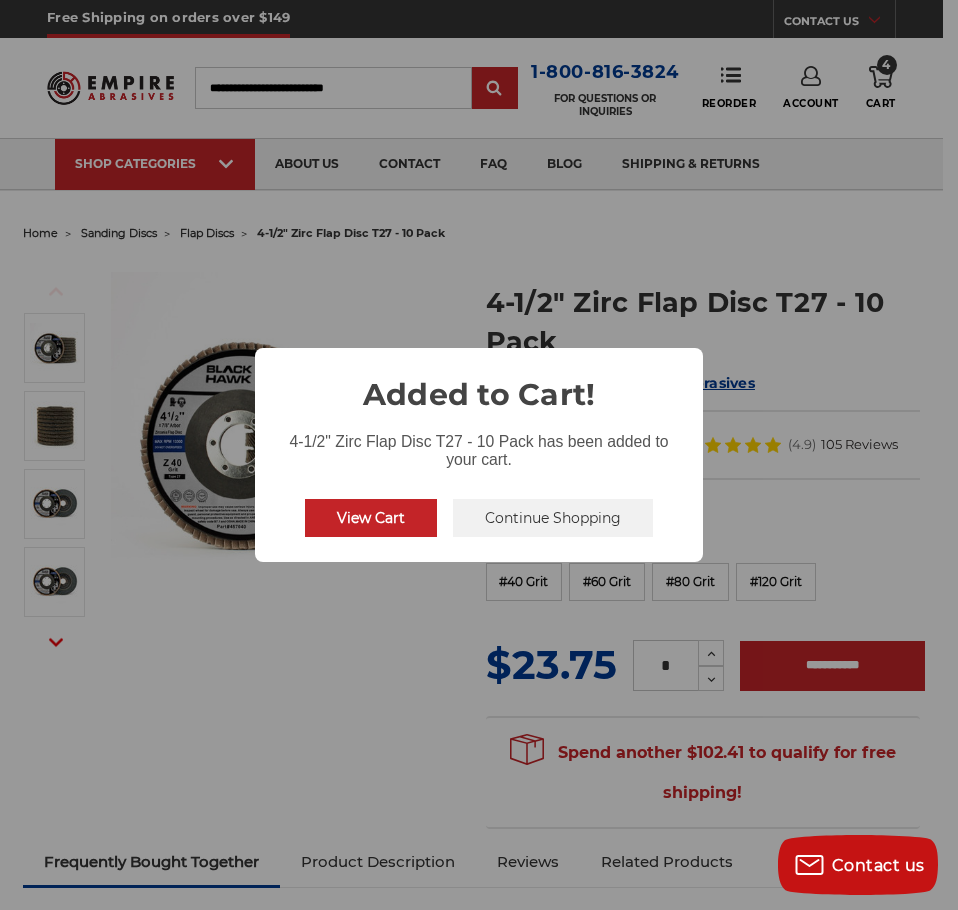 click on "View Cart" at bounding box center [371, 518] 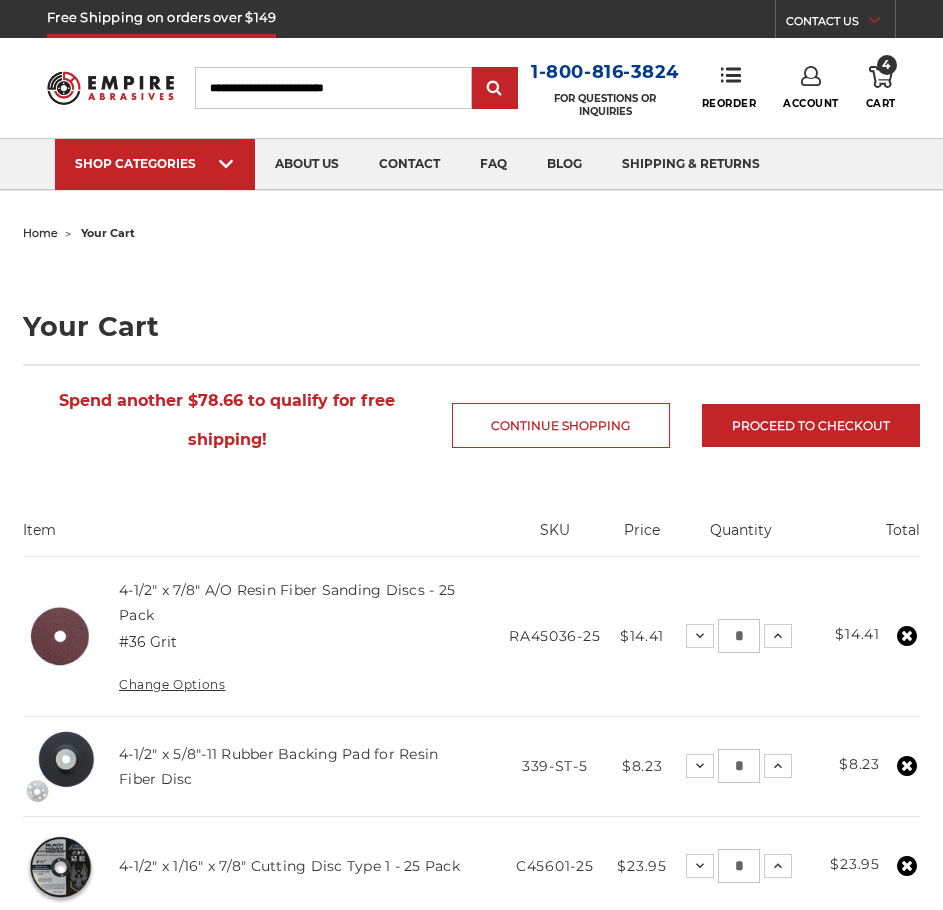 scroll, scrollTop: 0, scrollLeft: 0, axis: both 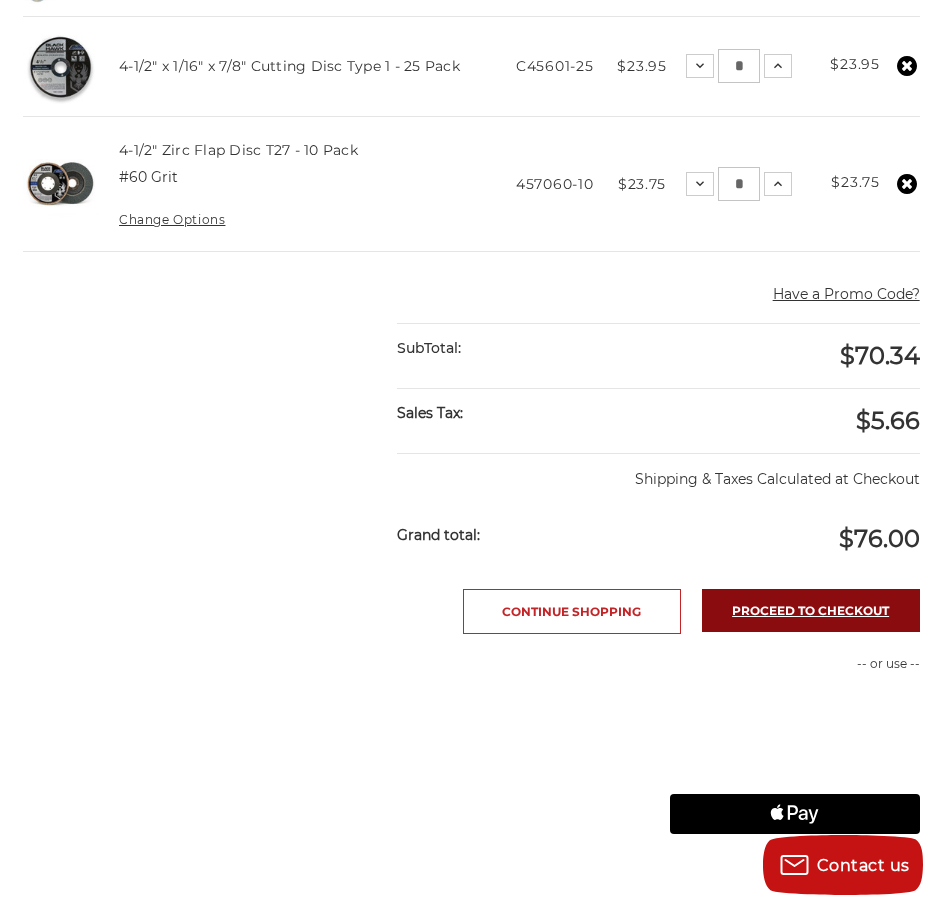 click on "Proceed to checkout" at bounding box center (811, 610) 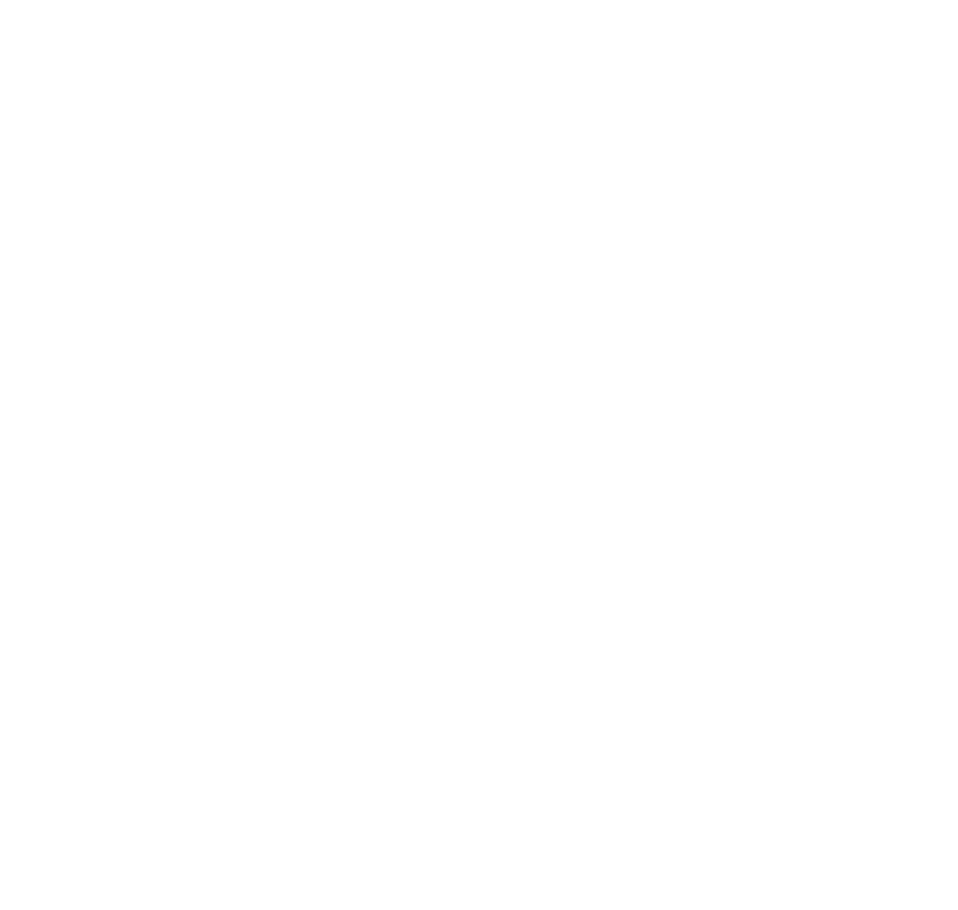 scroll, scrollTop: 0, scrollLeft: 0, axis: both 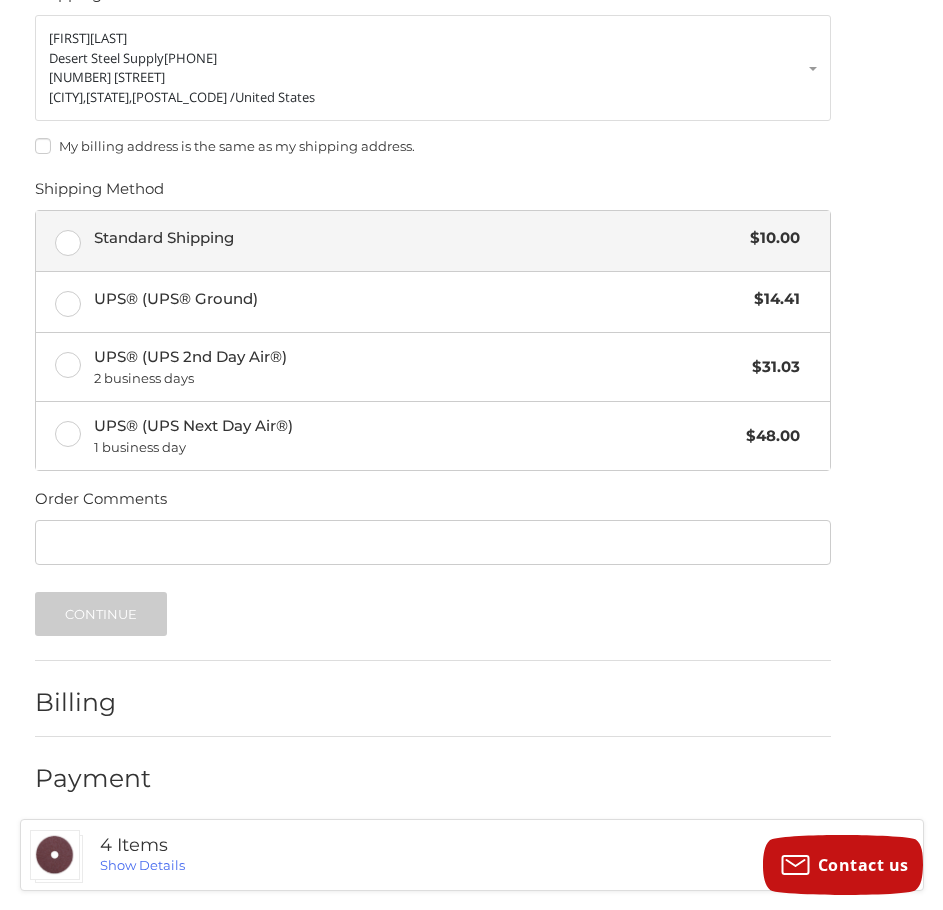 click on "Standard Shipping $10.00" at bounding box center [433, 241] 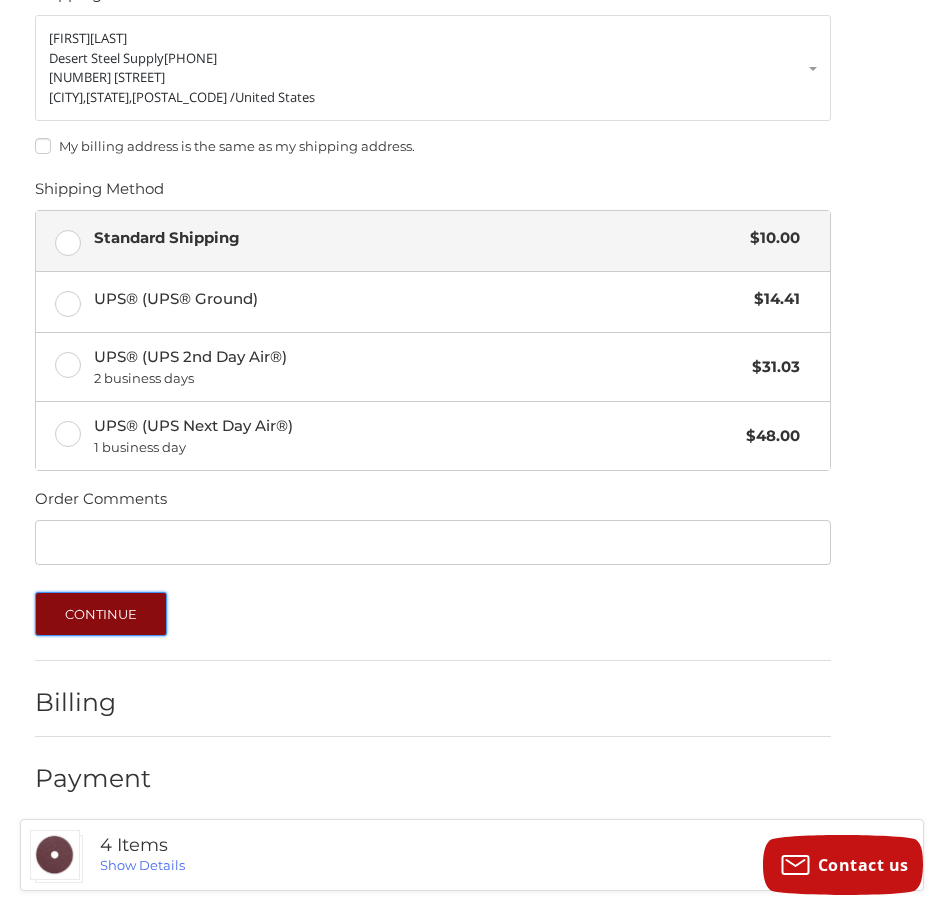 click on "Continue" at bounding box center (101, 614) 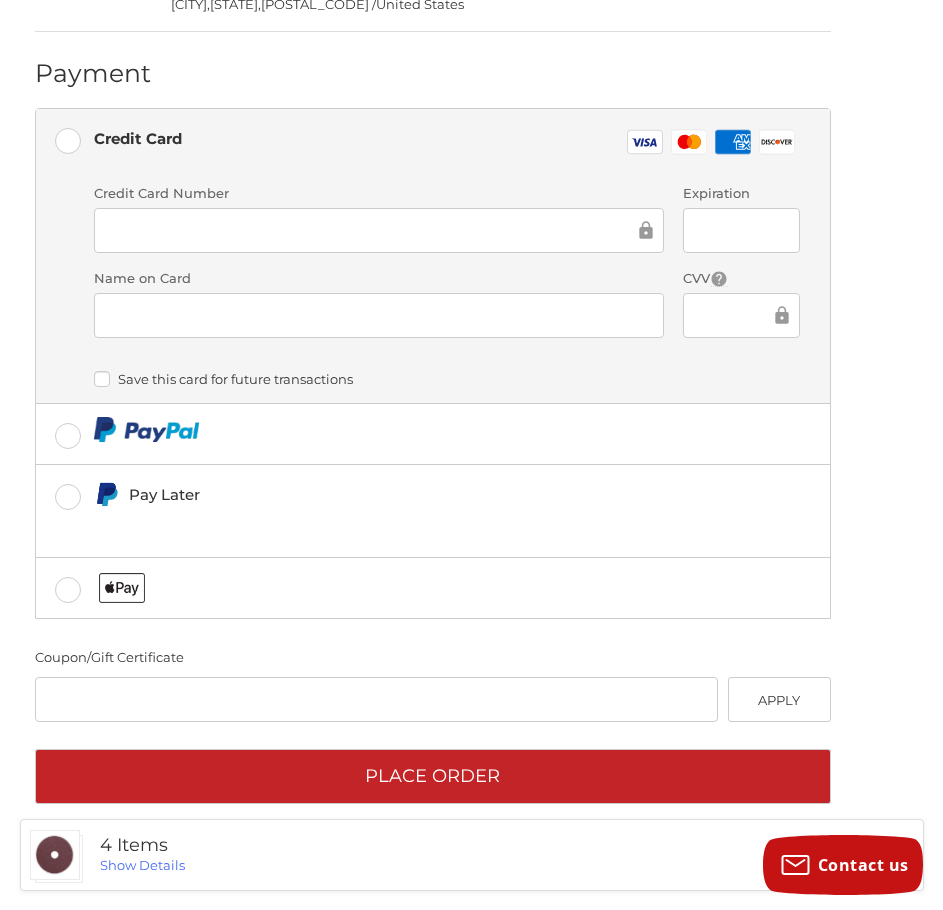 scroll, scrollTop: 593, scrollLeft: 0, axis: vertical 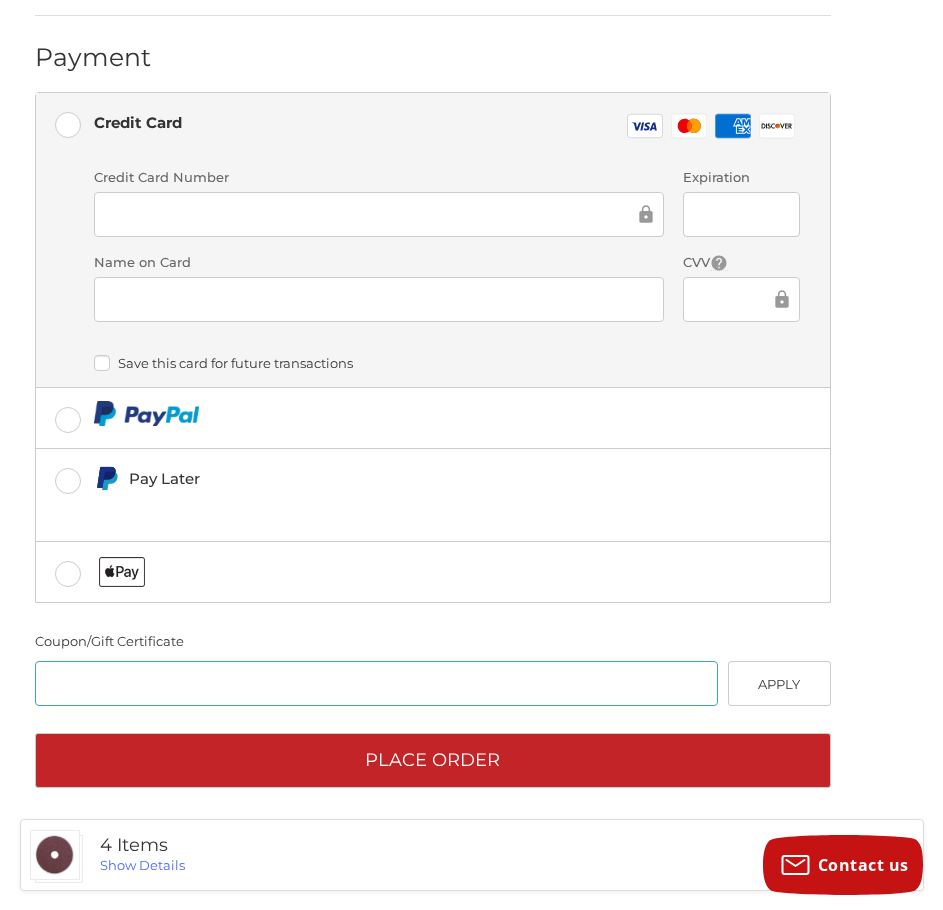 click at bounding box center (377, 683) 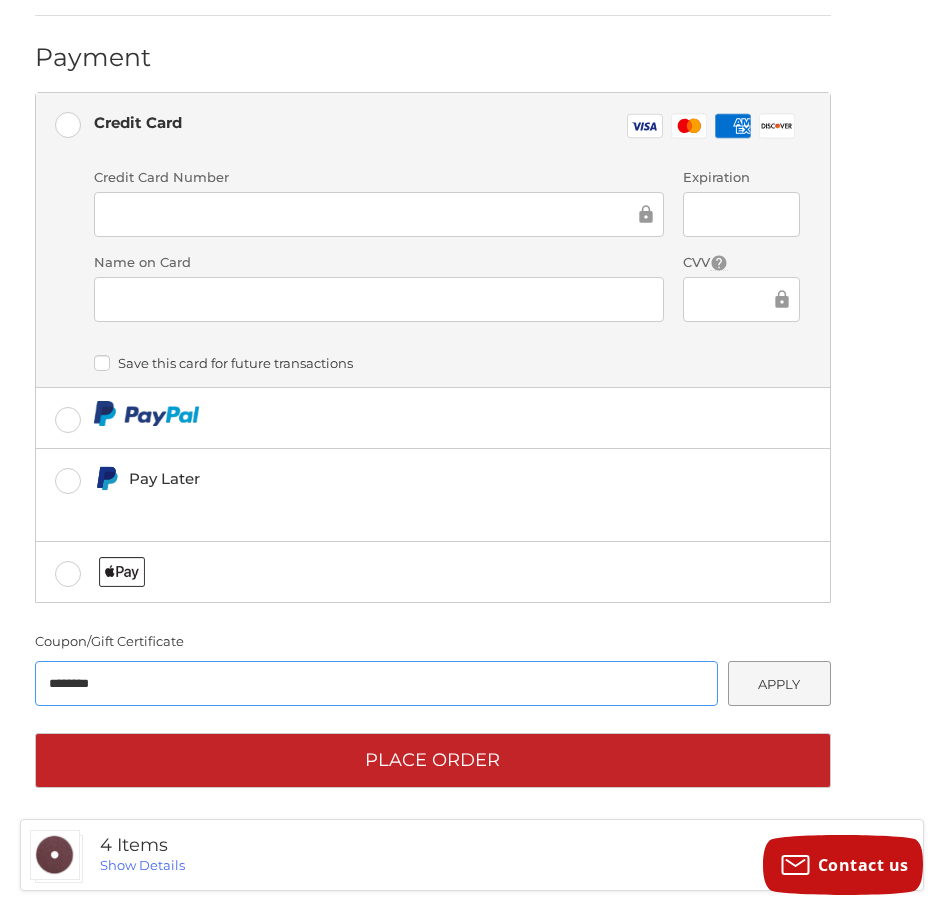 type on "********" 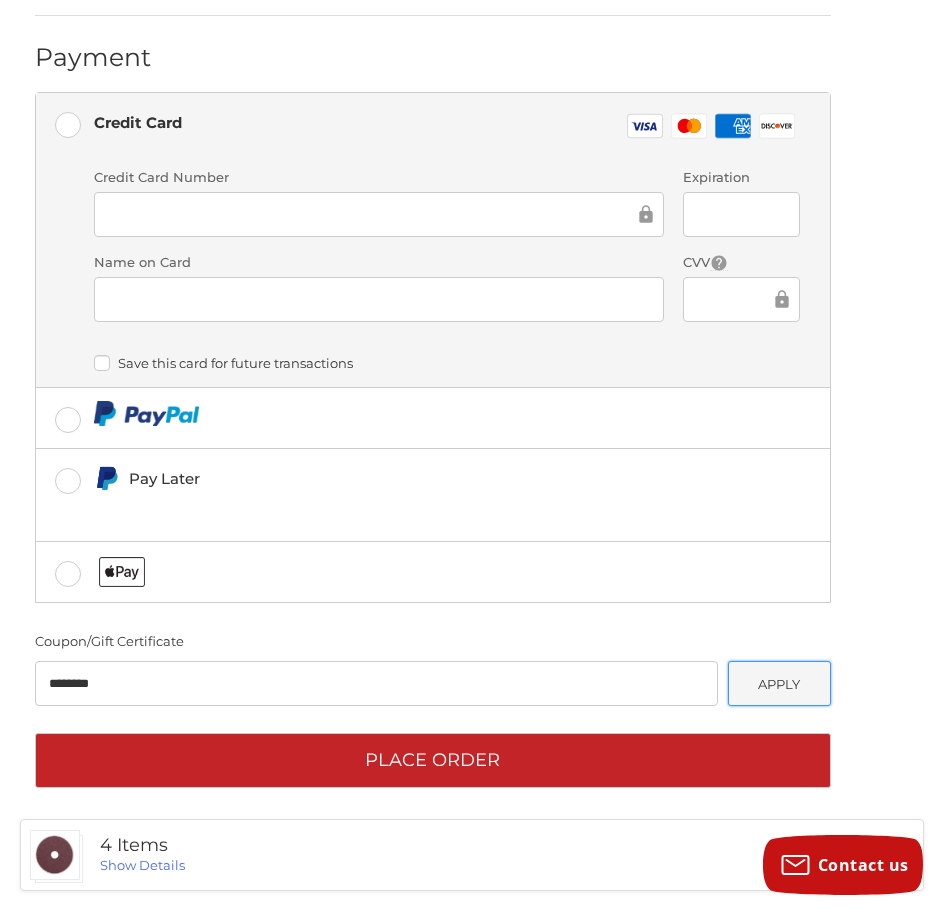 click on "Apply" at bounding box center (779, 683) 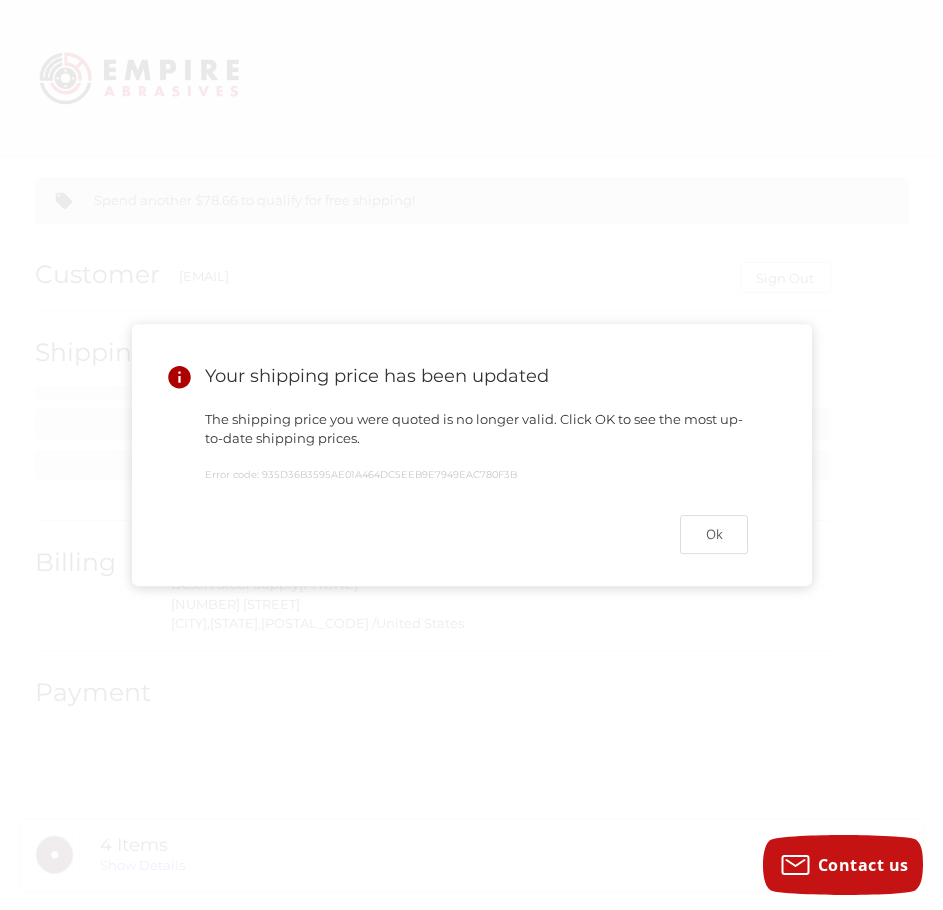 scroll, scrollTop: 0, scrollLeft: 0, axis: both 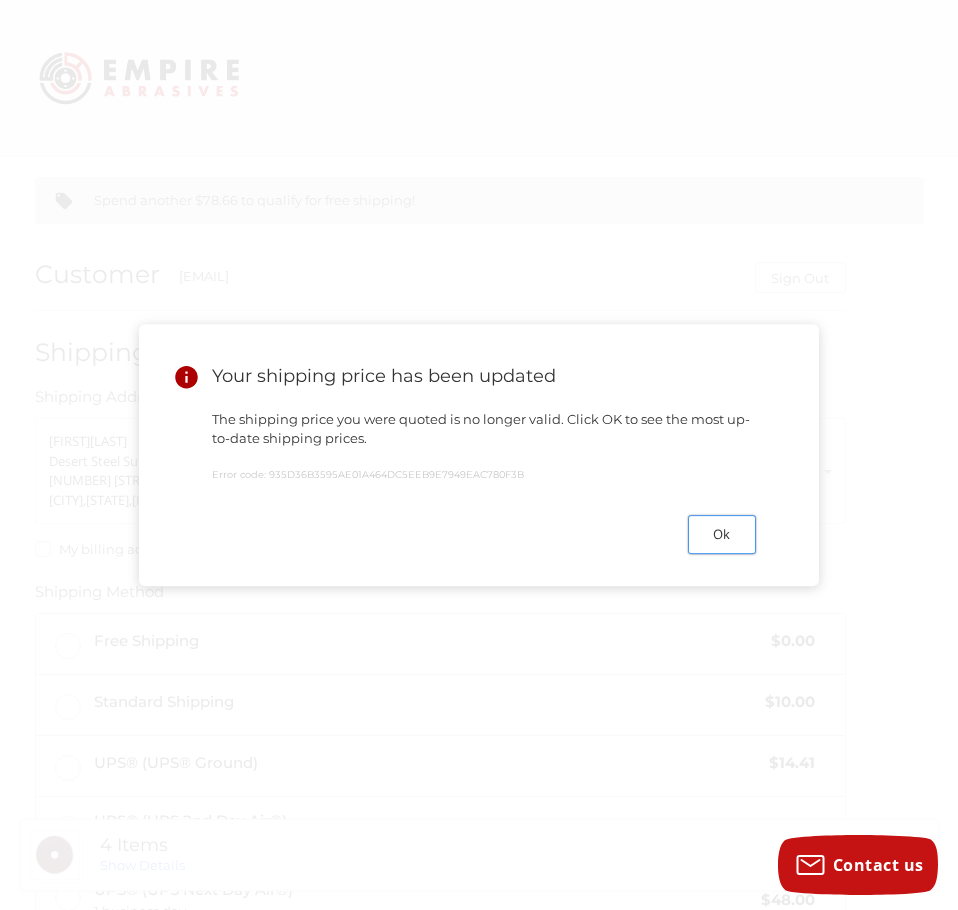 click on "Ok" at bounding box center [722, 534] 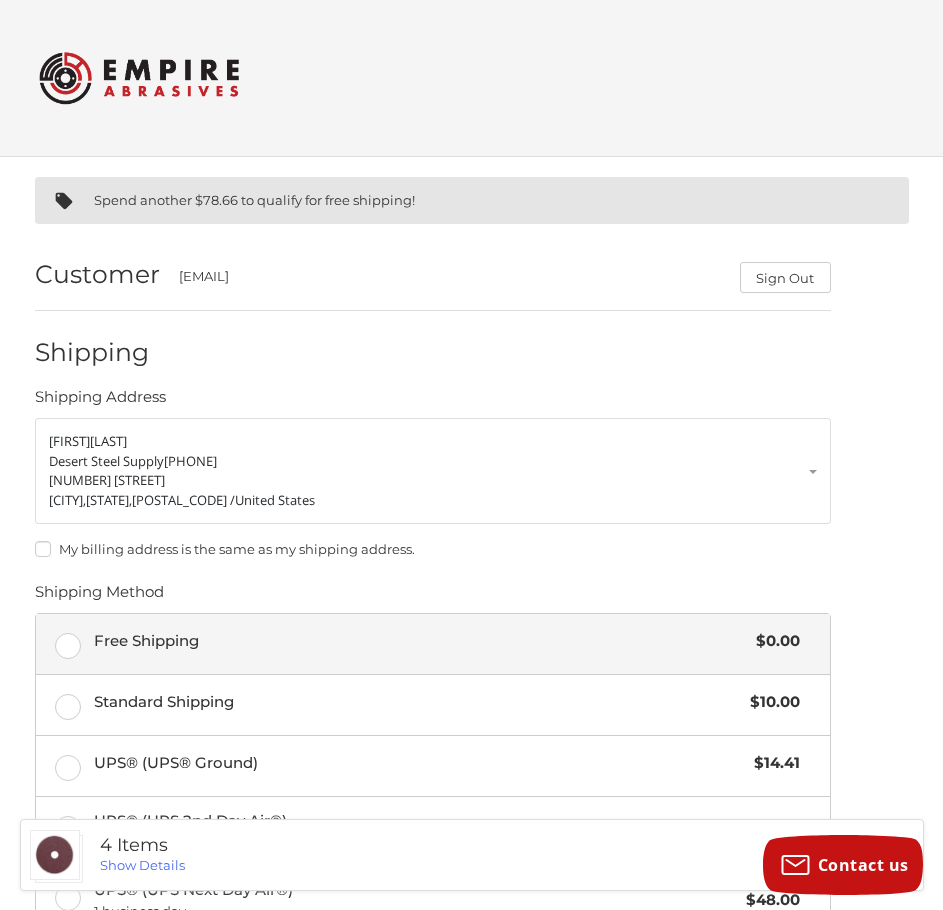 click on "Free Shipping $0.00" at bounding box center [433, 644] 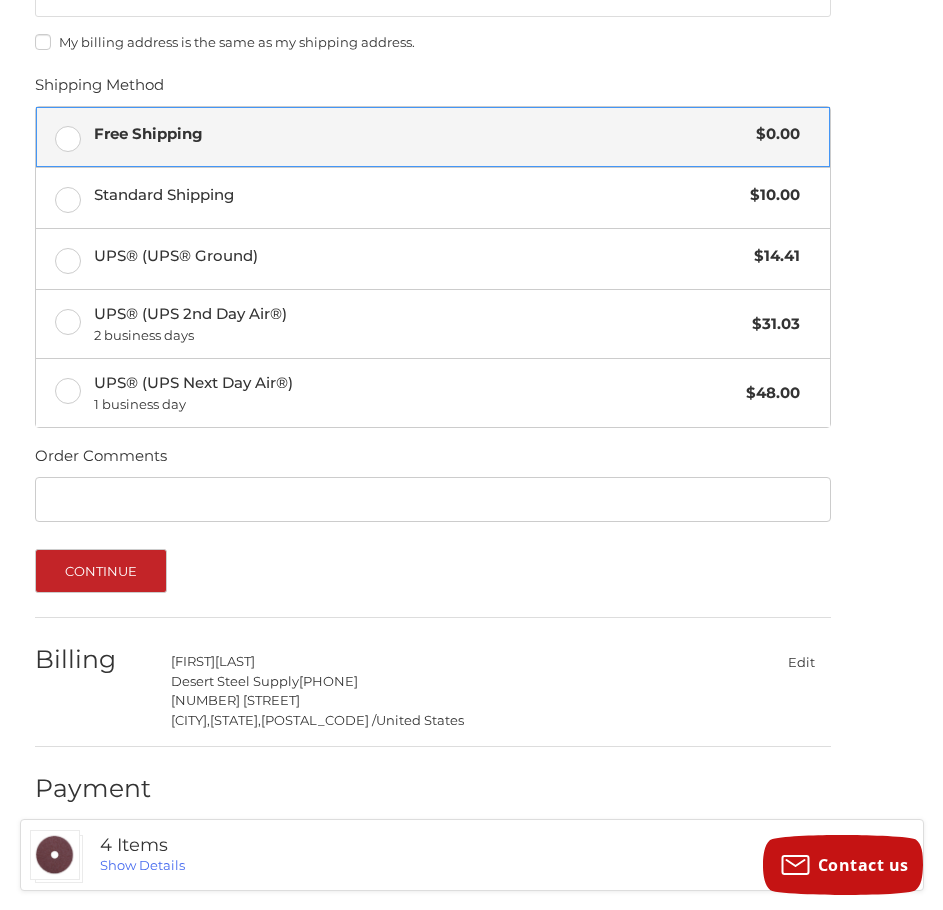 scroll, scrollTop: 517, scrollLeft: 0, axis: vertical 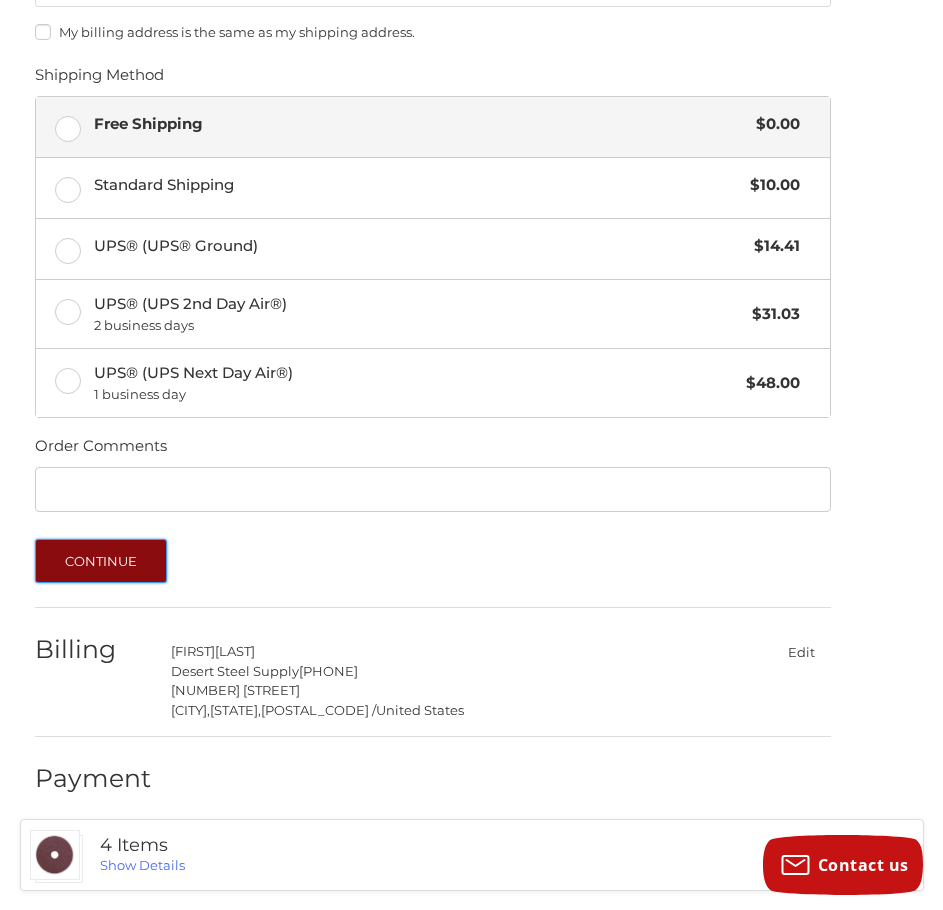 click on "Continue" at bounding box center [101, 561] 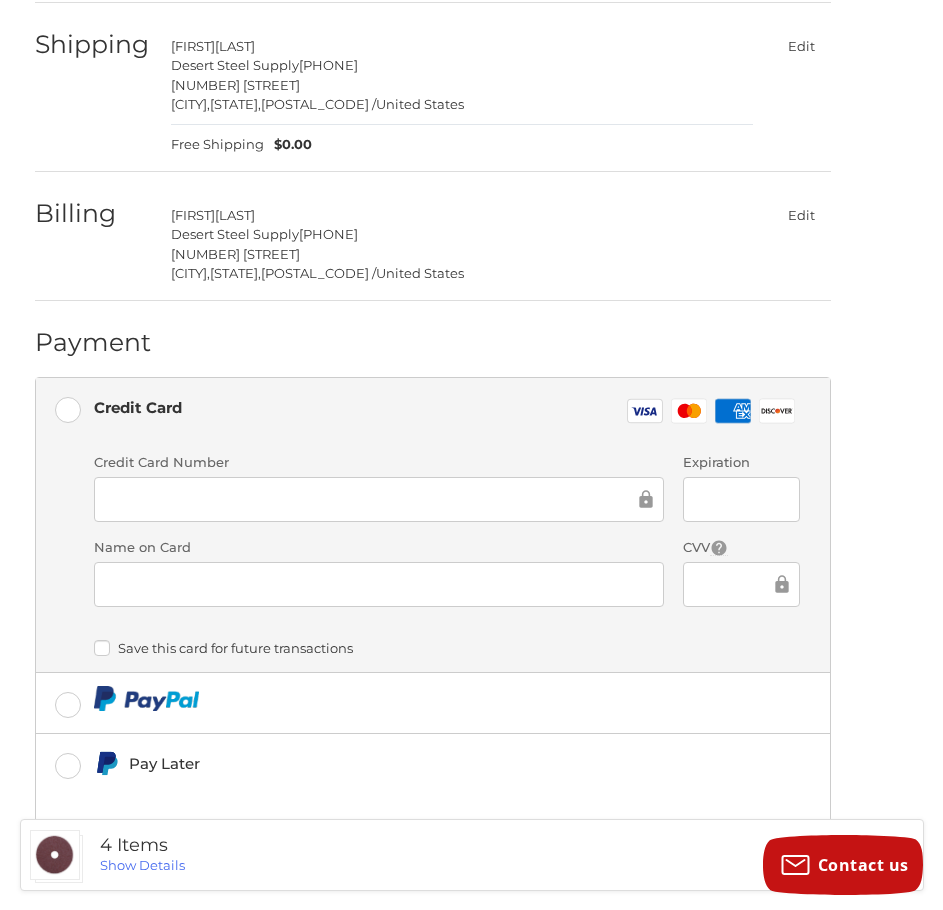 scroll, scrollTop: 200, scrollLeft: 0, axis: vertical 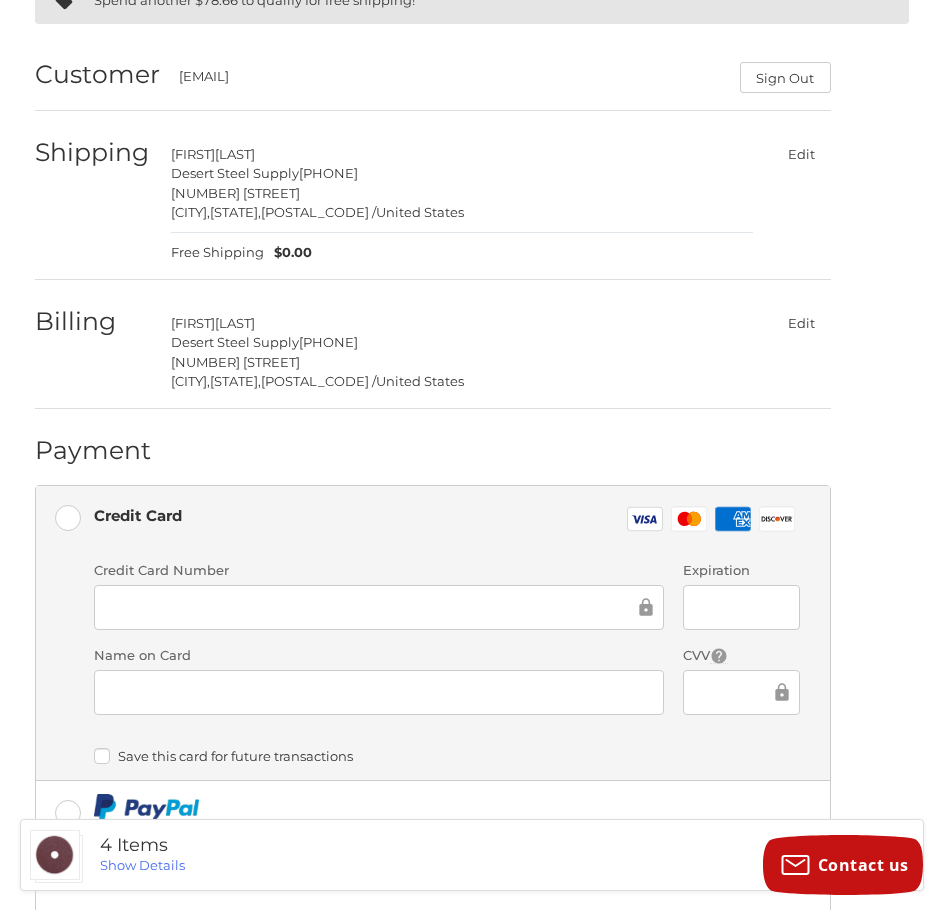 click on "Edit" at bounding box center [802, 323] 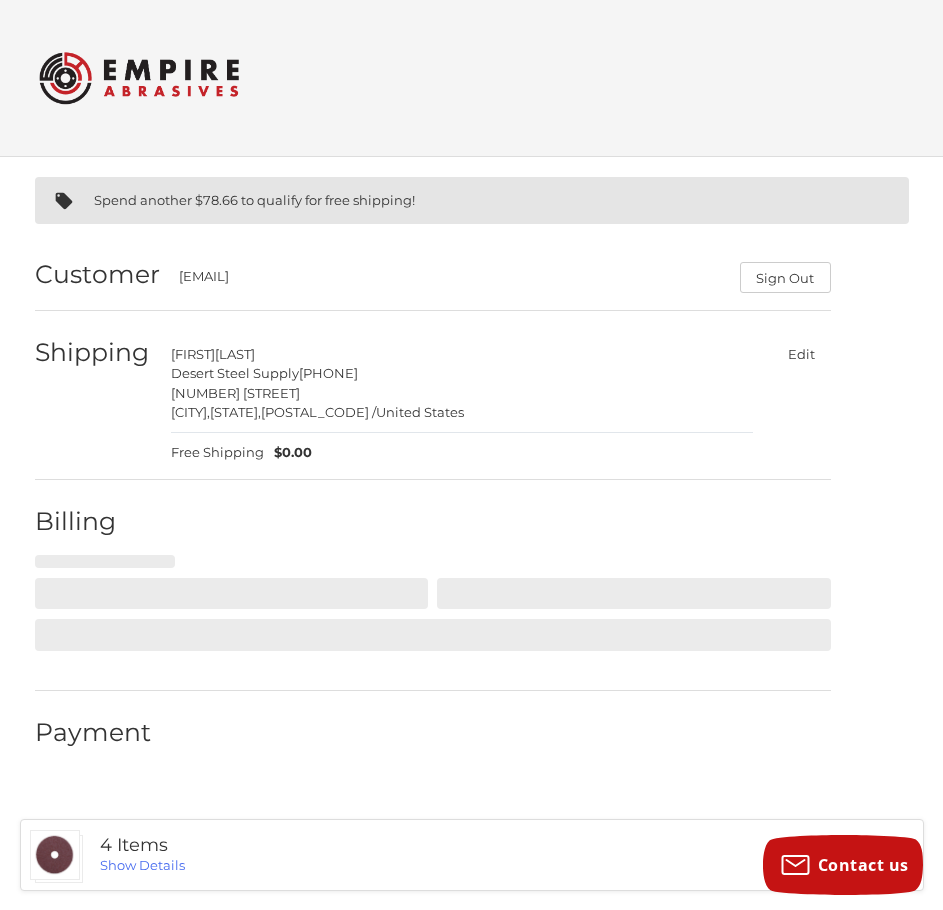 scroll, scrollTop: 0, scrollLeft: 0, axis: both 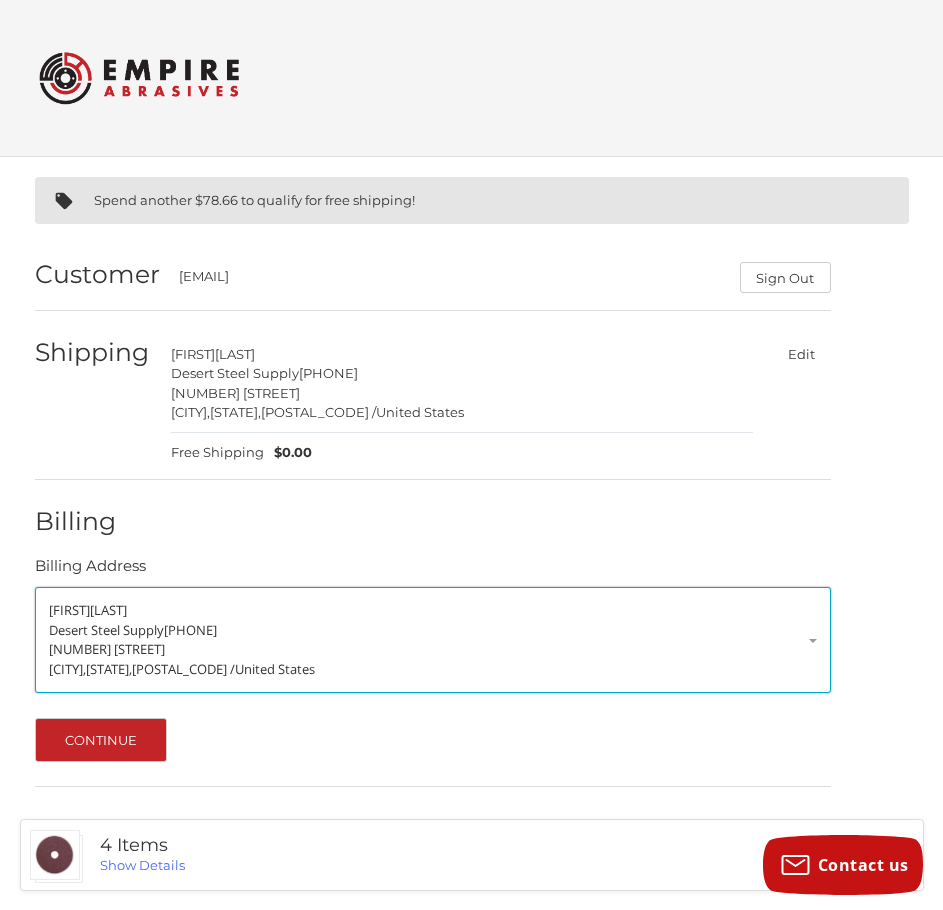 click on "[LAST]" at bounding box center [108, 610] 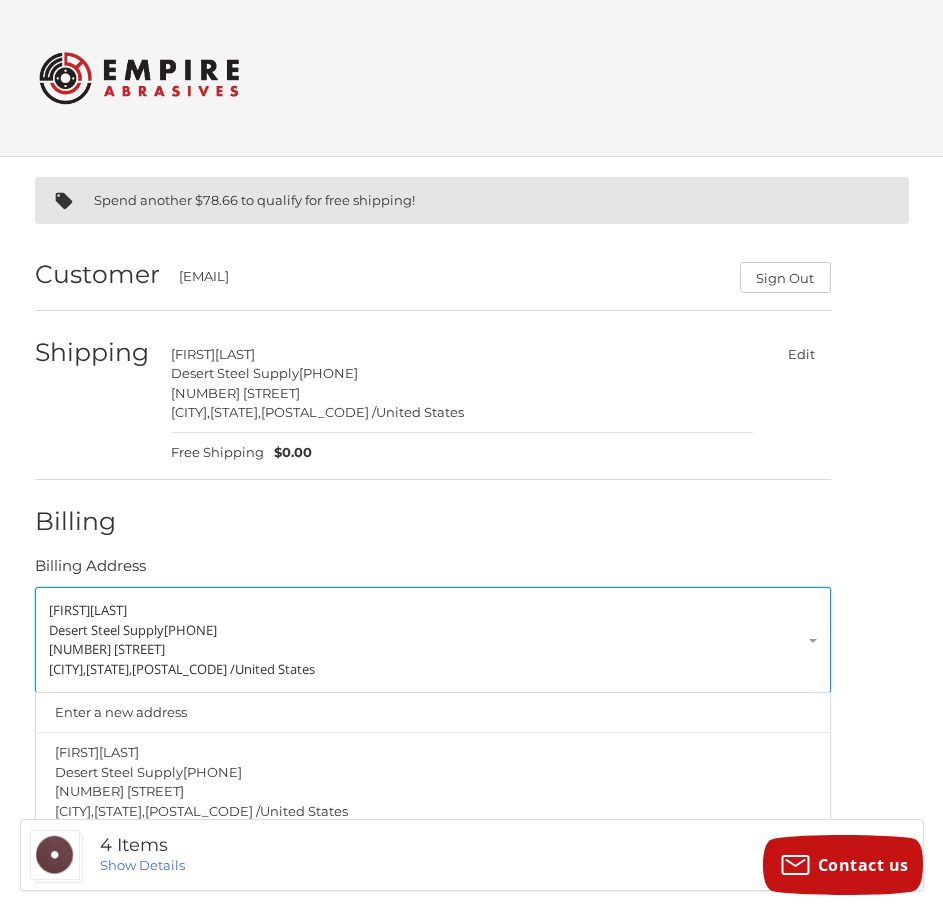 scroll, scrollTop: 50, scrollLeft: 0, axis: vertical 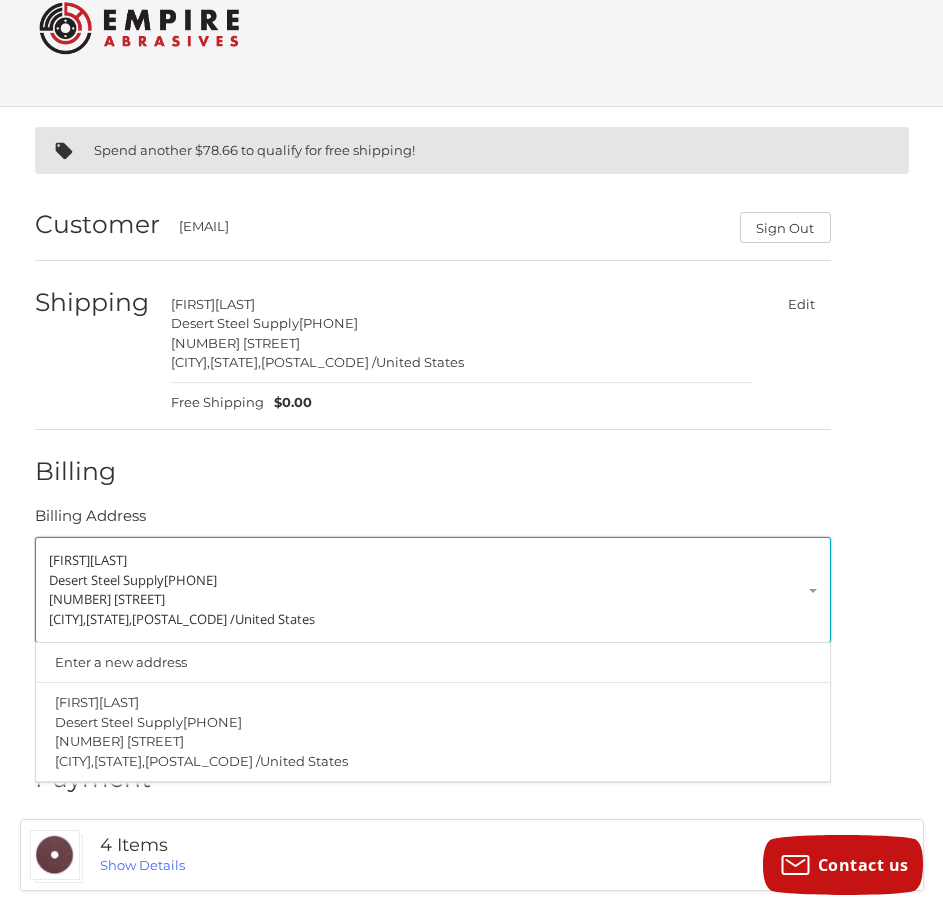 click on "[FIRST] [LAST]" at bounding box center (433, 561) 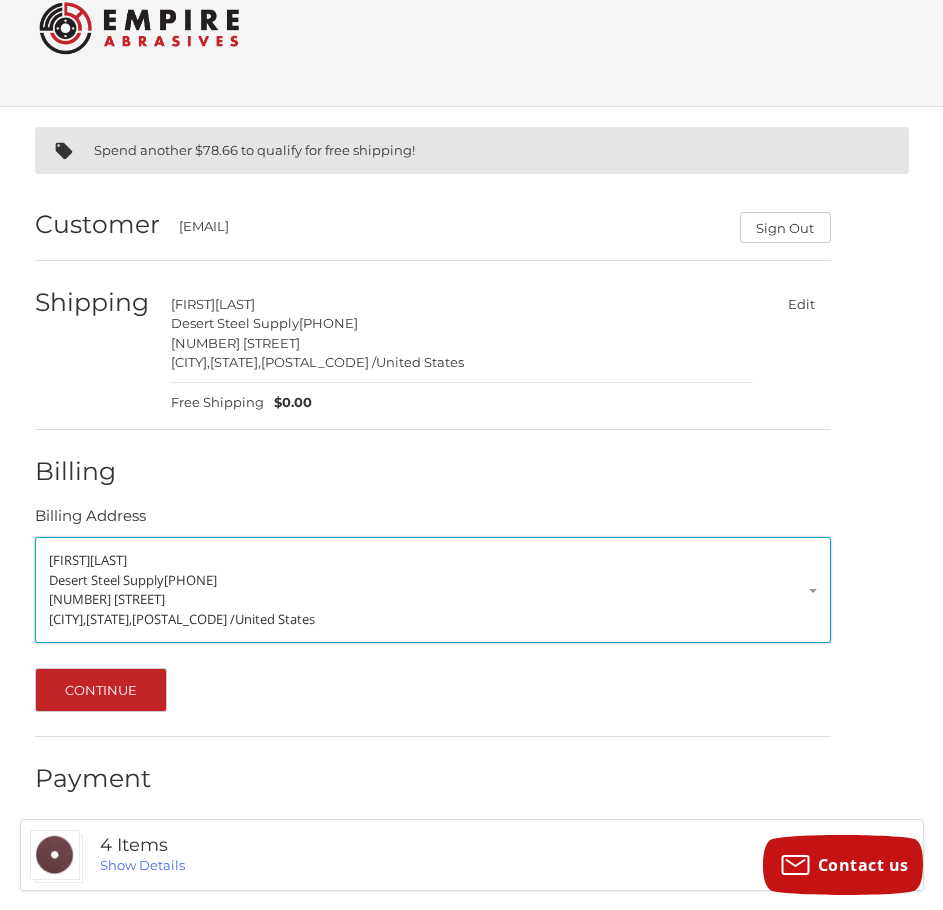 click on "[NUMBER] [STREET]" at bounding box center [433, 600] 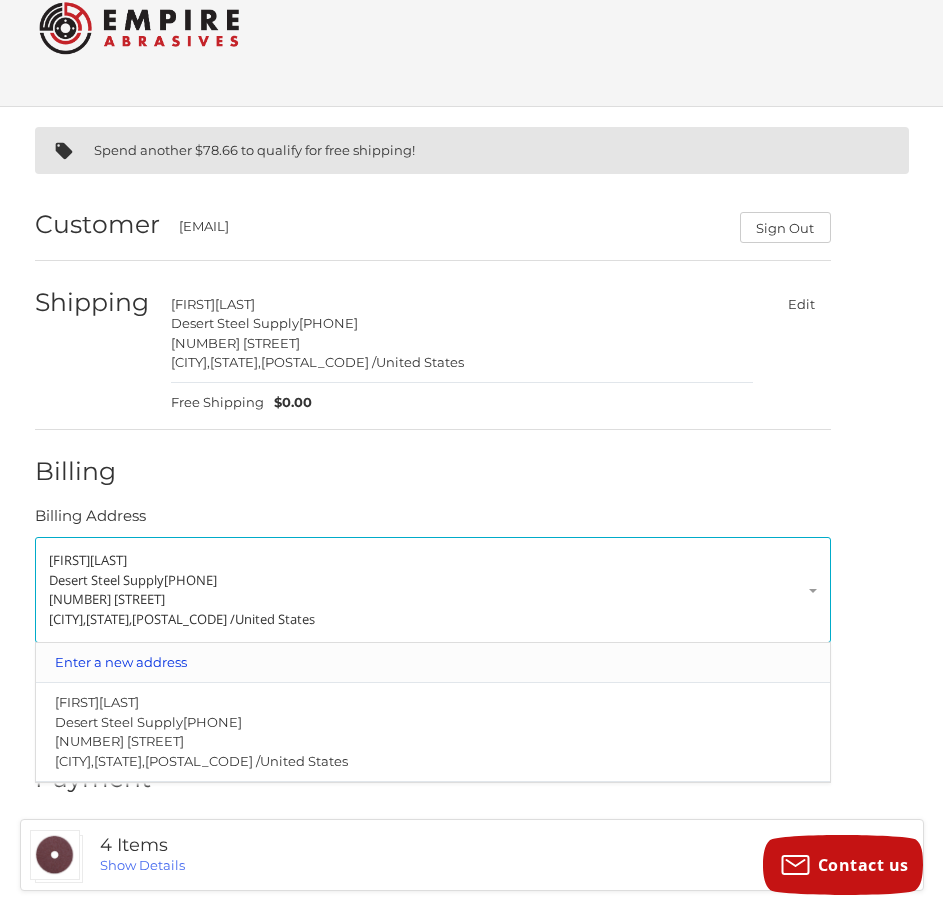 click on "Enter a new address" at bounding box center [432, 662] 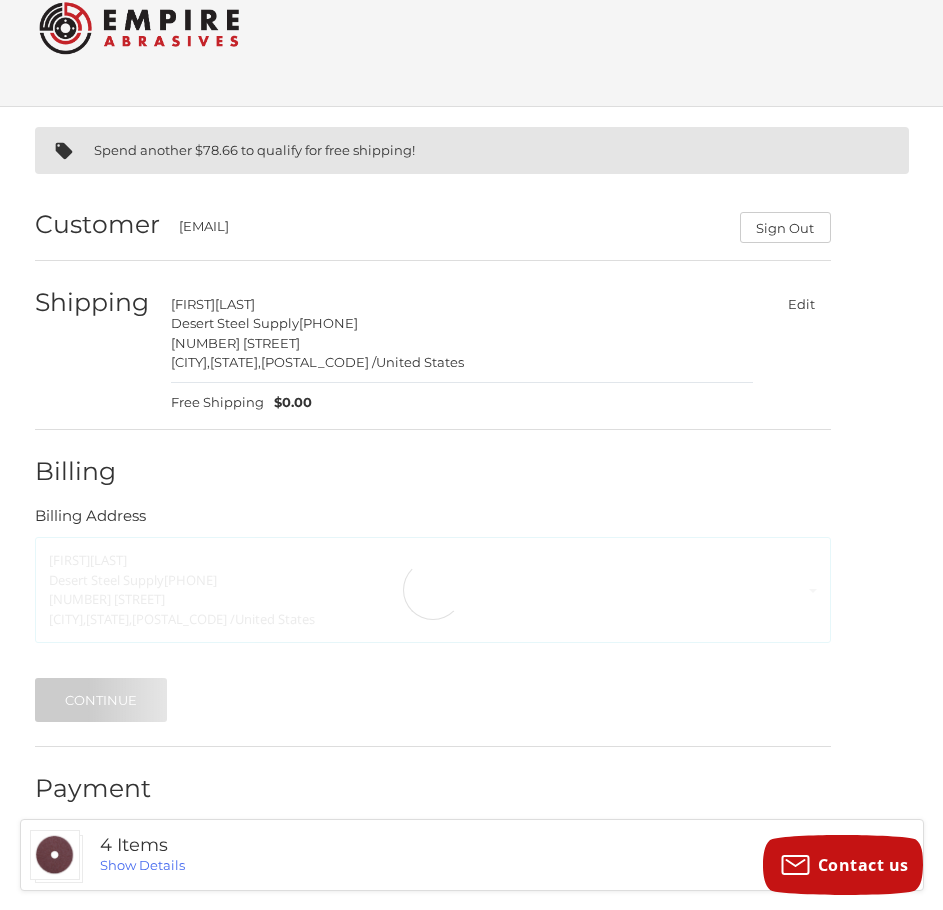 select on "**" 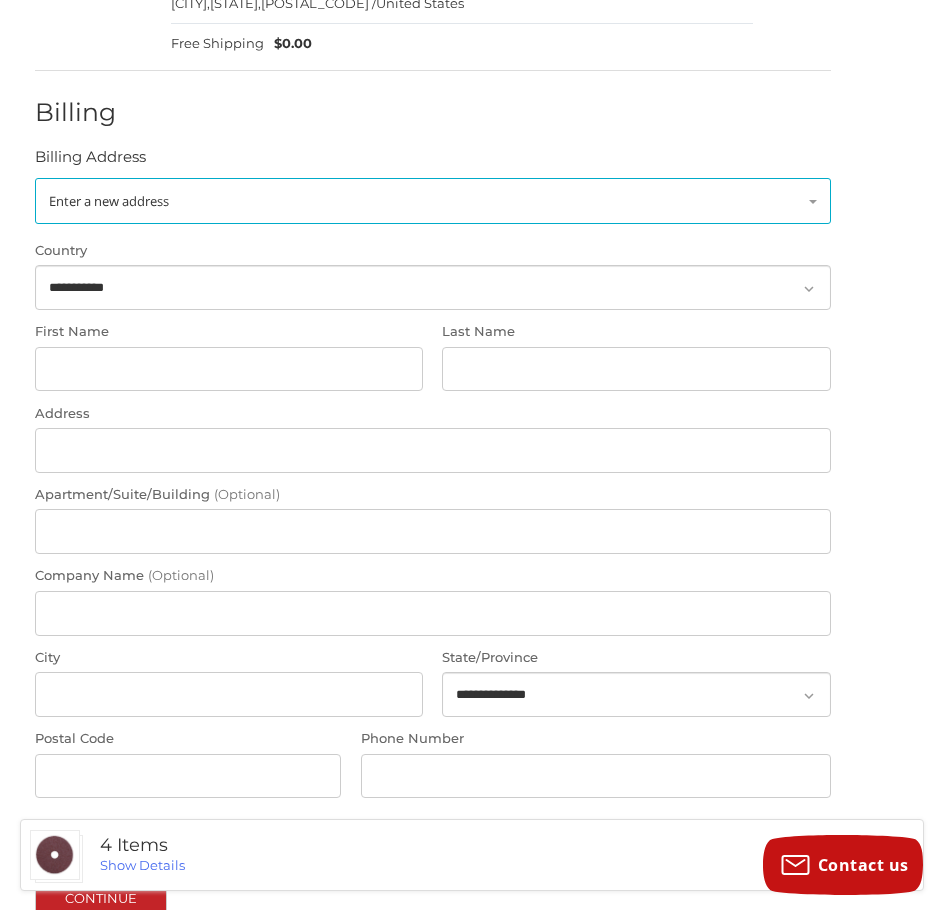 scroll, scrollTop: 450, scrollLeft: 0, axis: vertical 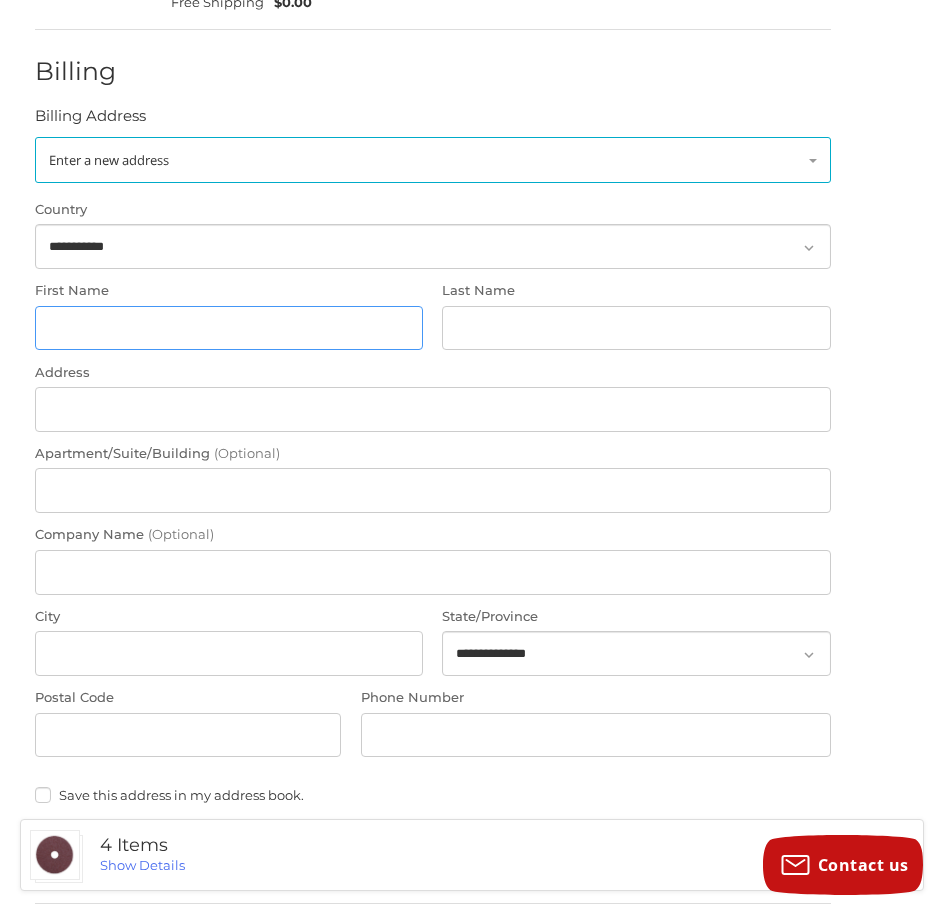 click on "First Name" at bounding box center [229, 328] 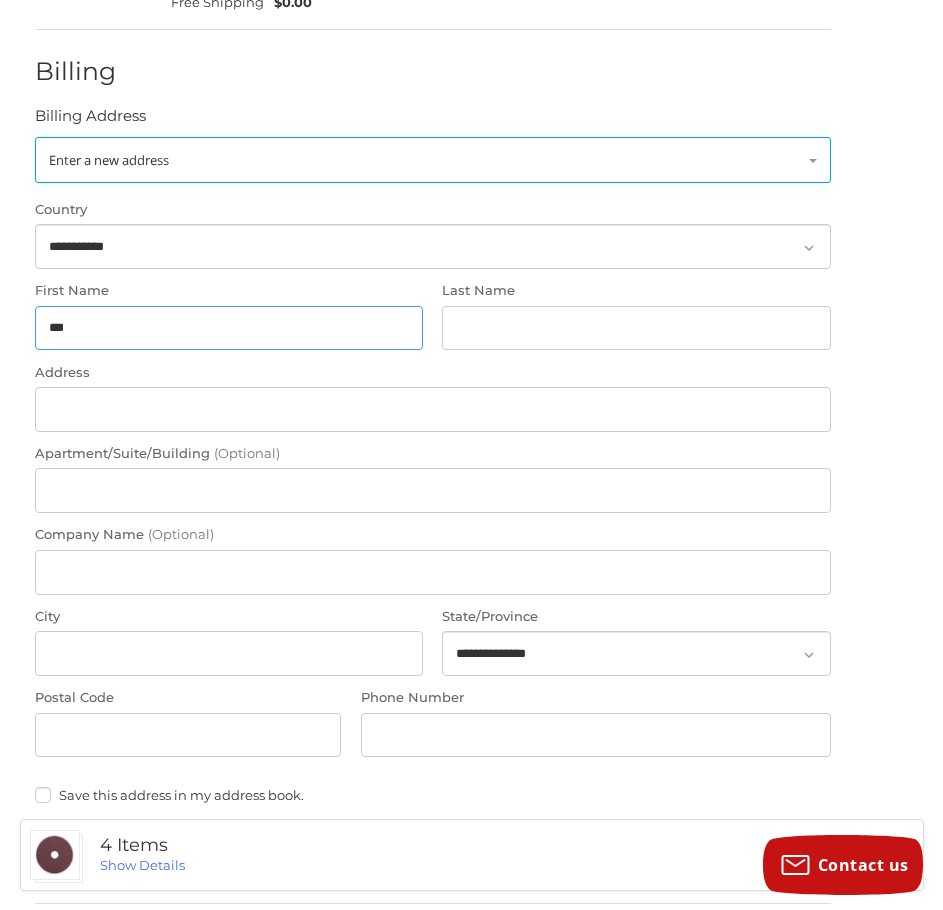 click on "***" at bounding box center [229, 328] 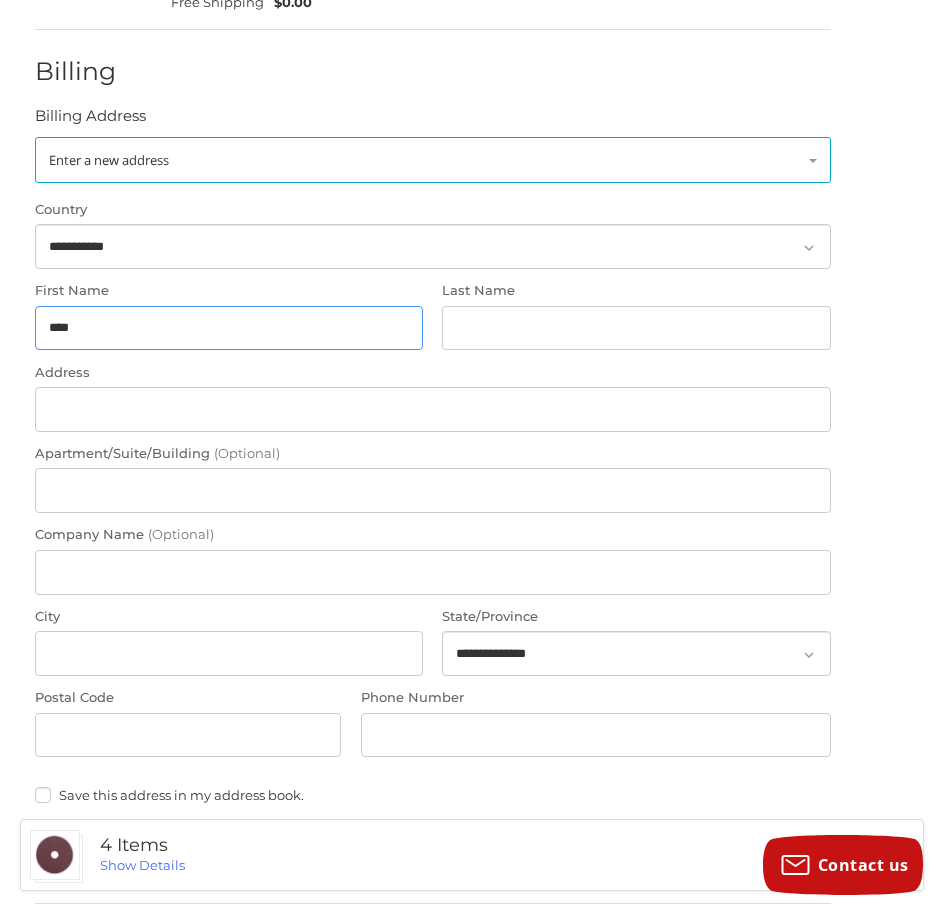 type on "****" 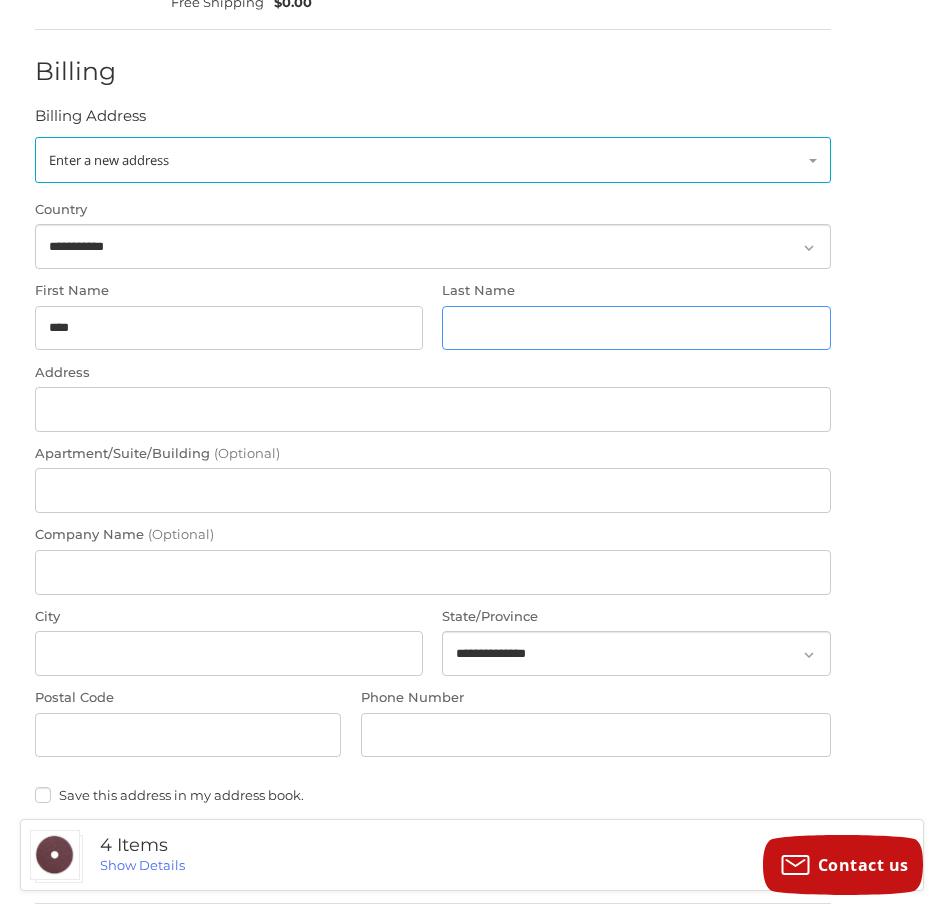 click on "Last Name" at bounding box center [636, 328] 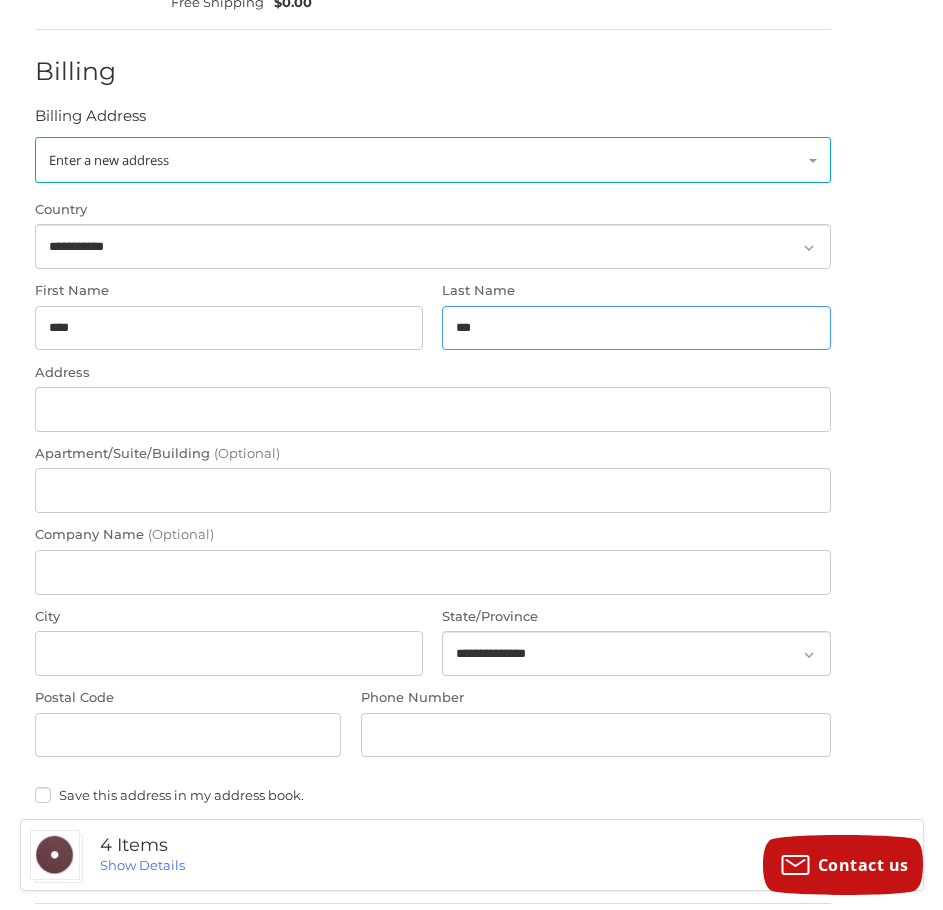 type on "*******" 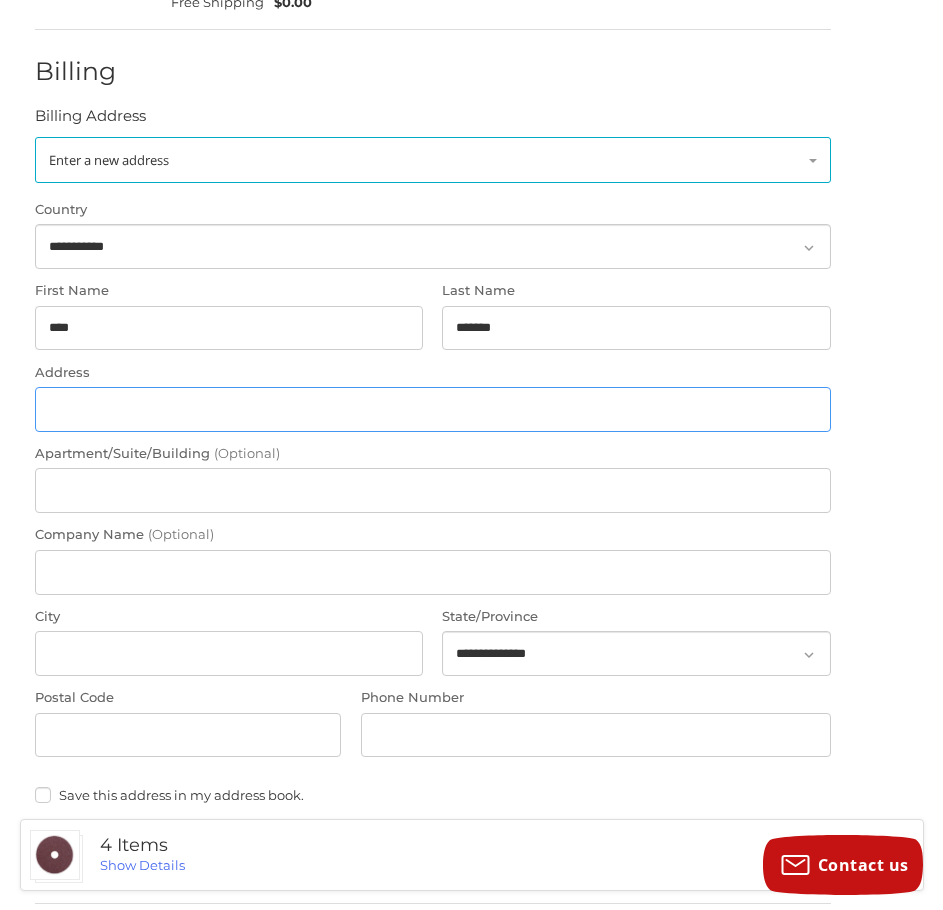 click on "Address" at bounding box center [433, 409] 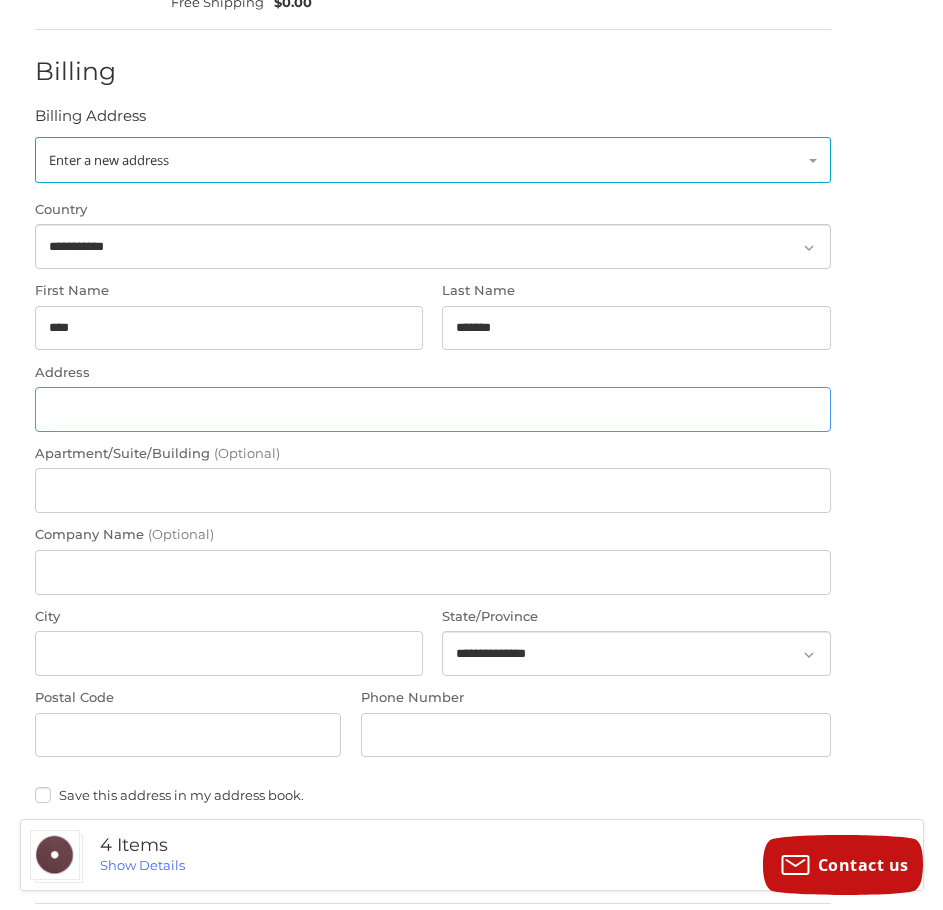 type on "**********" 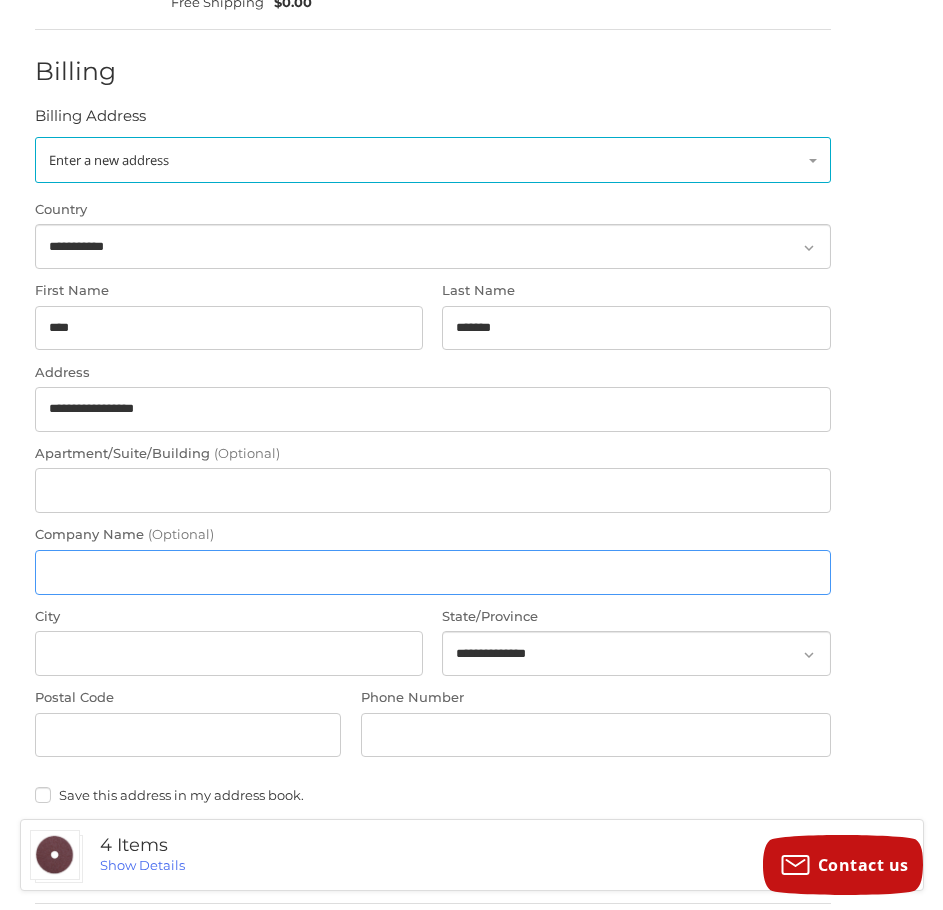 type on "**********" 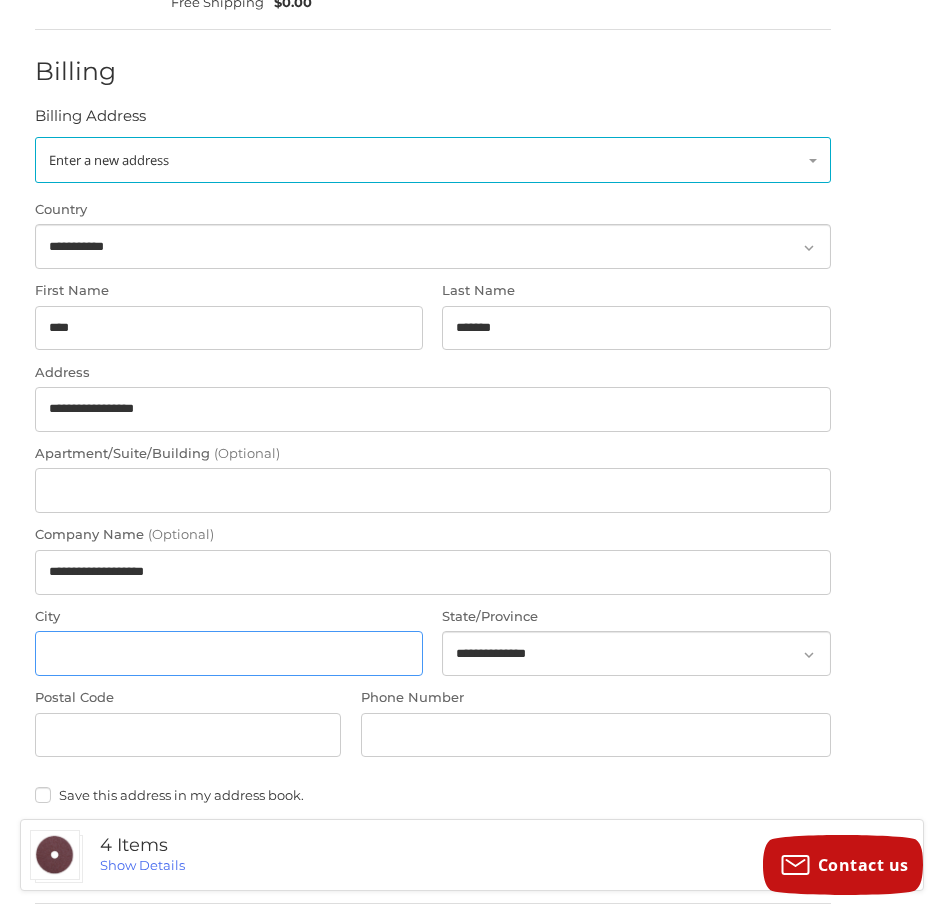 type on "**********" 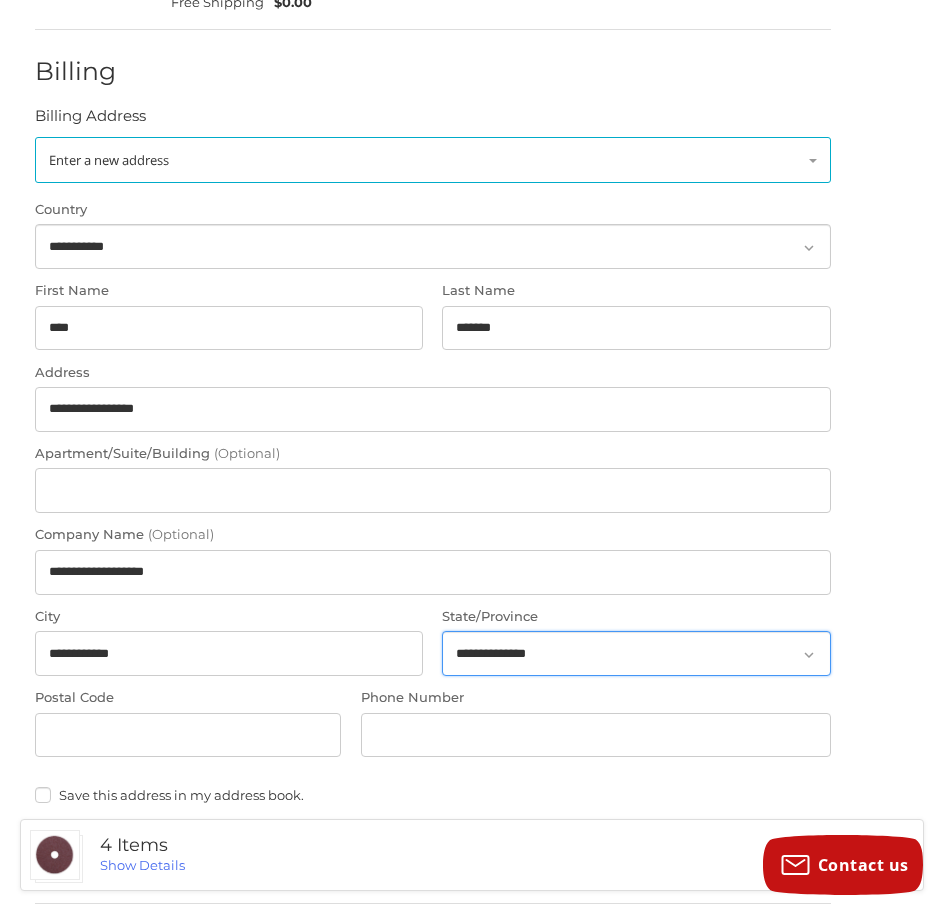 select on "**" 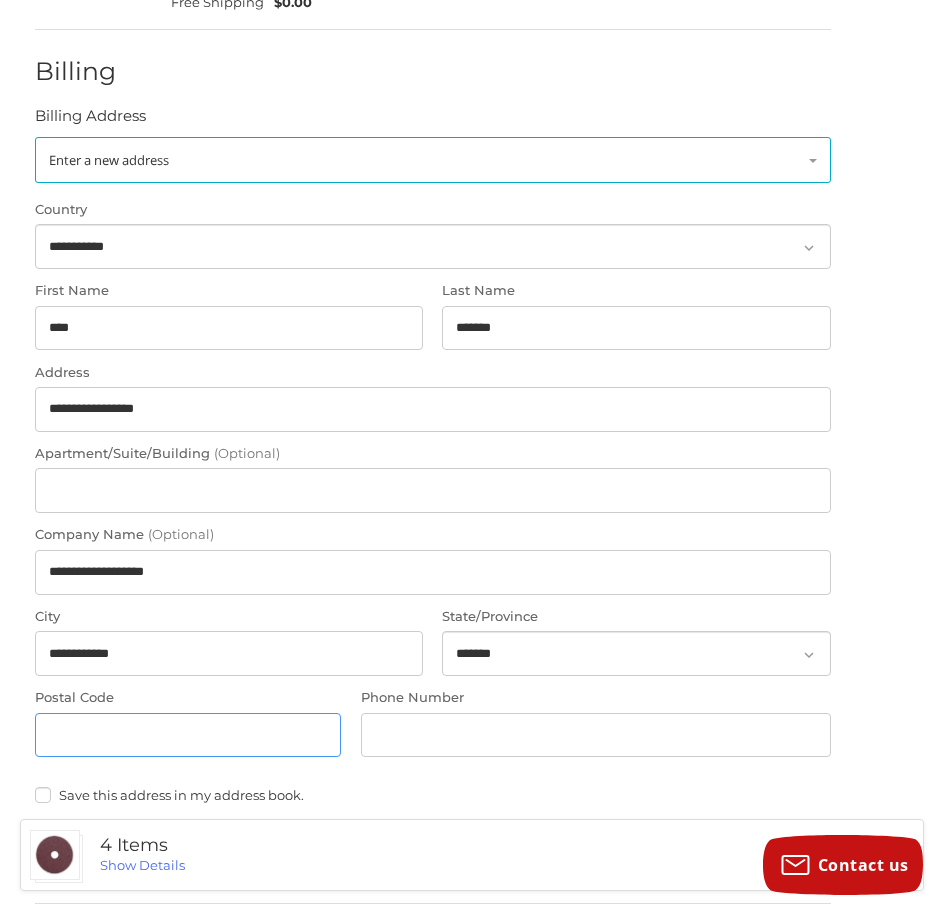type on "**********" 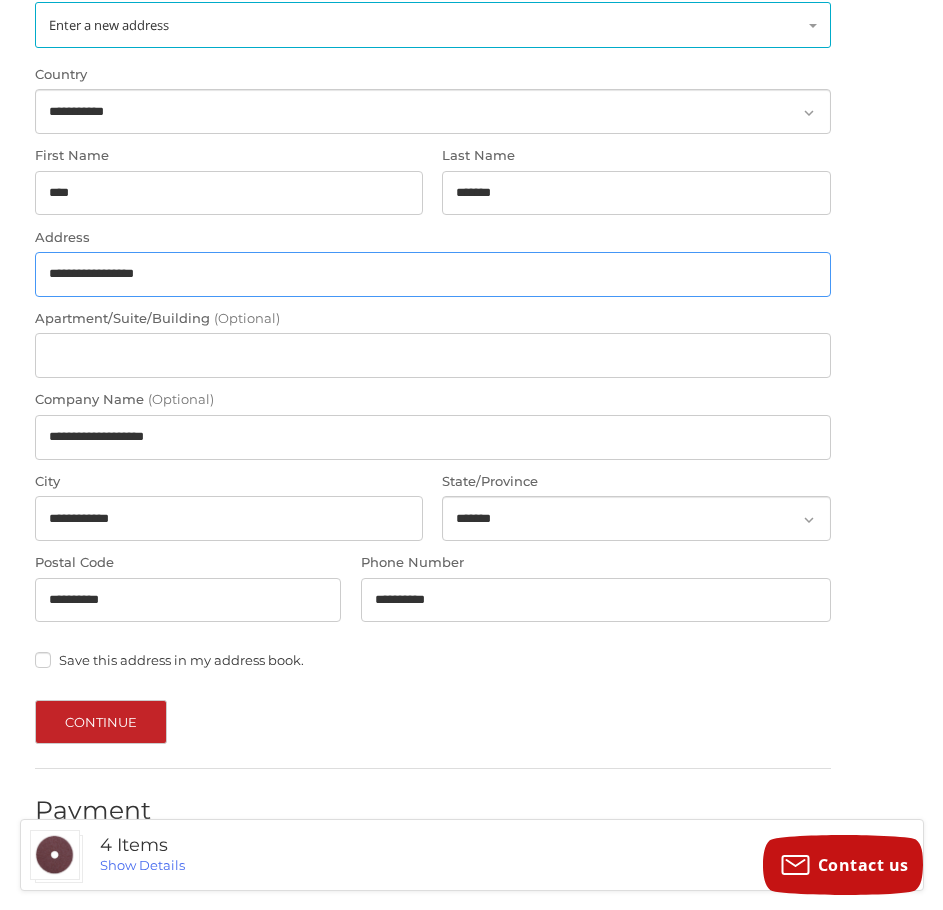 scroll, scrollTop: 617, scrollLeft: 0, axis: vertical 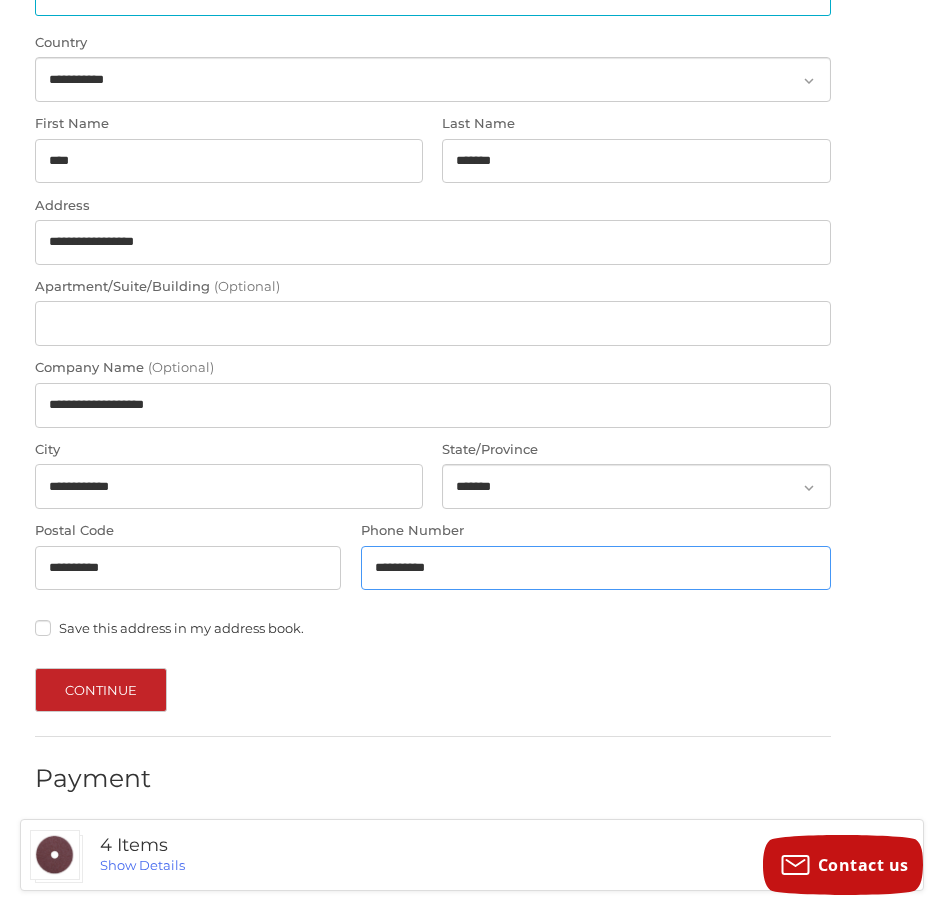 drag, startPoint x: 448, startPoint y: 568, endPoint x: 351, endPoint y: 574, distance: 97.18539 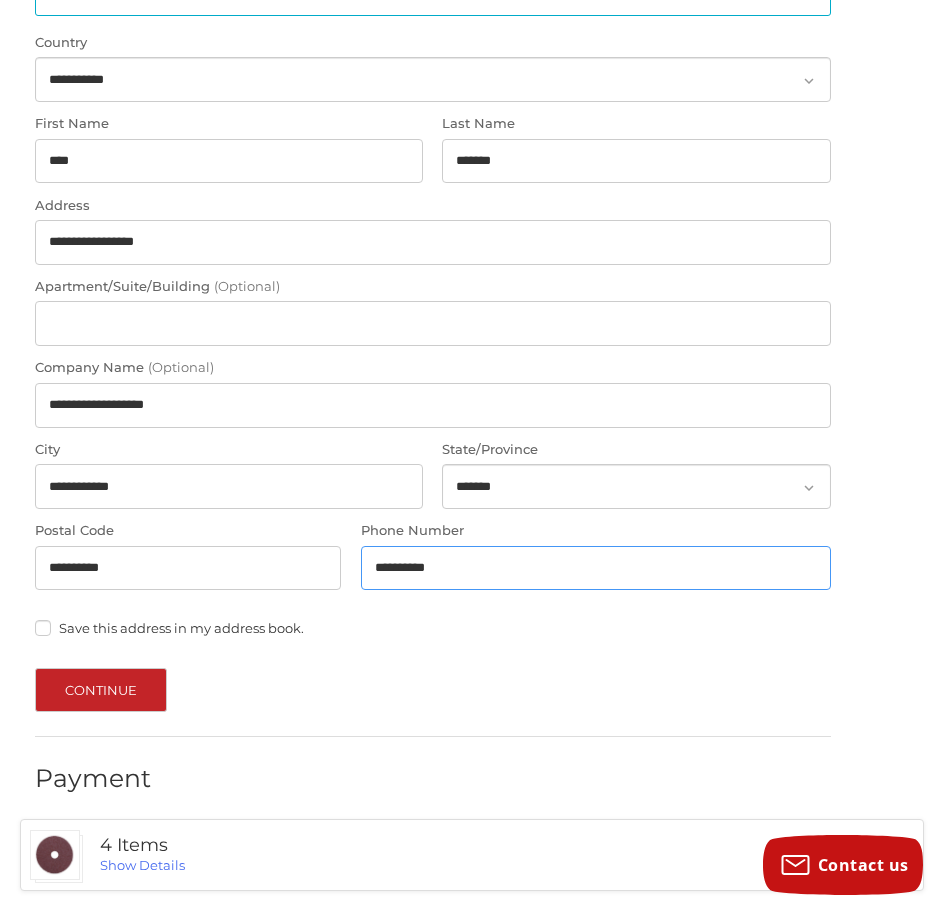 type on "**********" 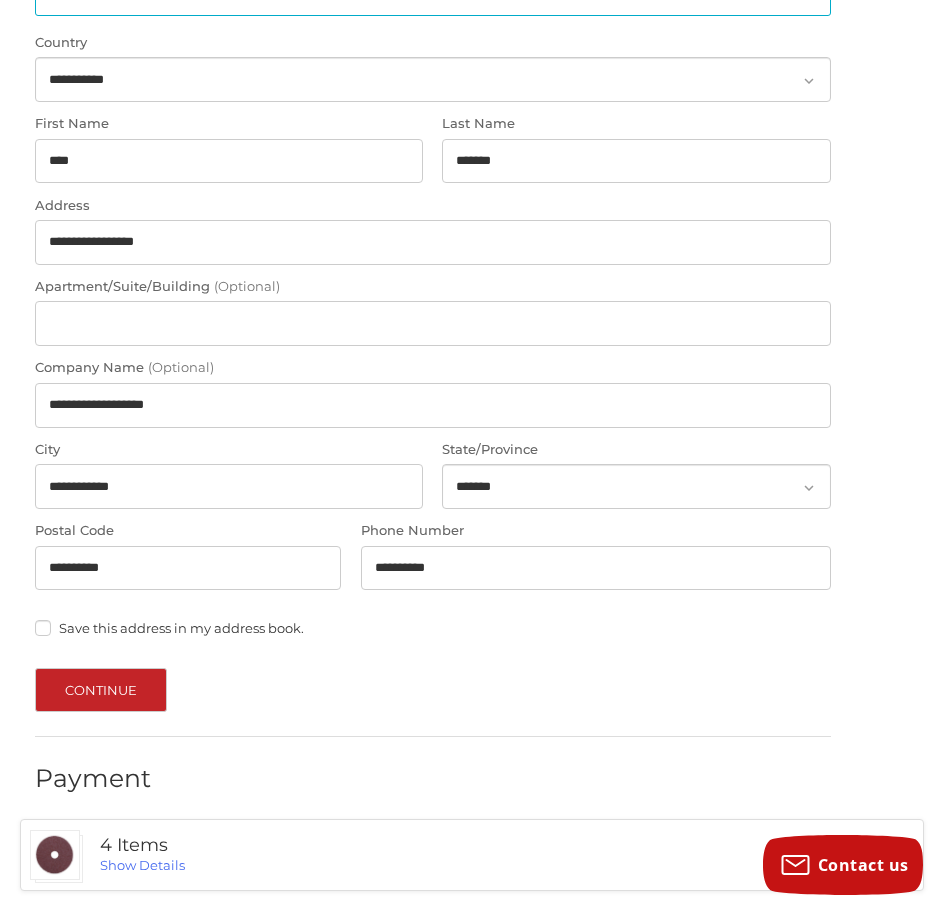 click on "**********" at bounding box center (433, 338) 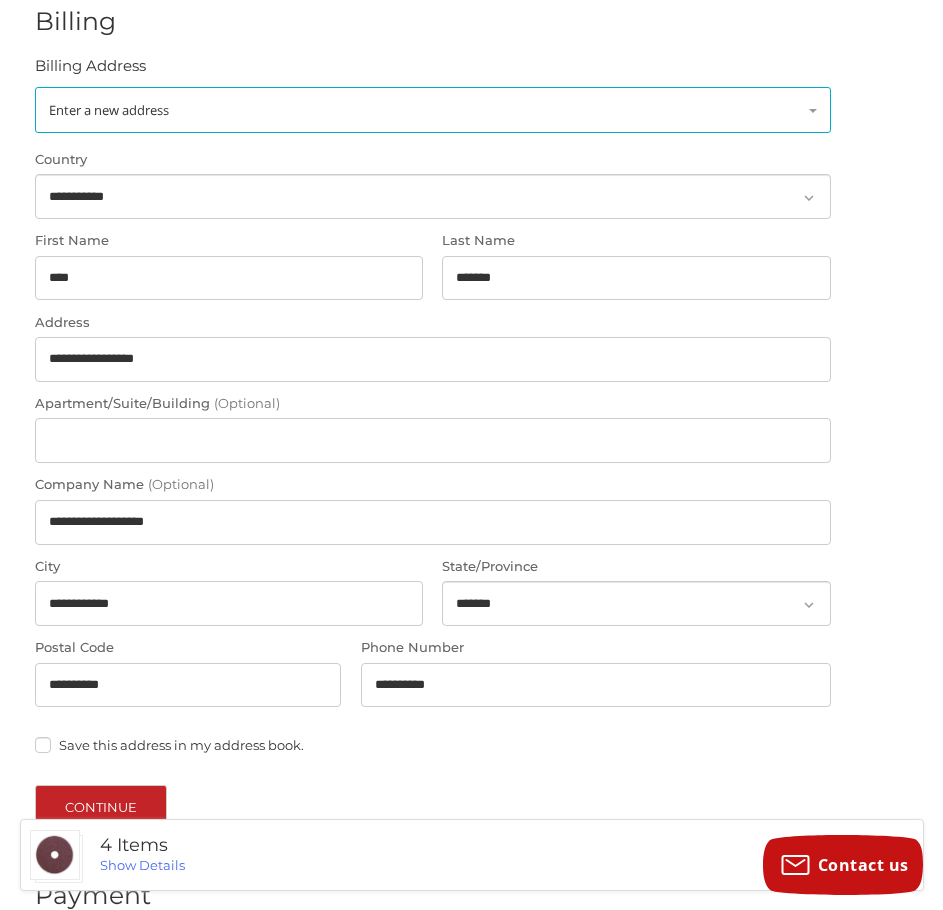 scroll, scrollTop: 617, scrollLeft: 0, axis: vertical 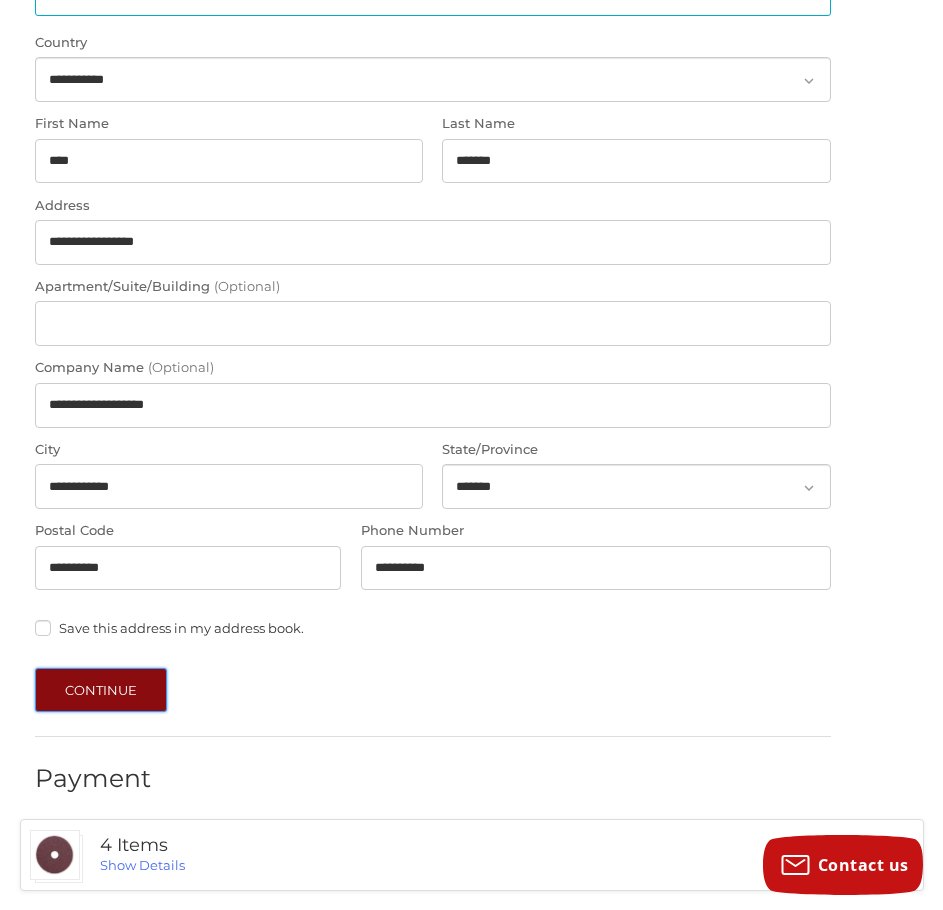 click on "Continue" at bounding box center [101, 690] 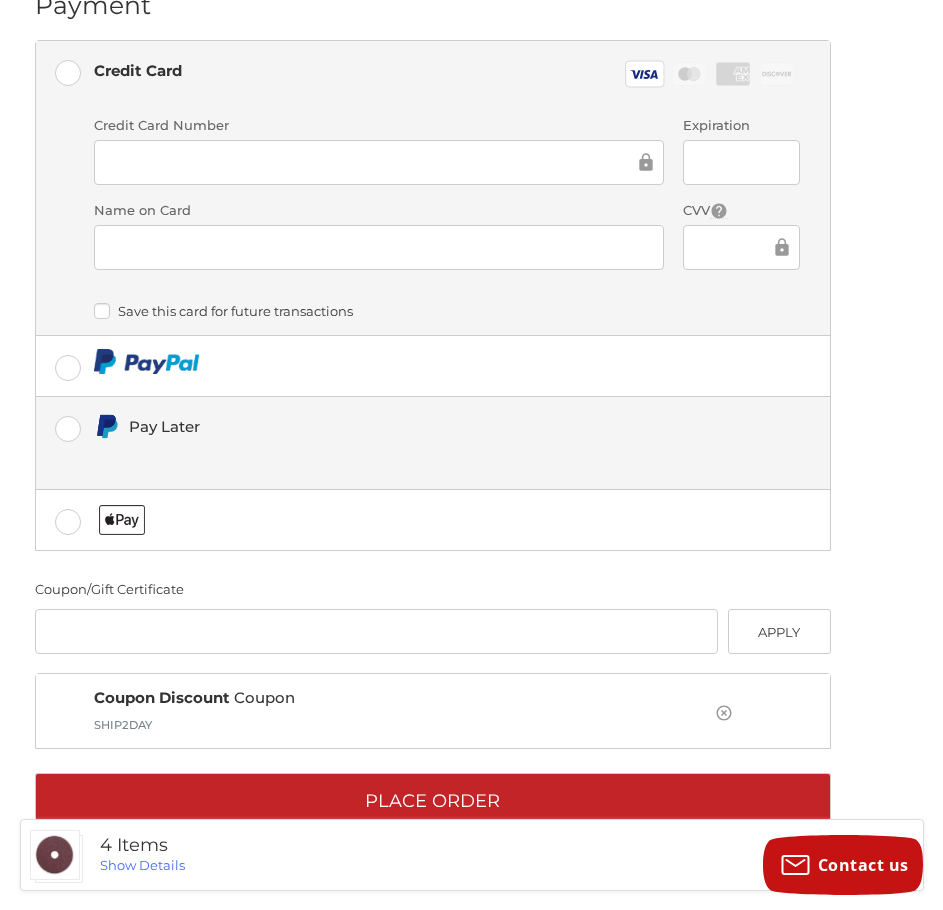 scroll, scrollTop: 685, scrollLeft: 0, axis: vertical 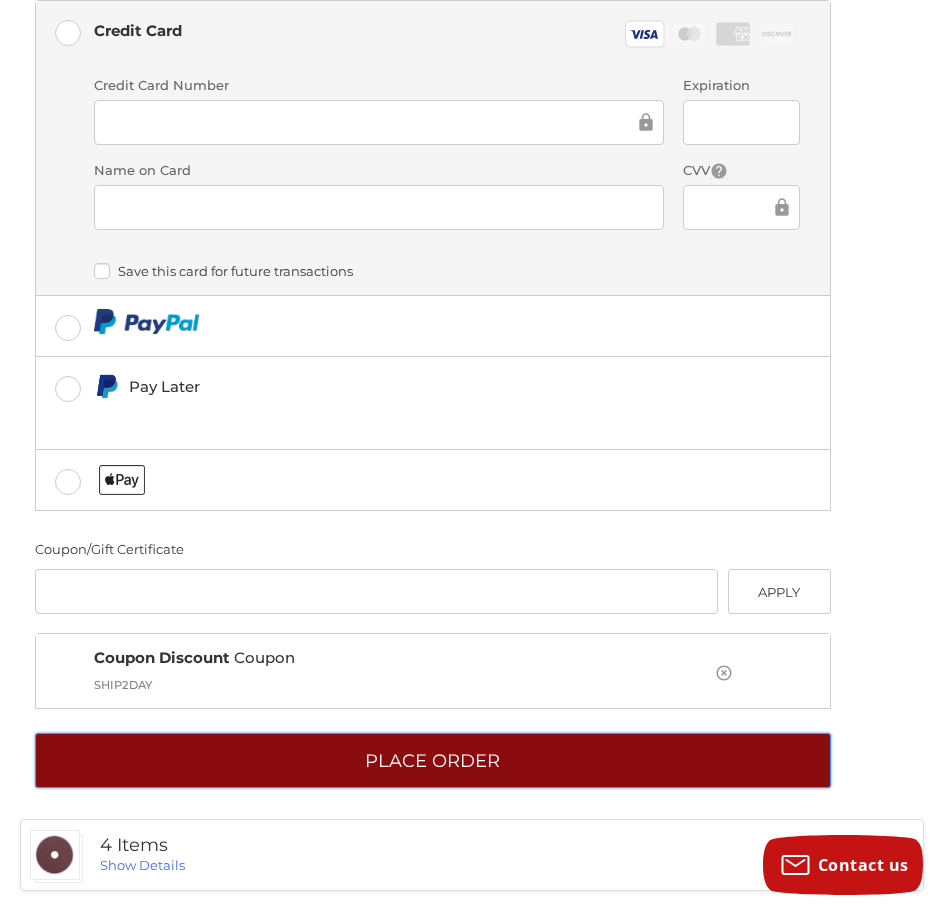 click on "Place Order" at bounding box center [433, 760] 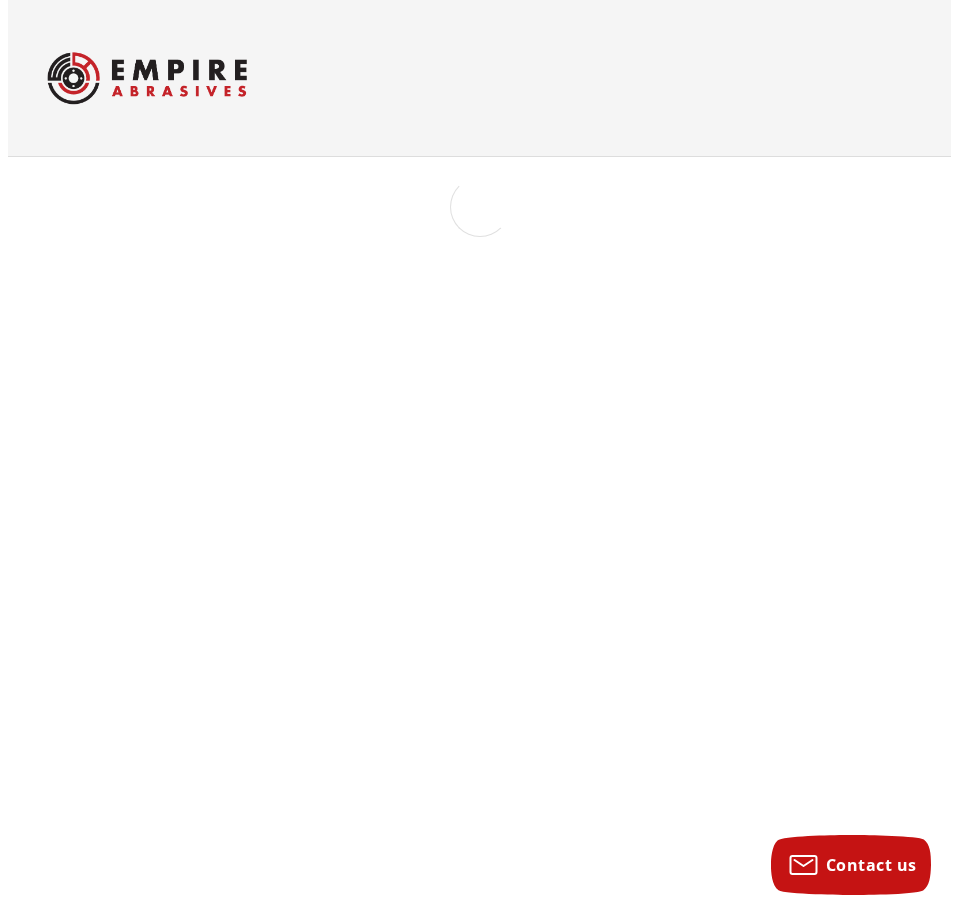scroll, scrollTop: 0, scrollLeft: 0, axis: both 